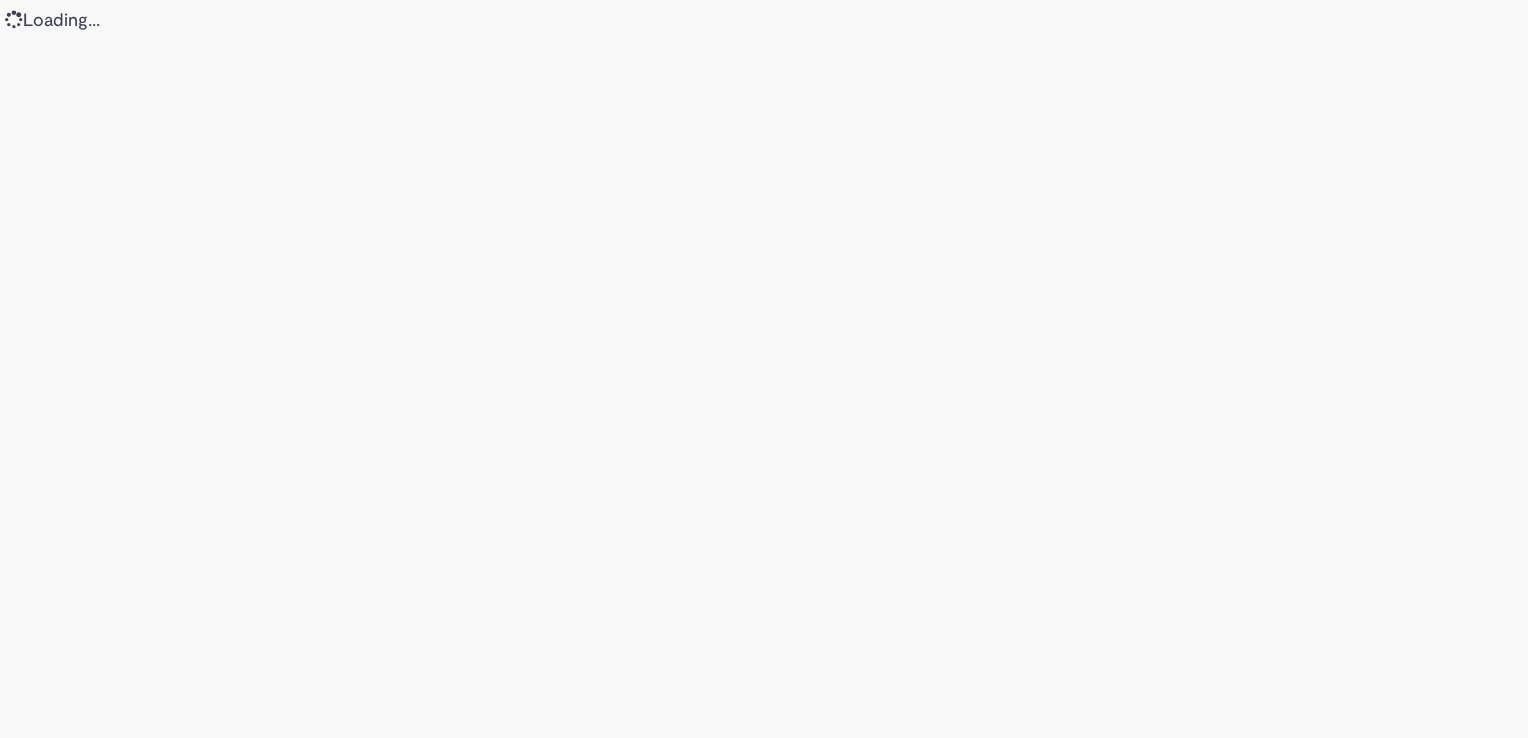 scroll, scrollTop: 0, scrollLeft: 0, axis: both 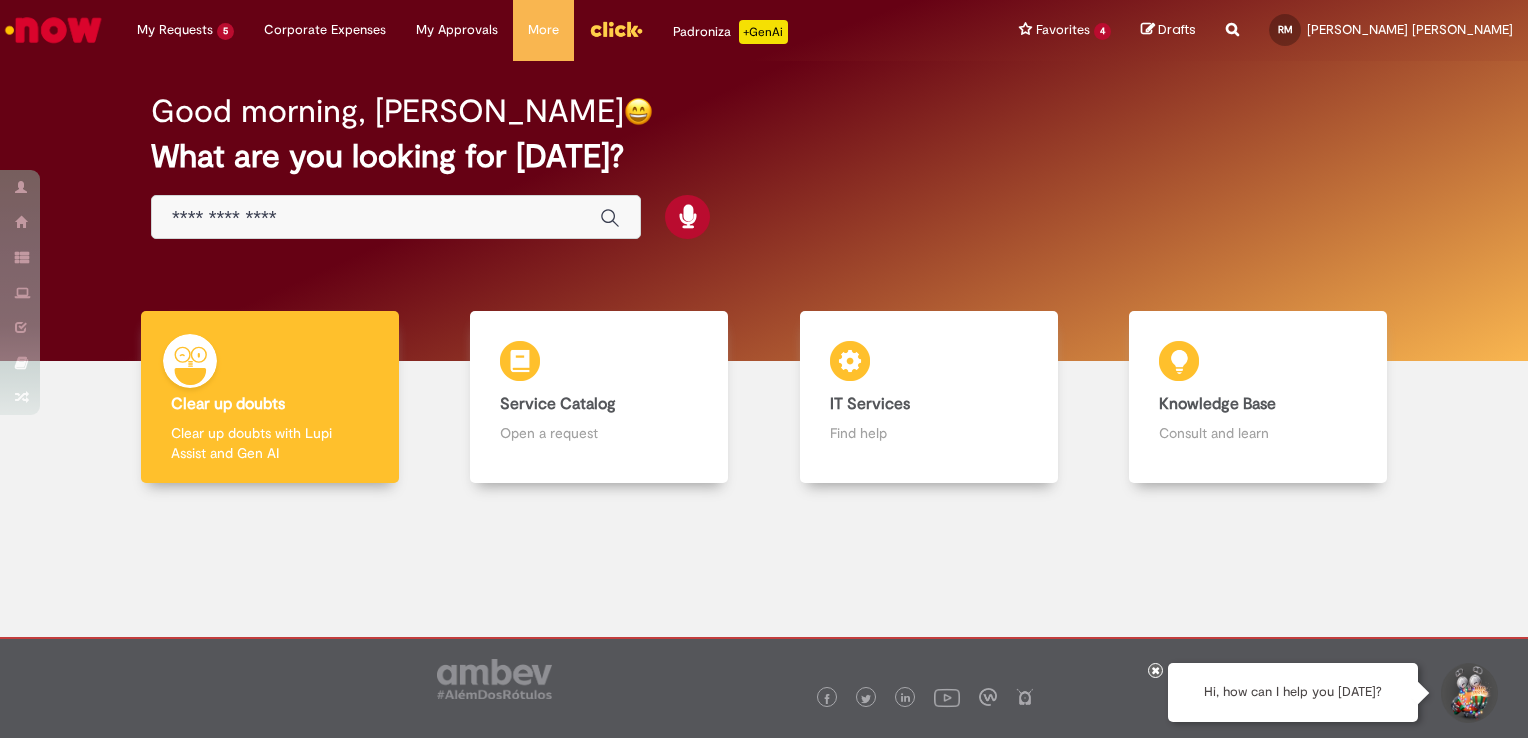 click at bounding box center (396, 217) 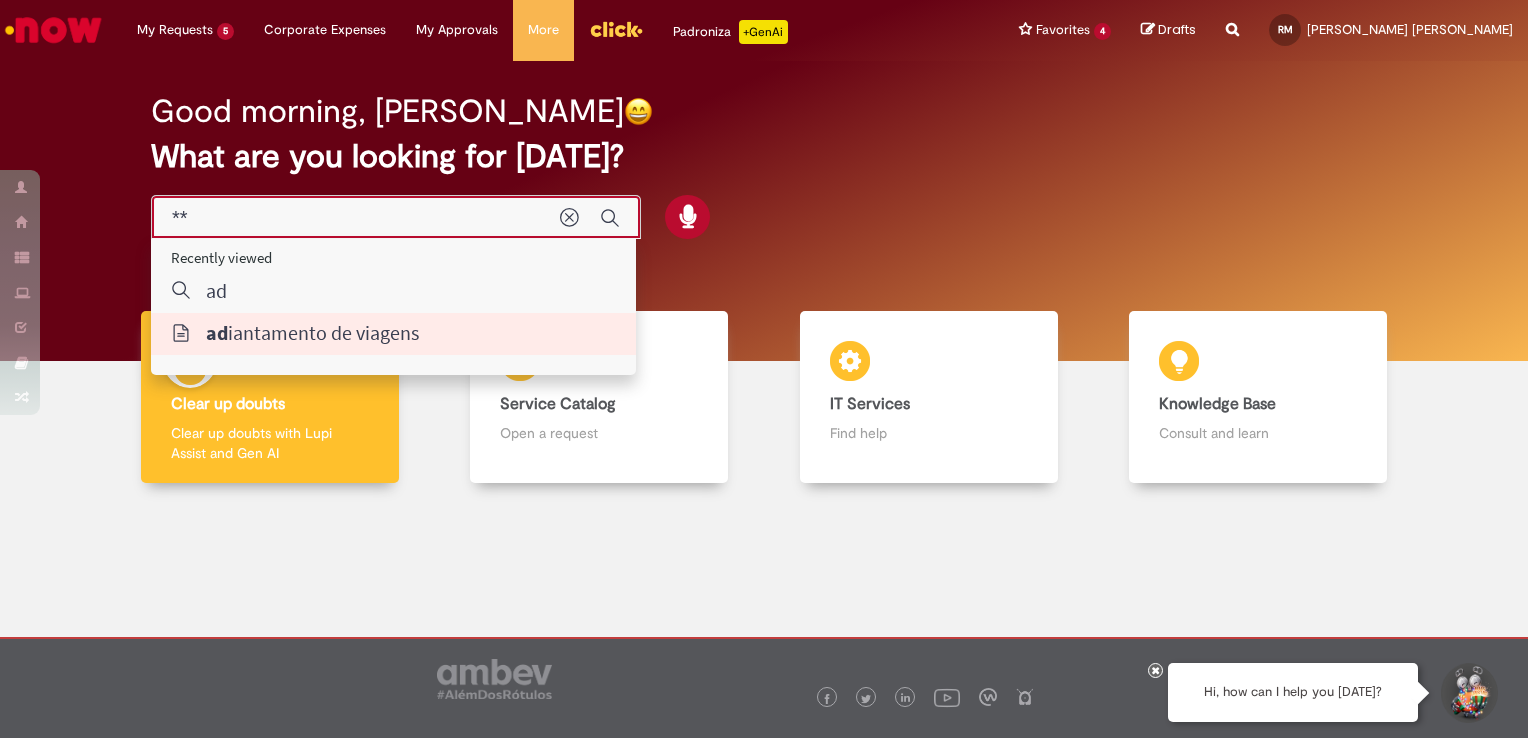 type on "**********" 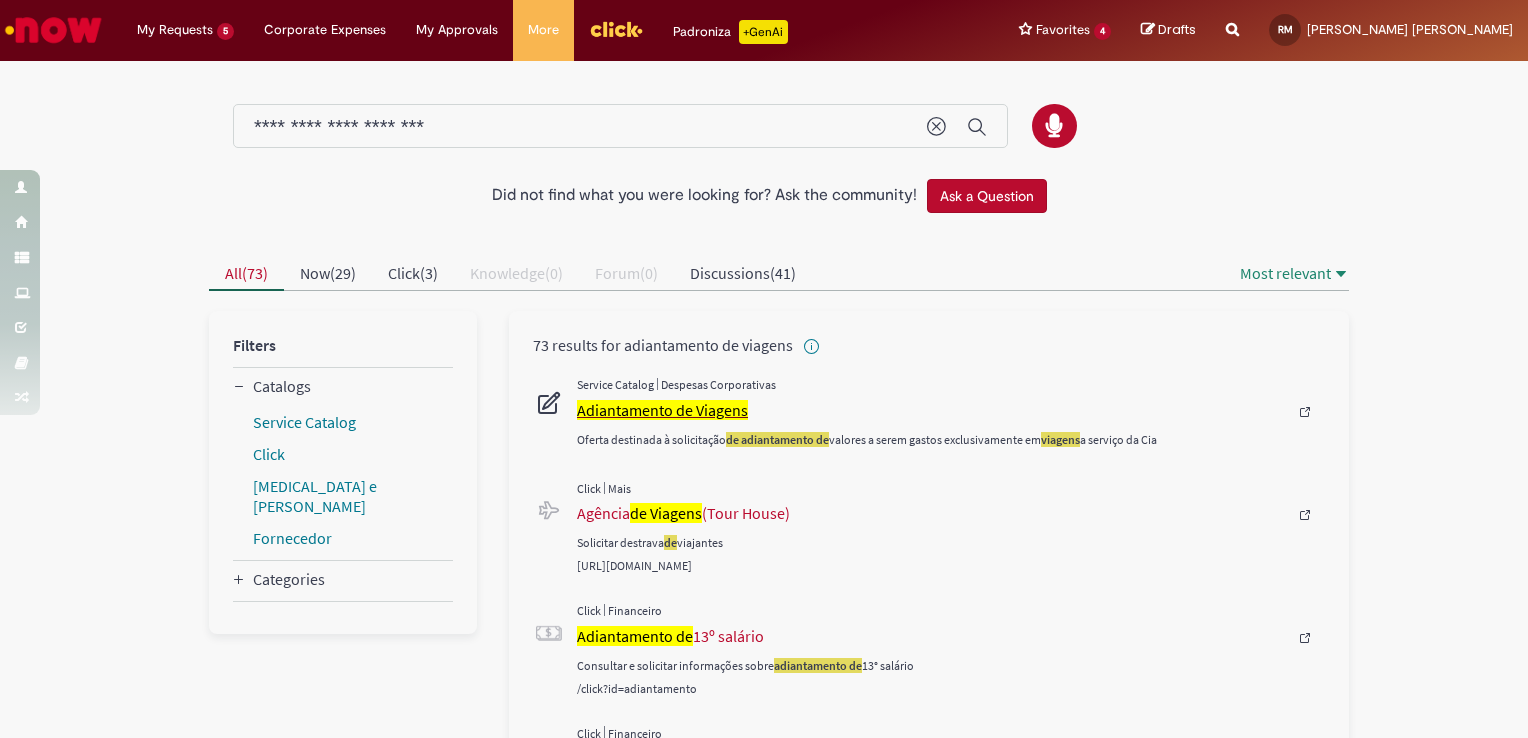 click on "Adiantamento de Viagens" at bounding box center [662, 410] 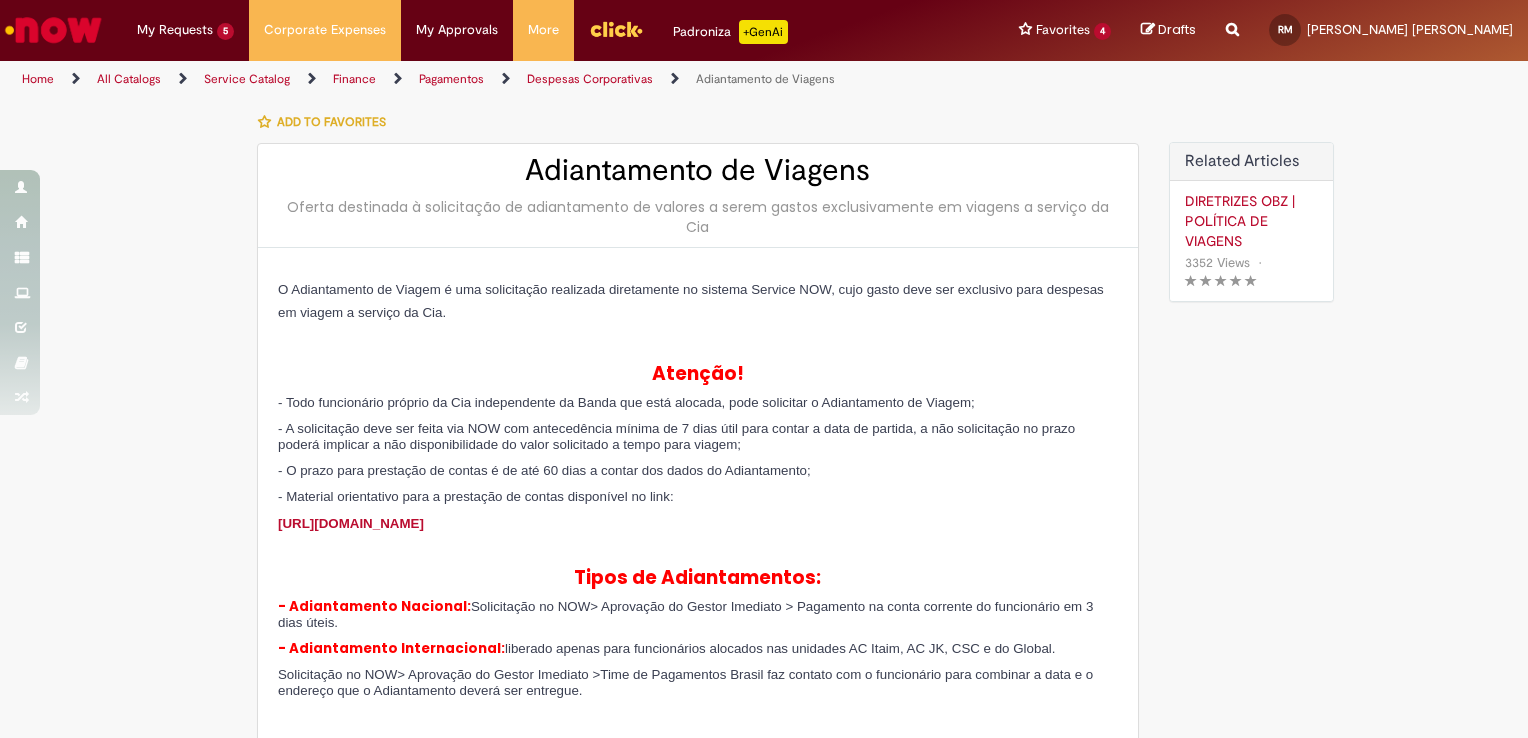 type on "**********" 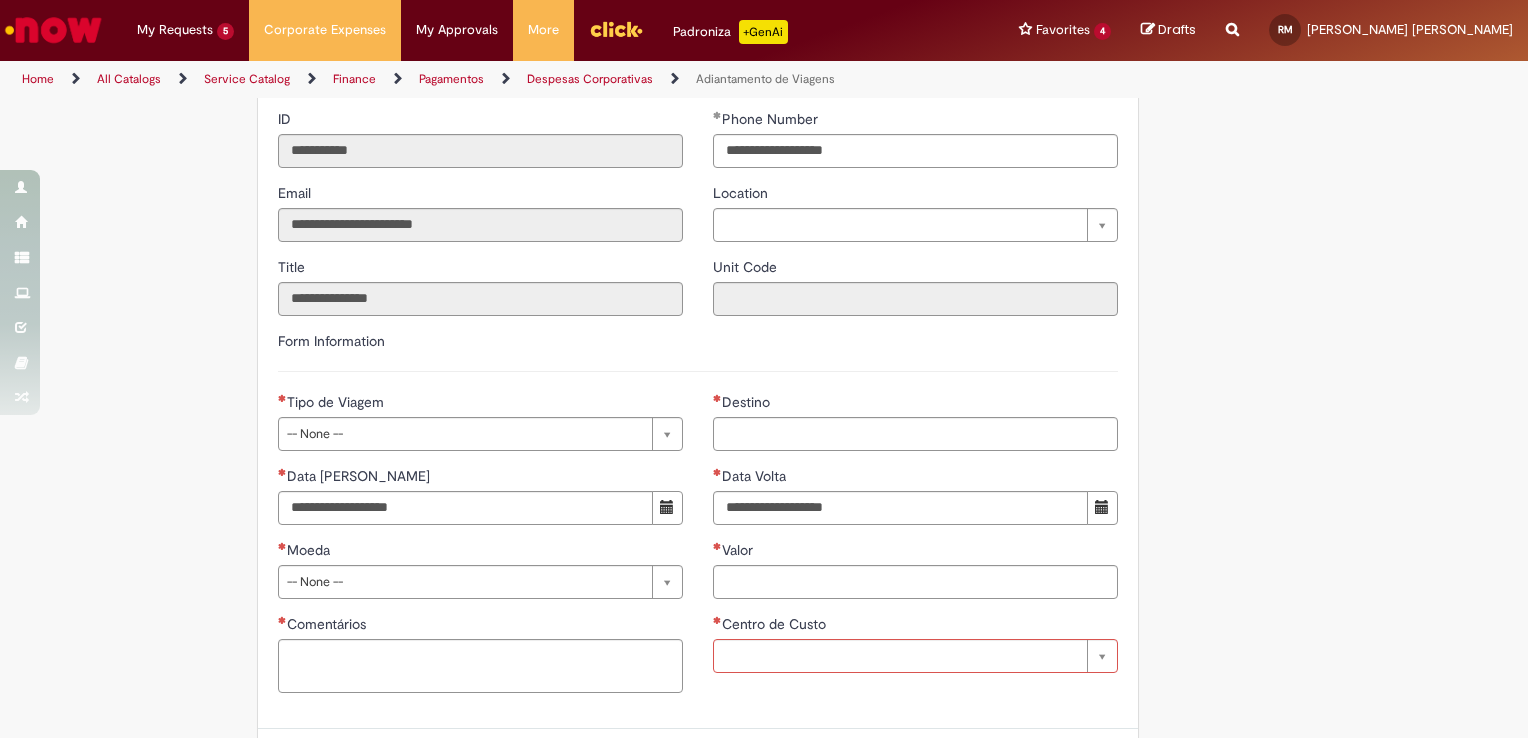 scroll, scrollTop: 987, scrollLeft: 0, axis: vertical 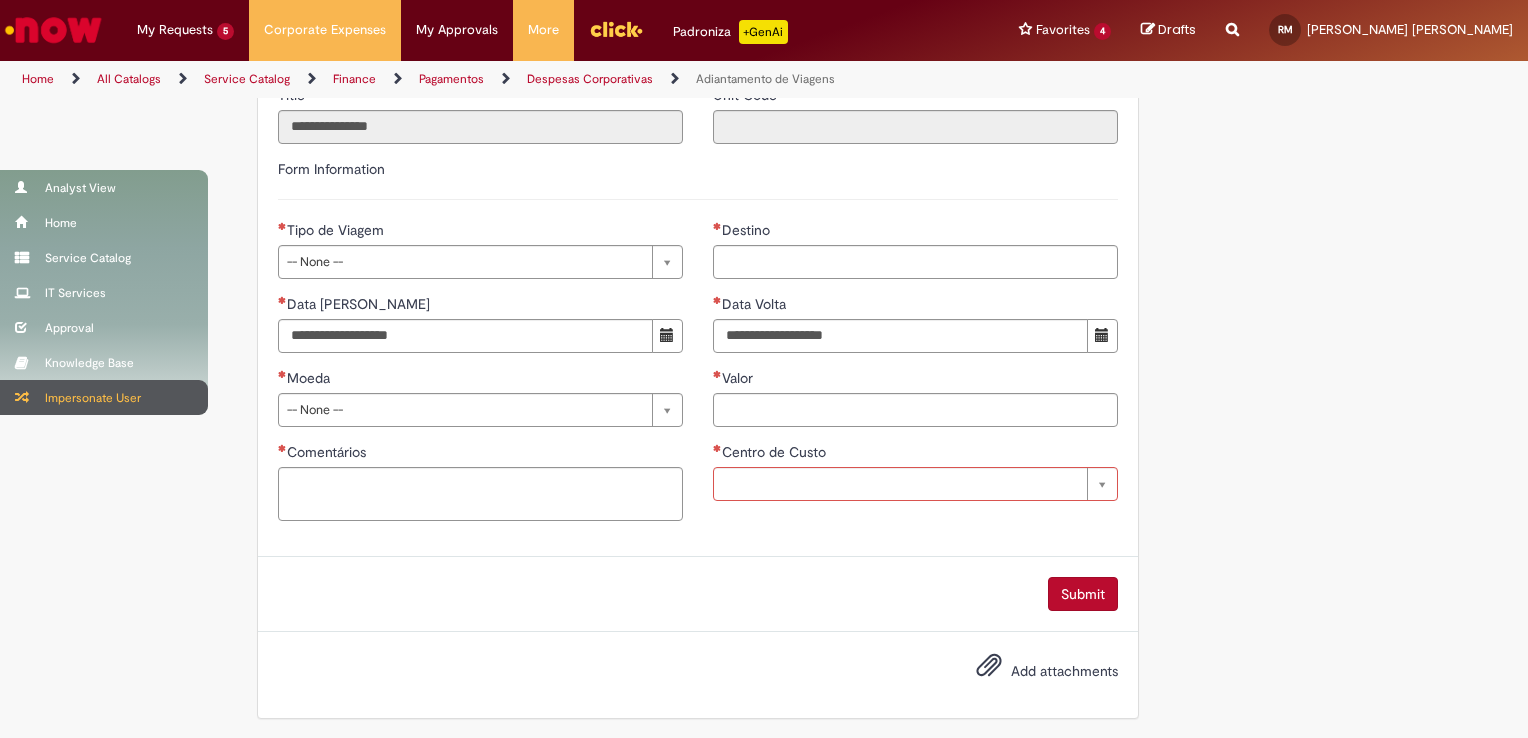 click on "Impersonate User" at bounding box center [104, 397] 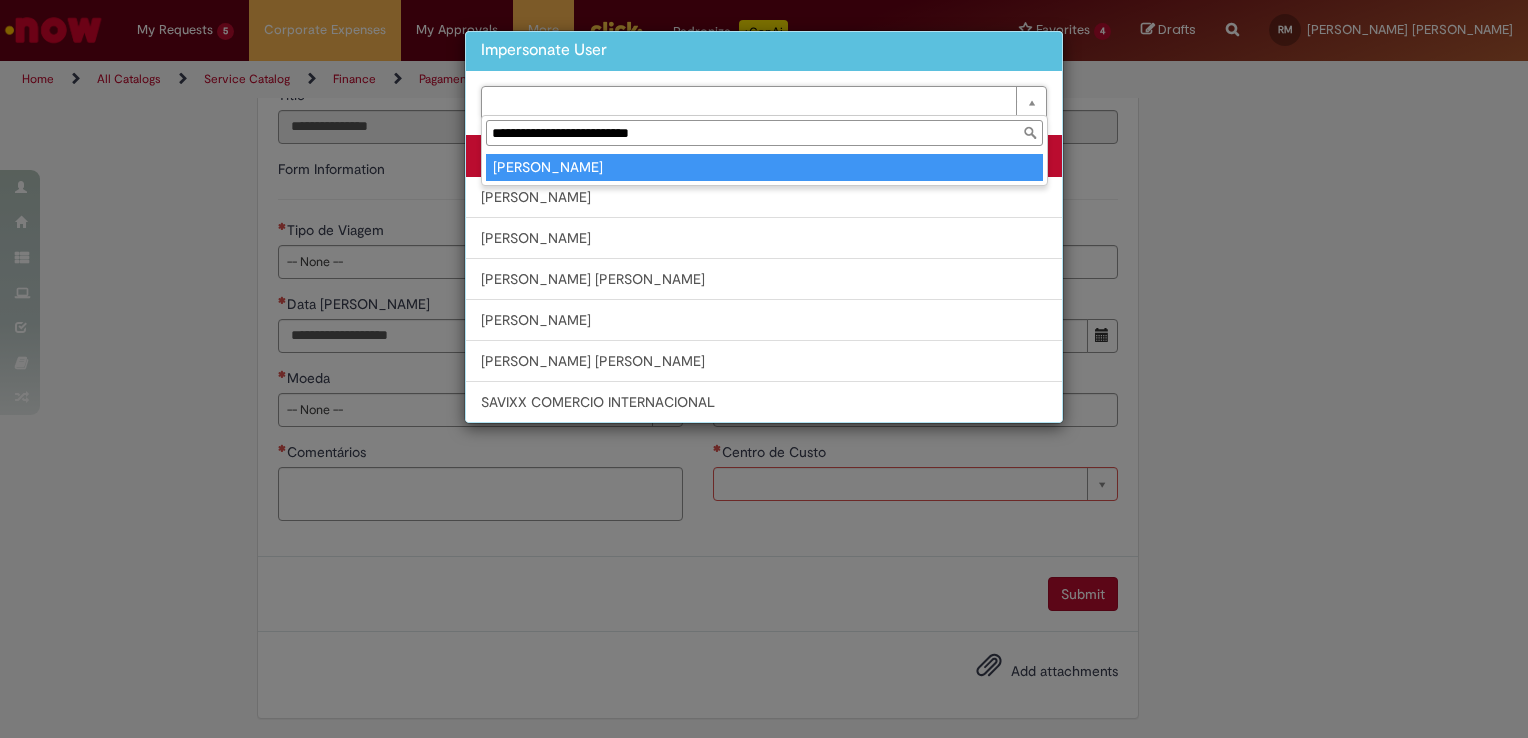 type on "**********" 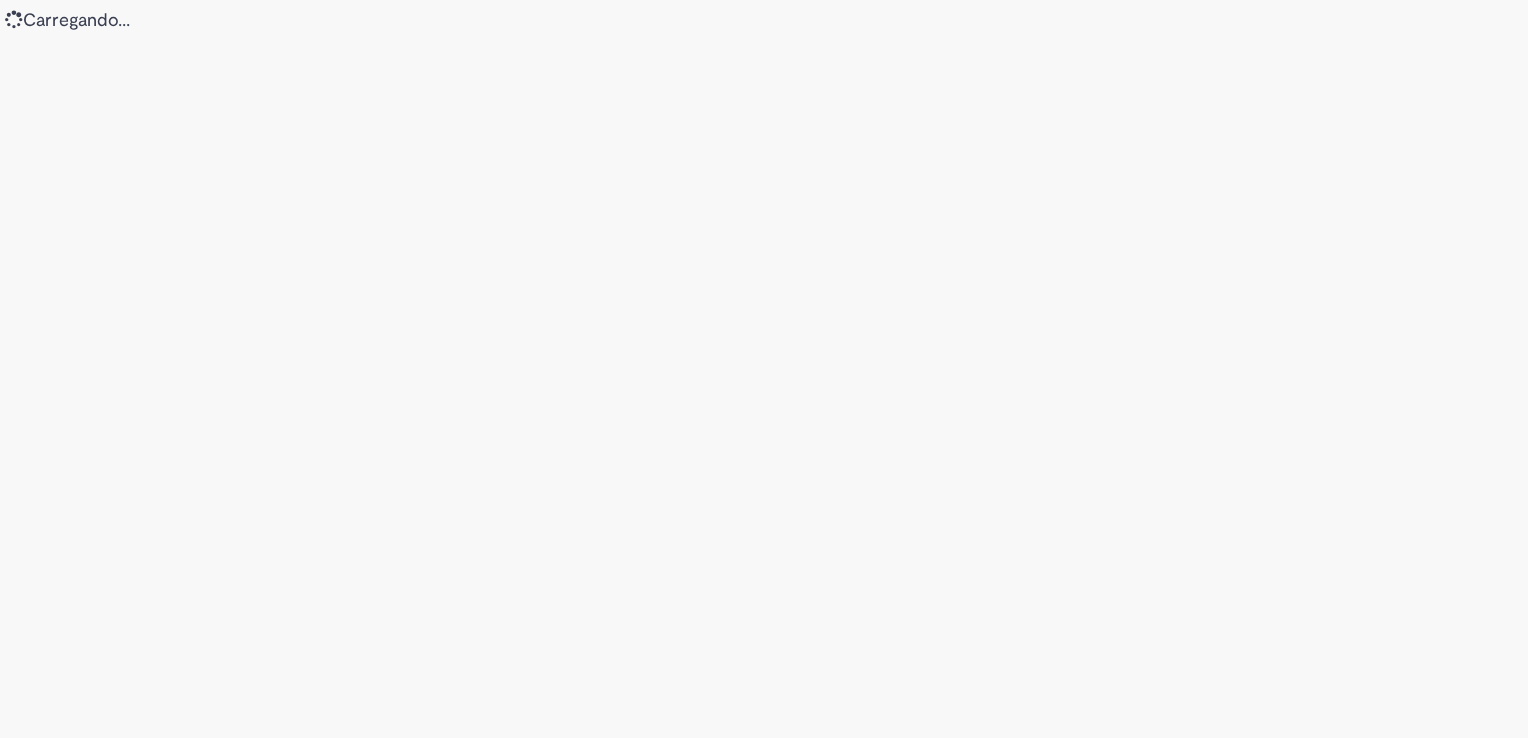scroll, scrollTop: 0, scrollLeft: 0, axis: both 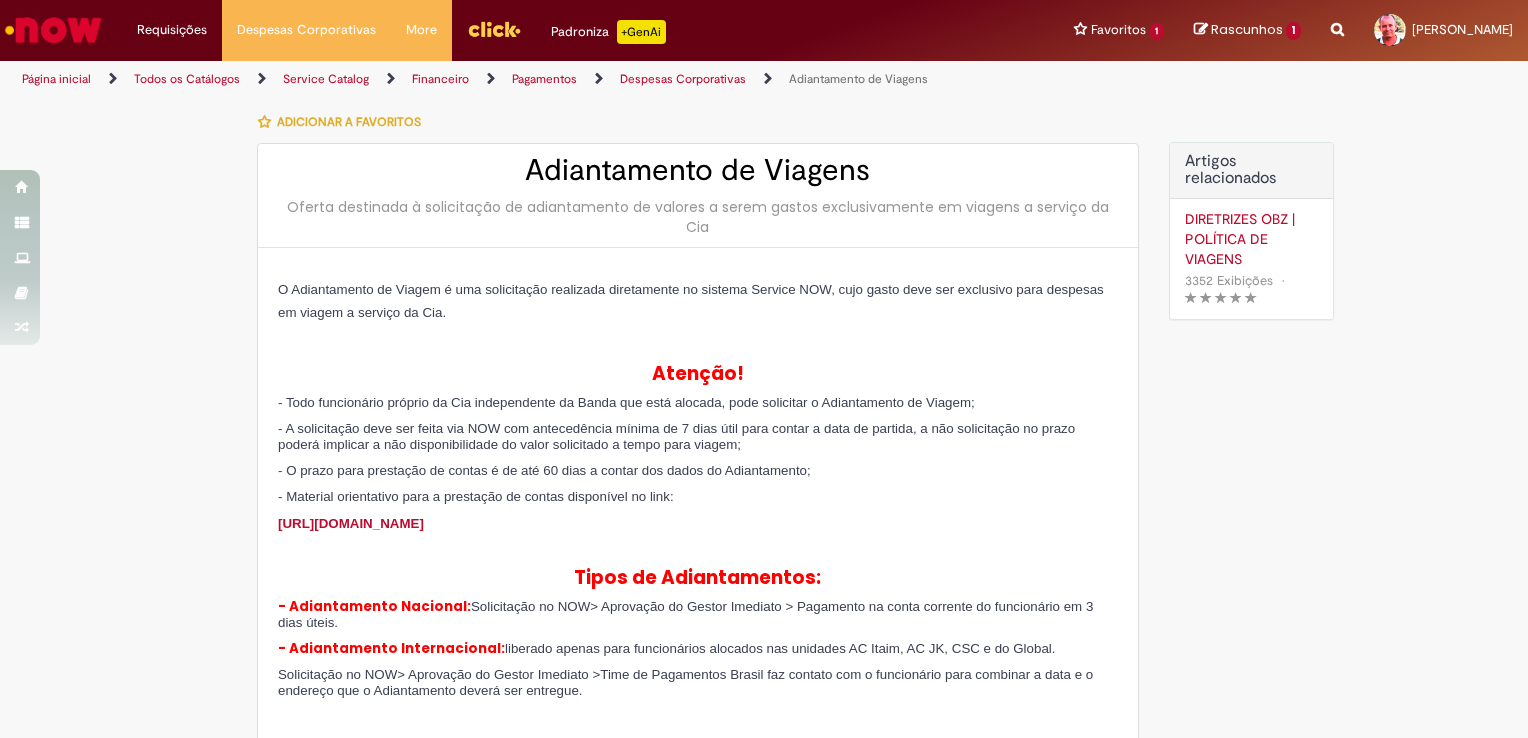 type on "********" 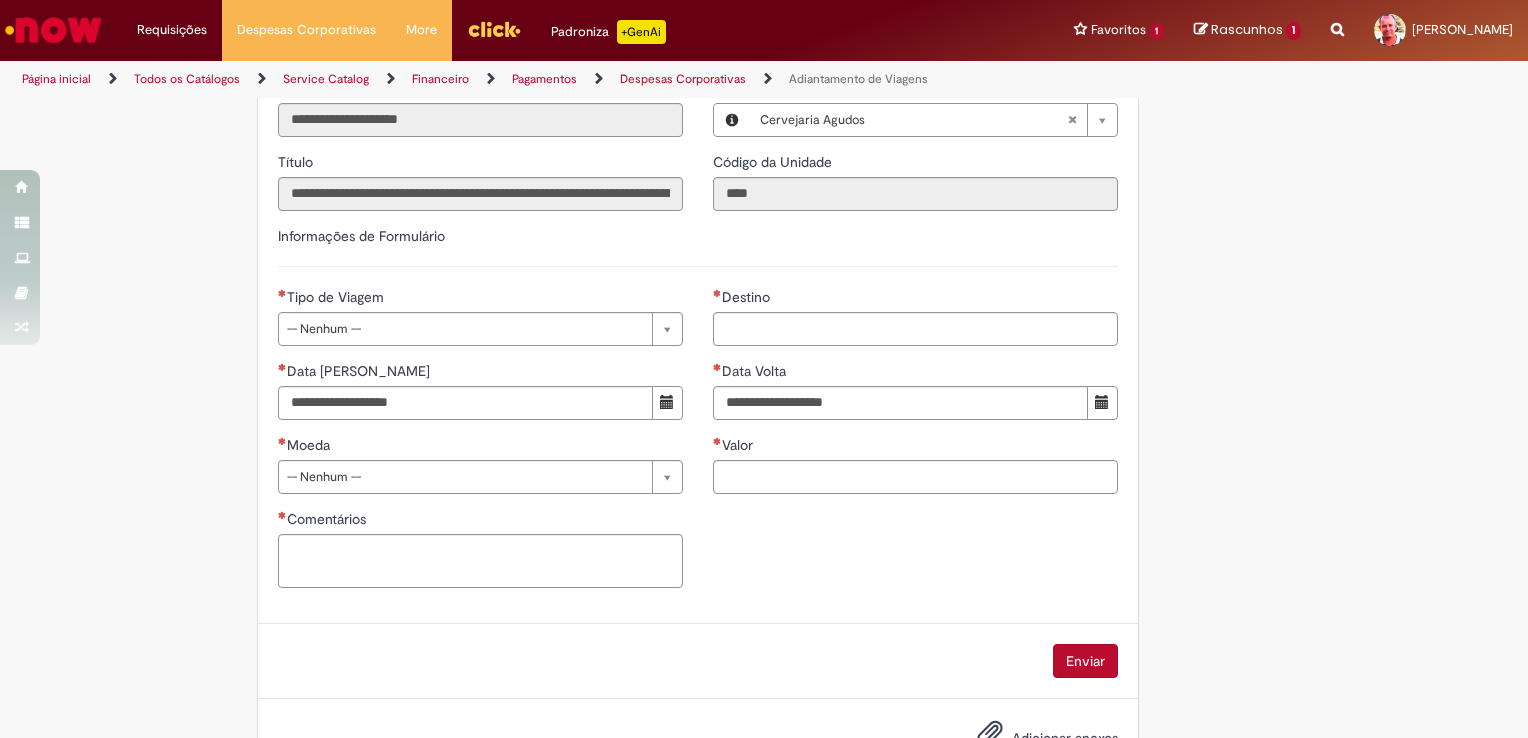 scroll, scrollTop: 987, scrollLeft: 0, axis: vertical 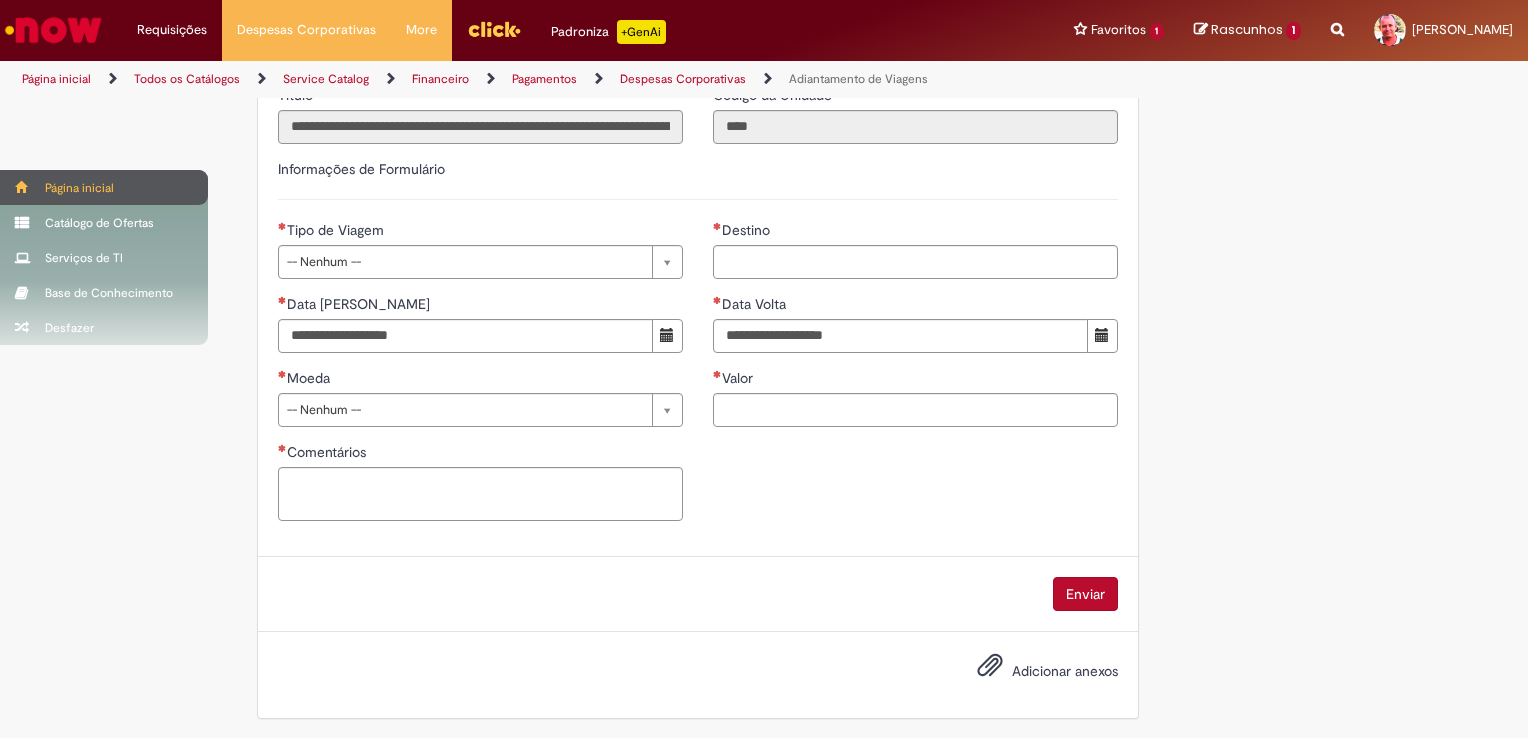click at bounding box center (22, 187) 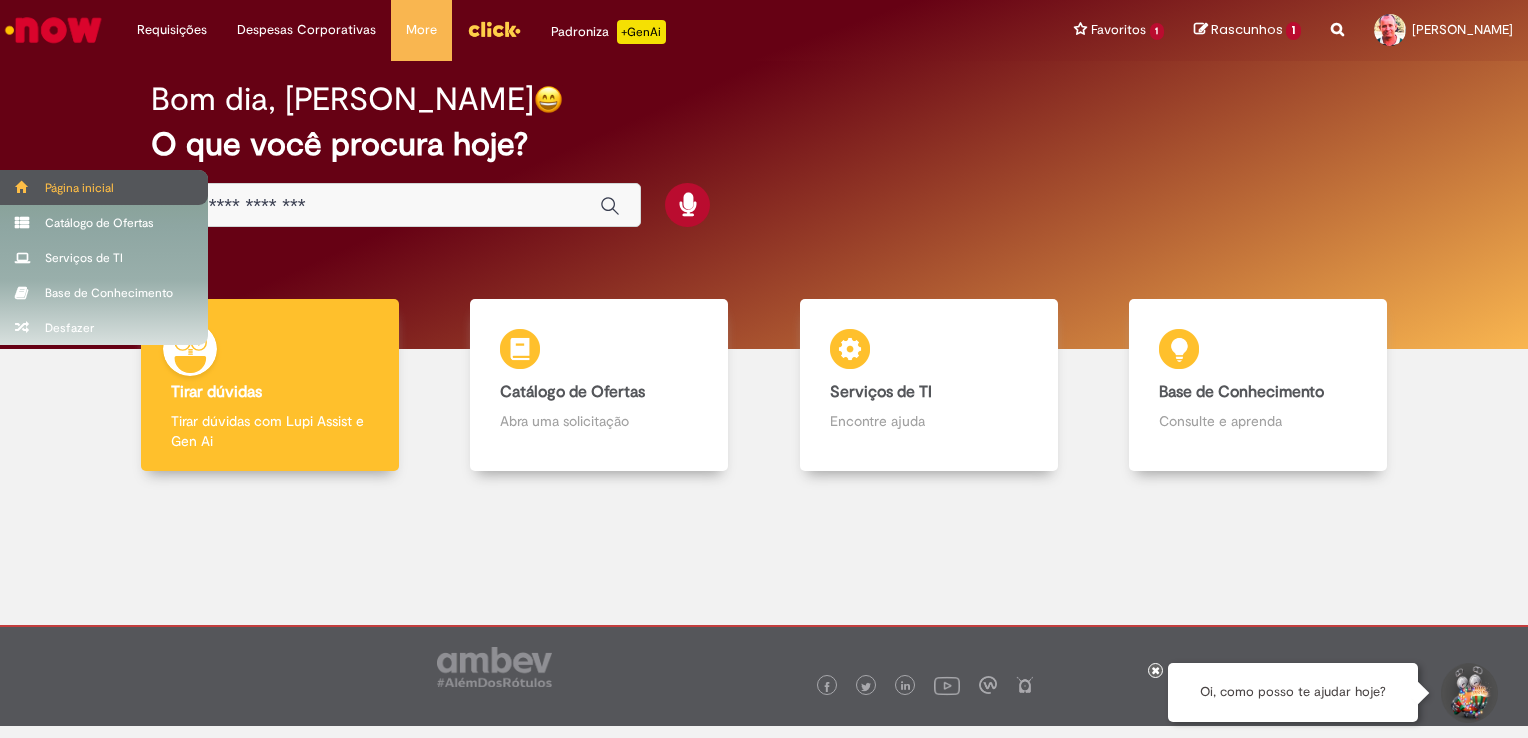 scroll, scrollTop: 0, scrollLeft: 0, axis: both 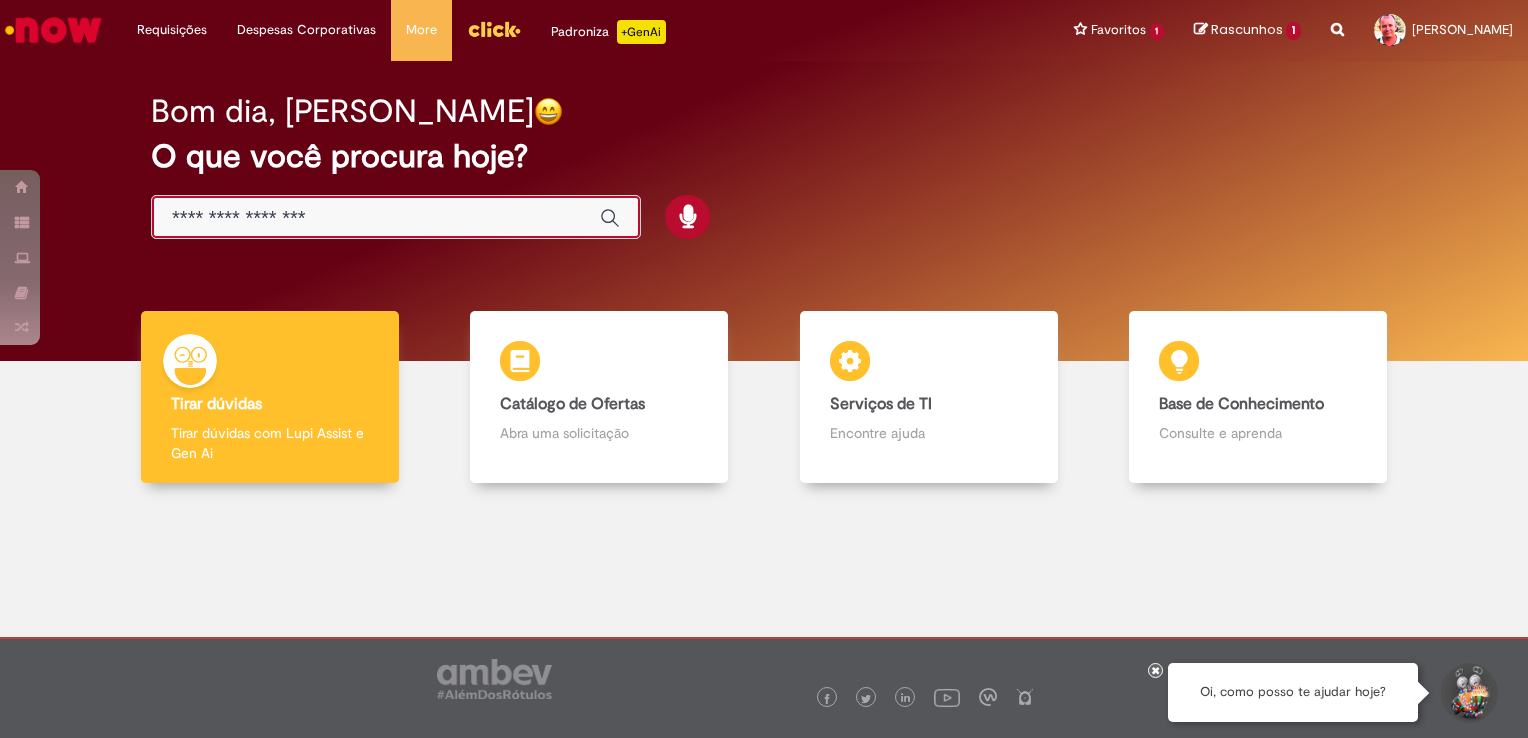 click at bounding box center [376, 218] 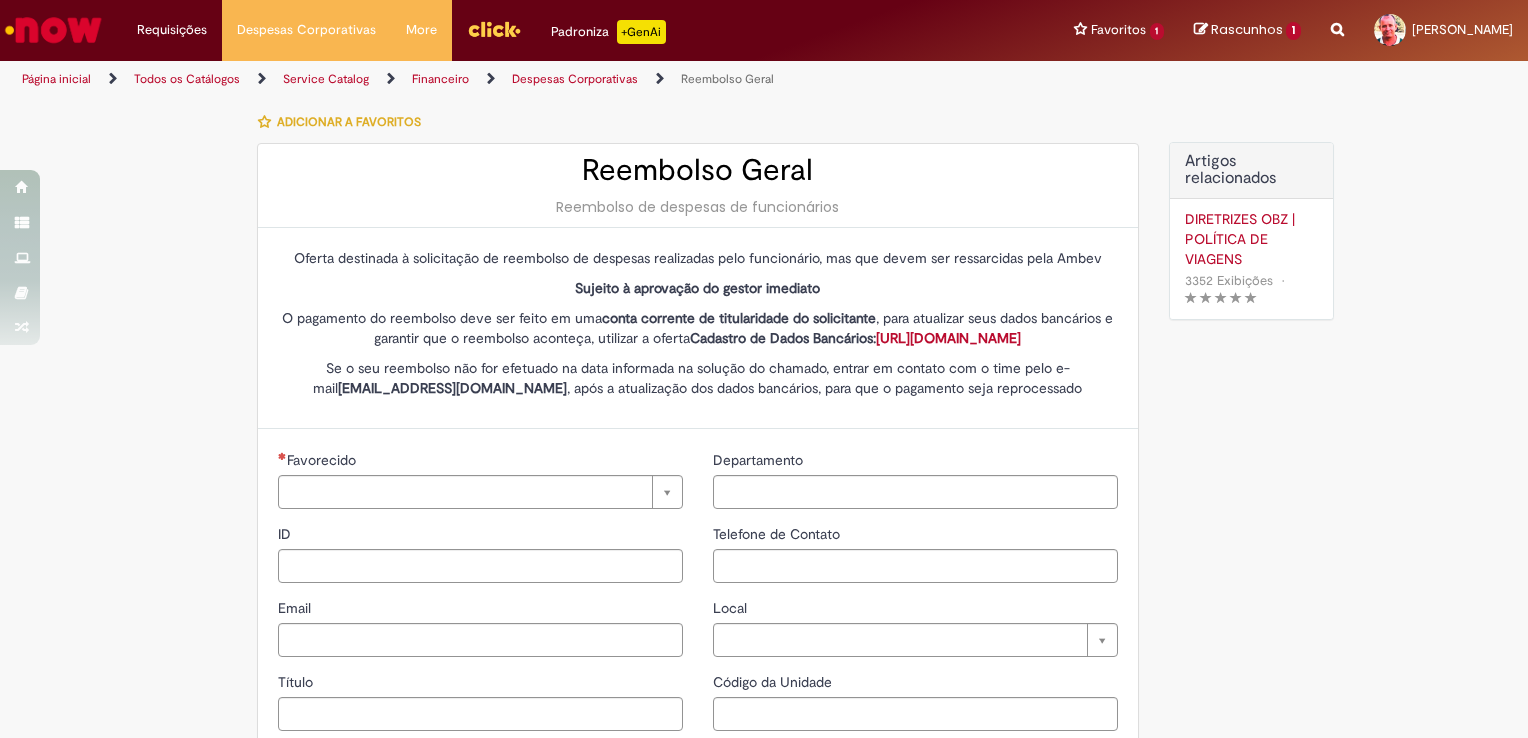 type on "********" 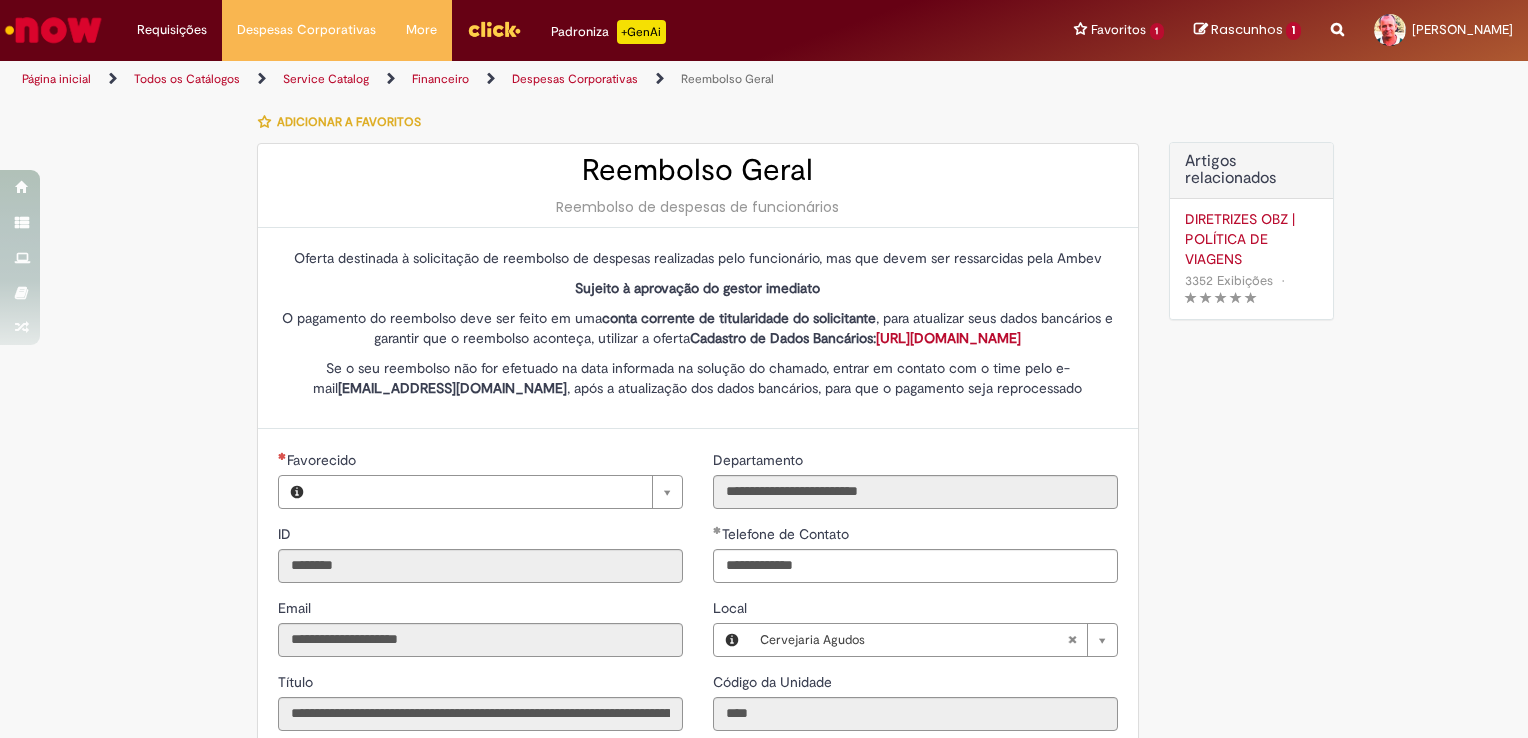 type on "**********" 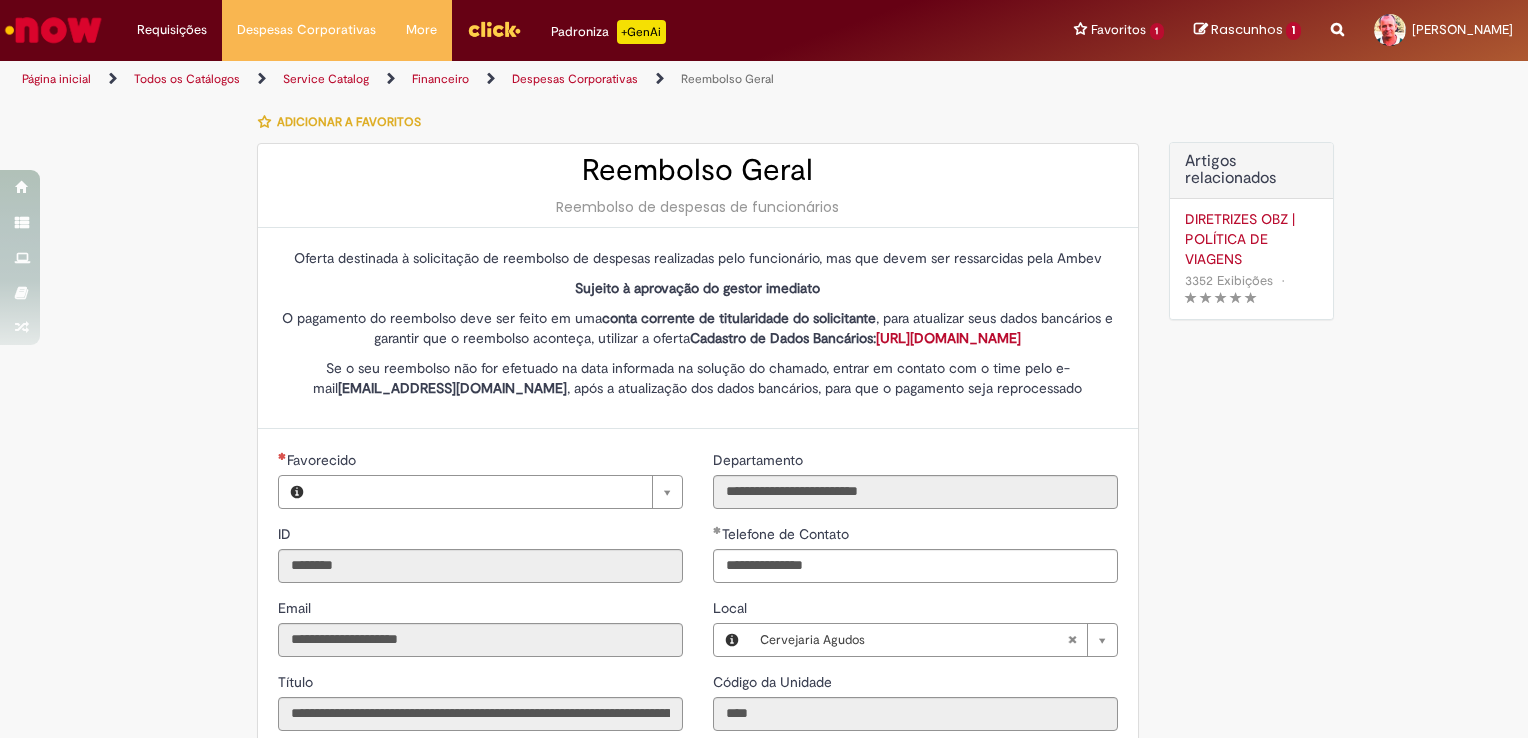 type on "**********" 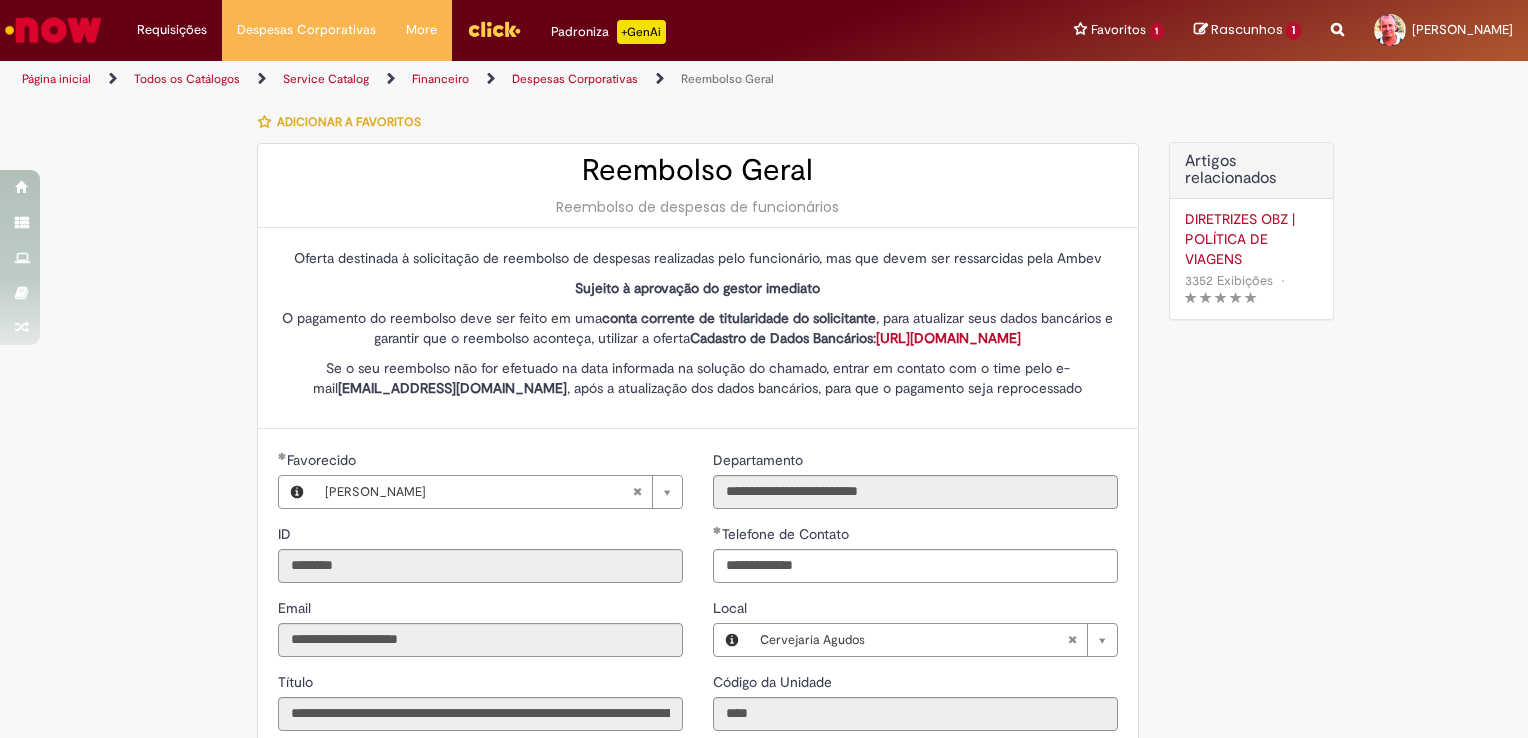 type on "**********" 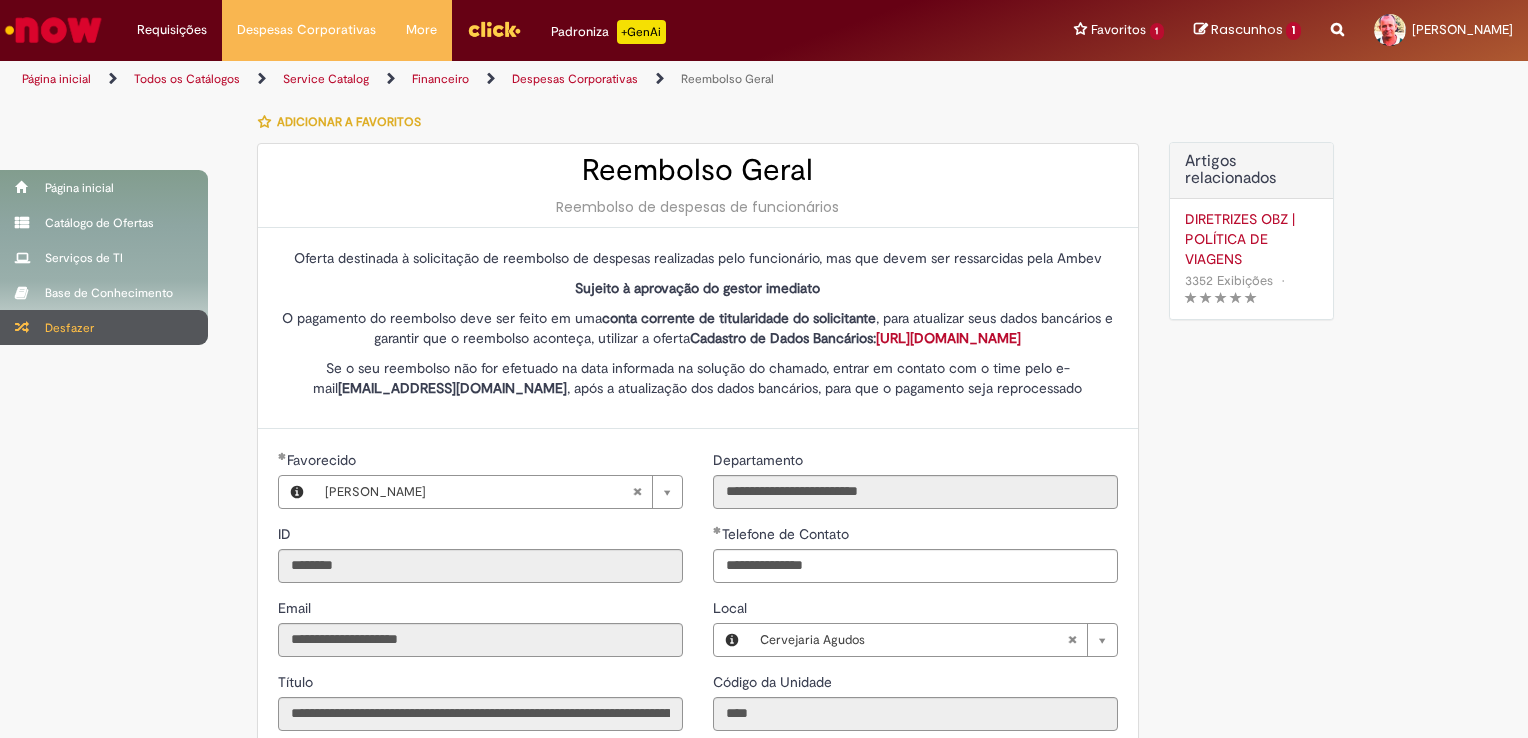 click at bounding box center [22, 327] 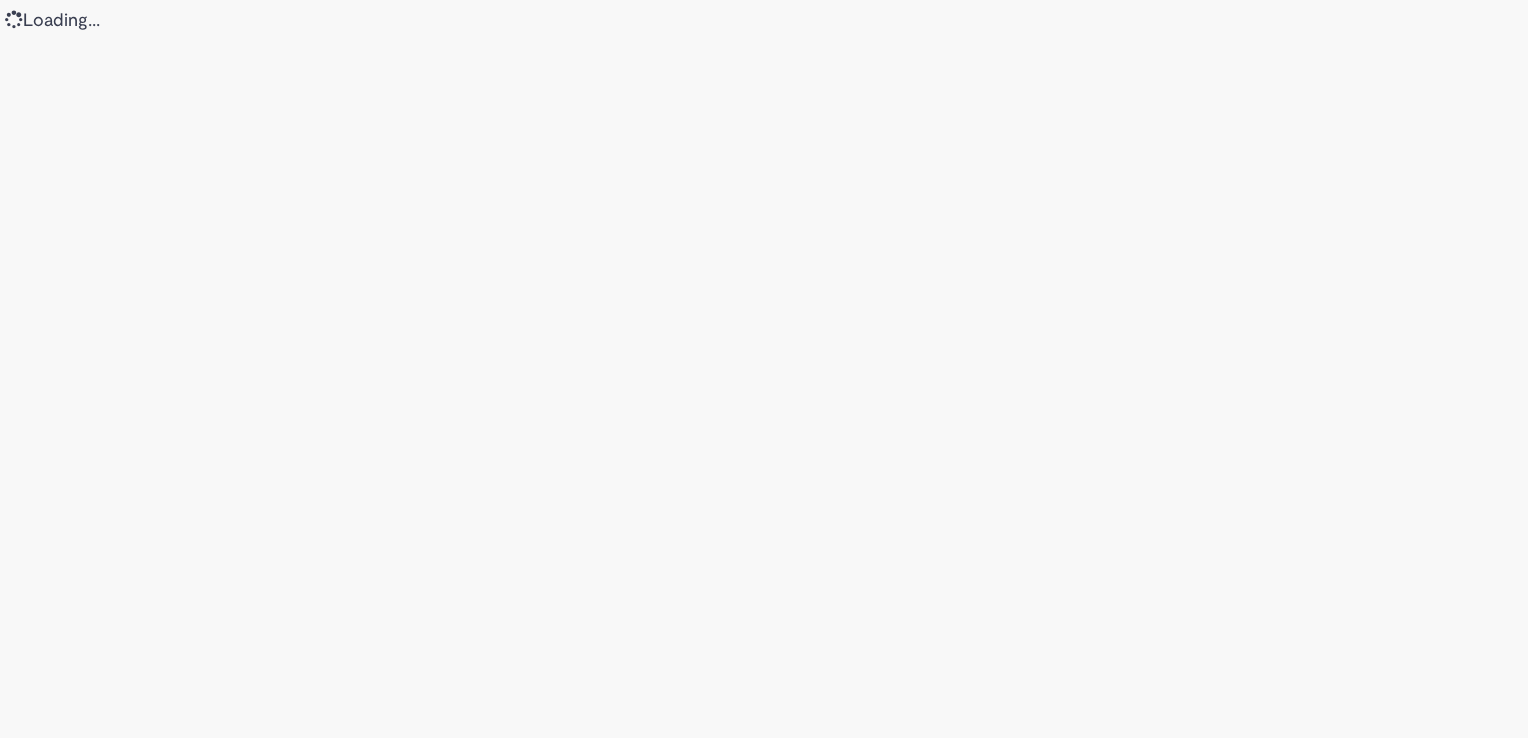 scroll, scrollTop: 0, scrollLeft: 0, axis: both 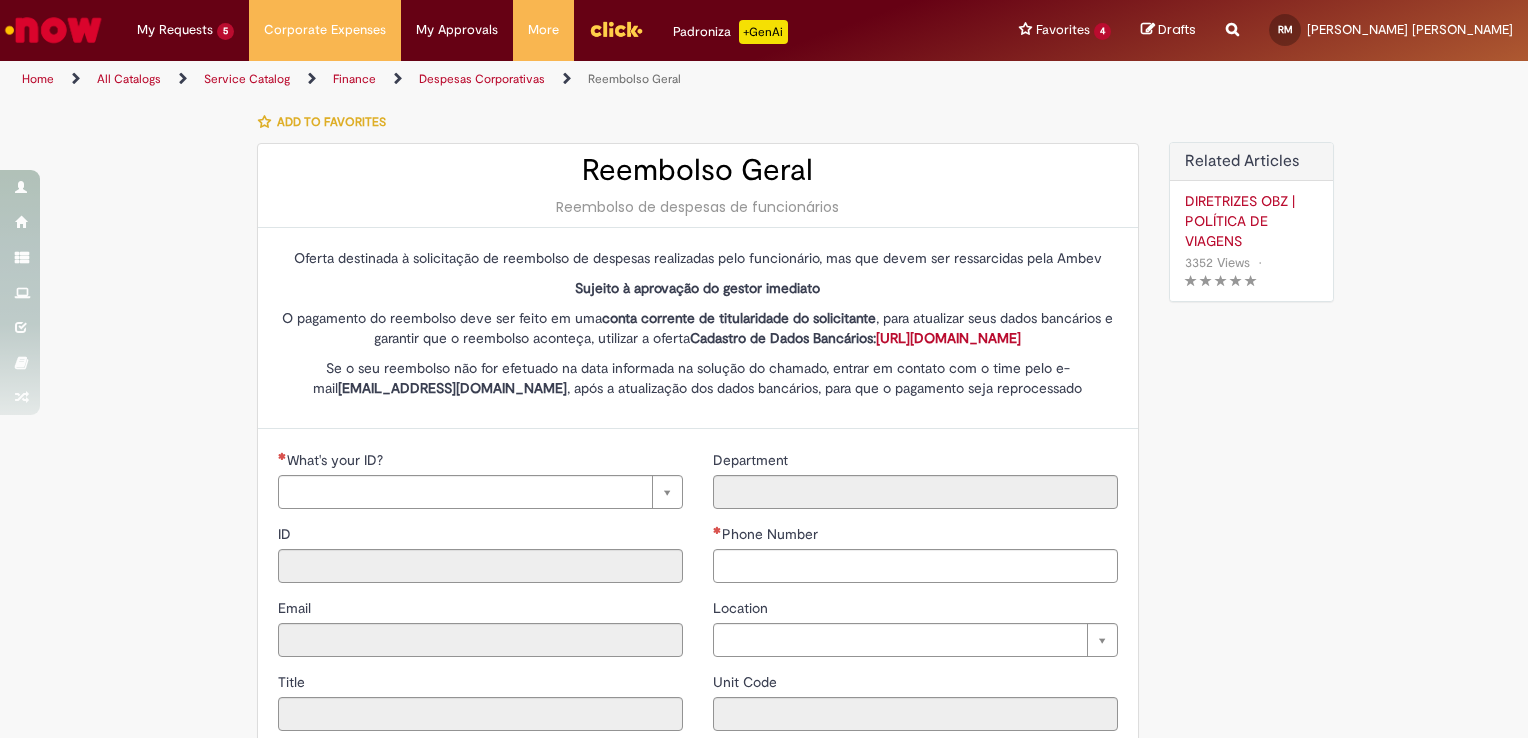 type on "**********" 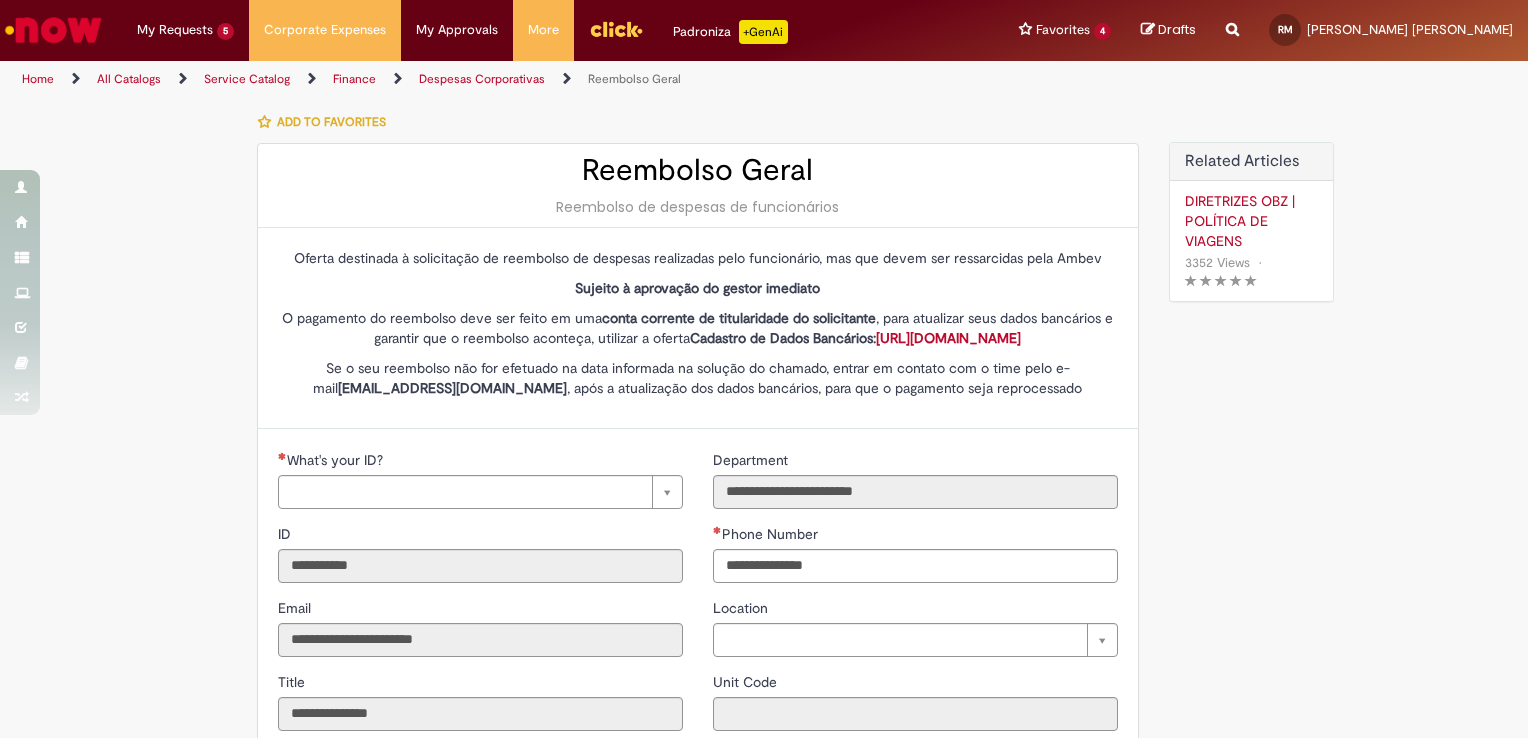 type on "**********" 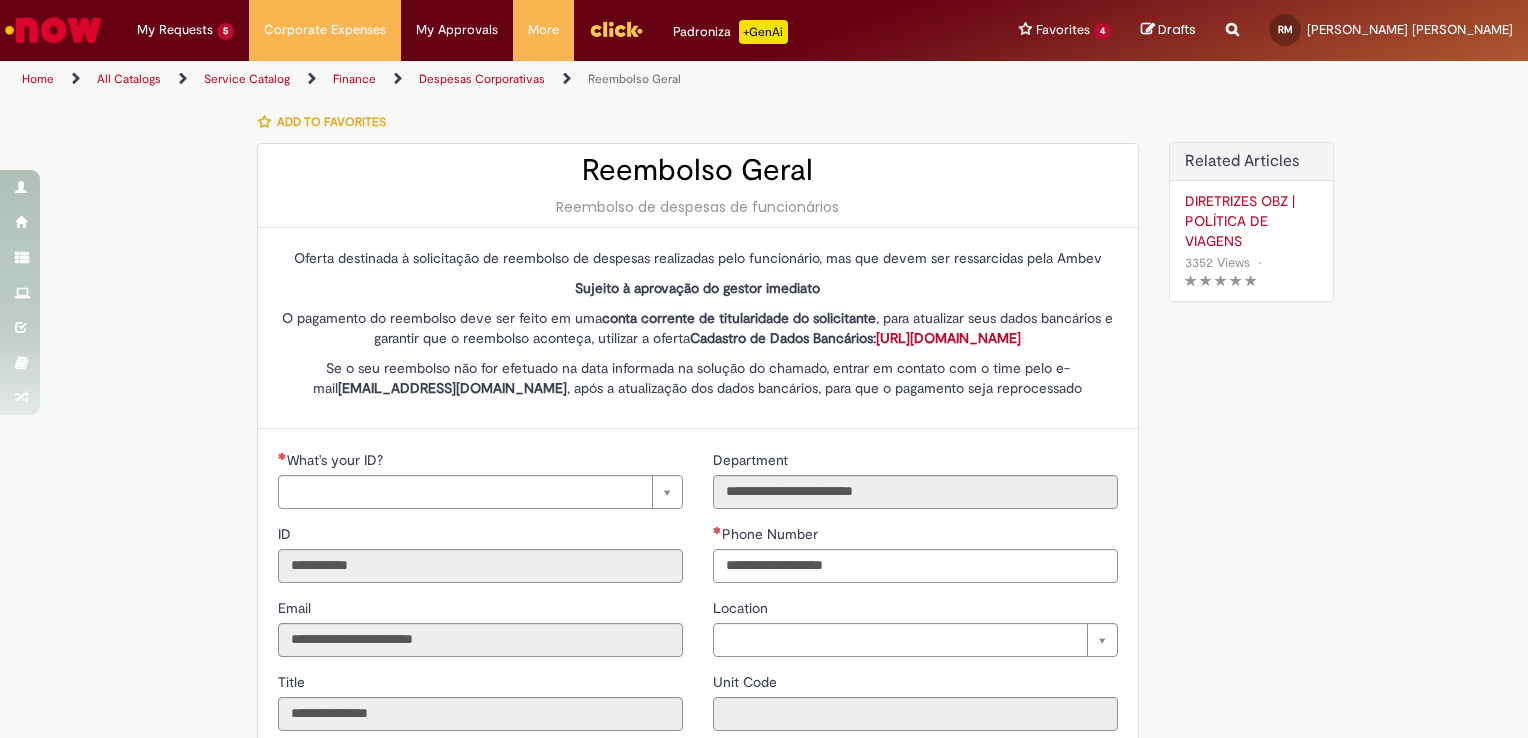 type on "**********" 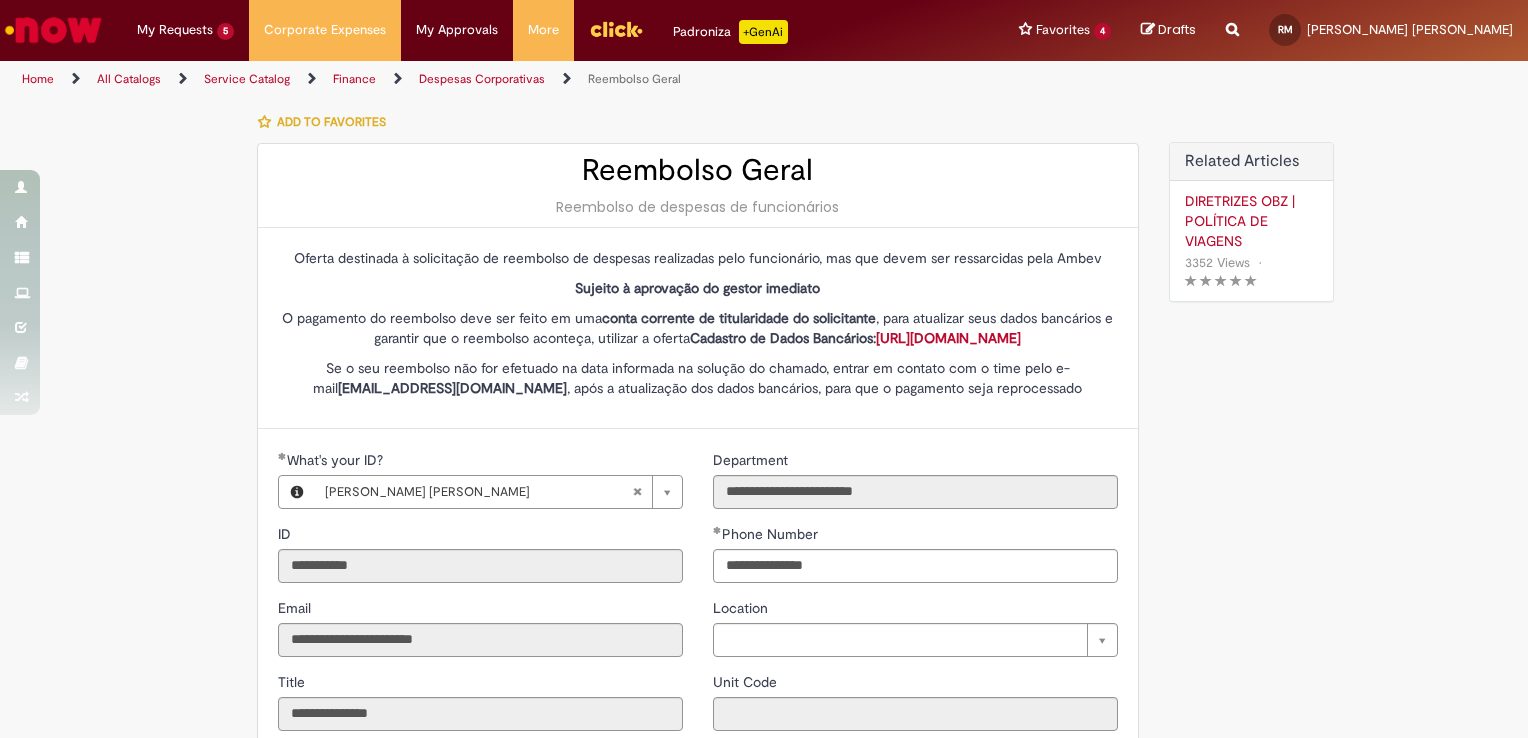 type on "**********" 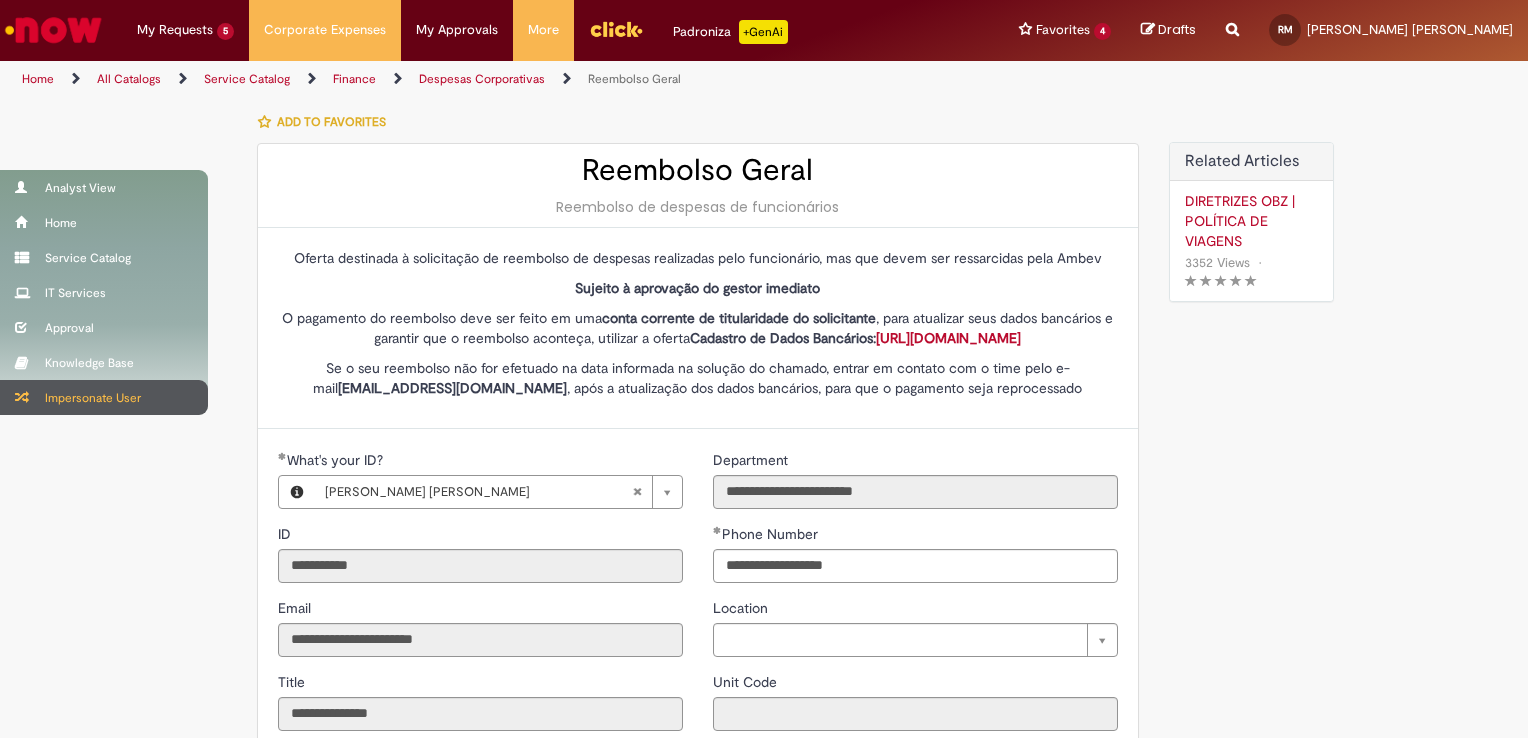 click on "Impersonate User" at bounding box center [104, 397] 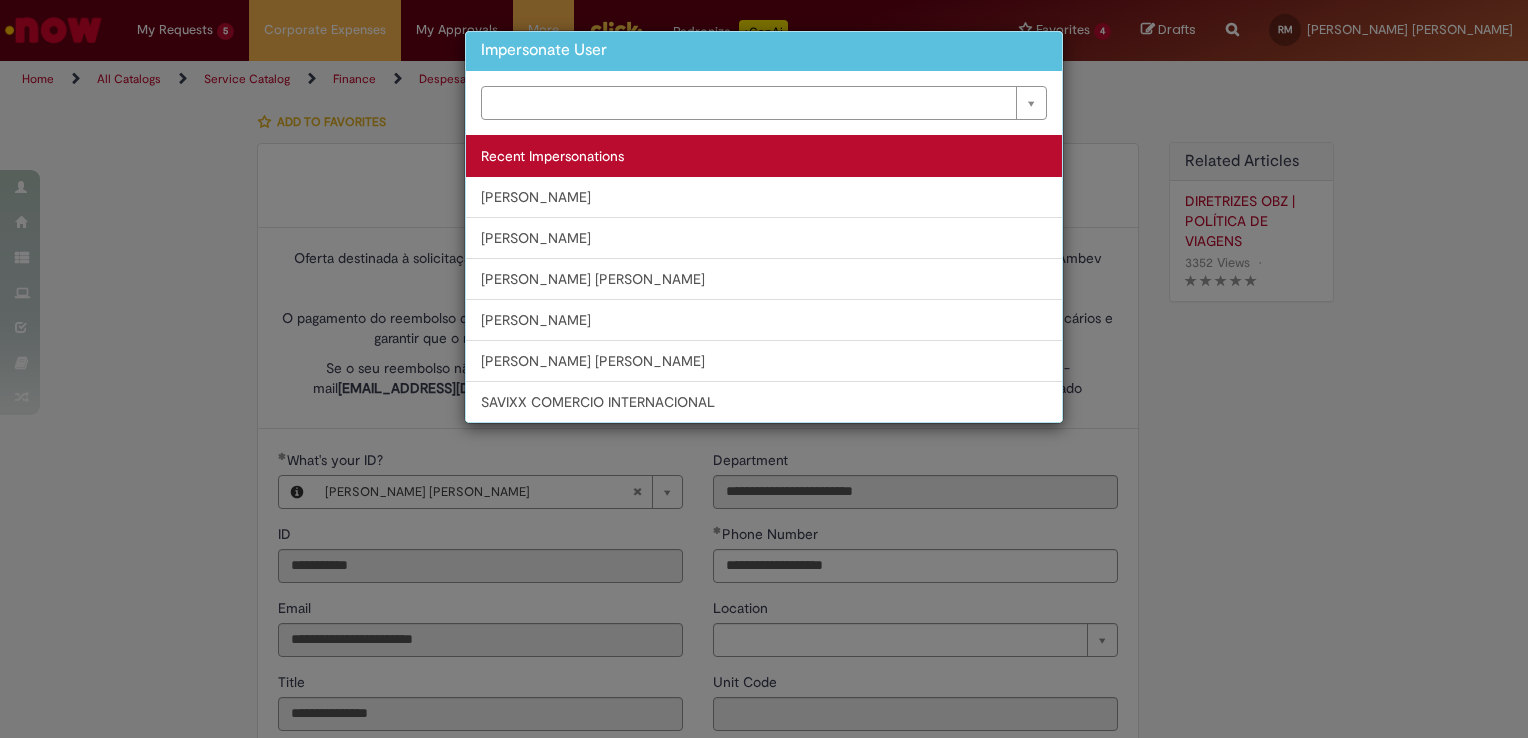 click on "Diego Augusto Pereira De Oliveira" at bounding box center [764, 238] 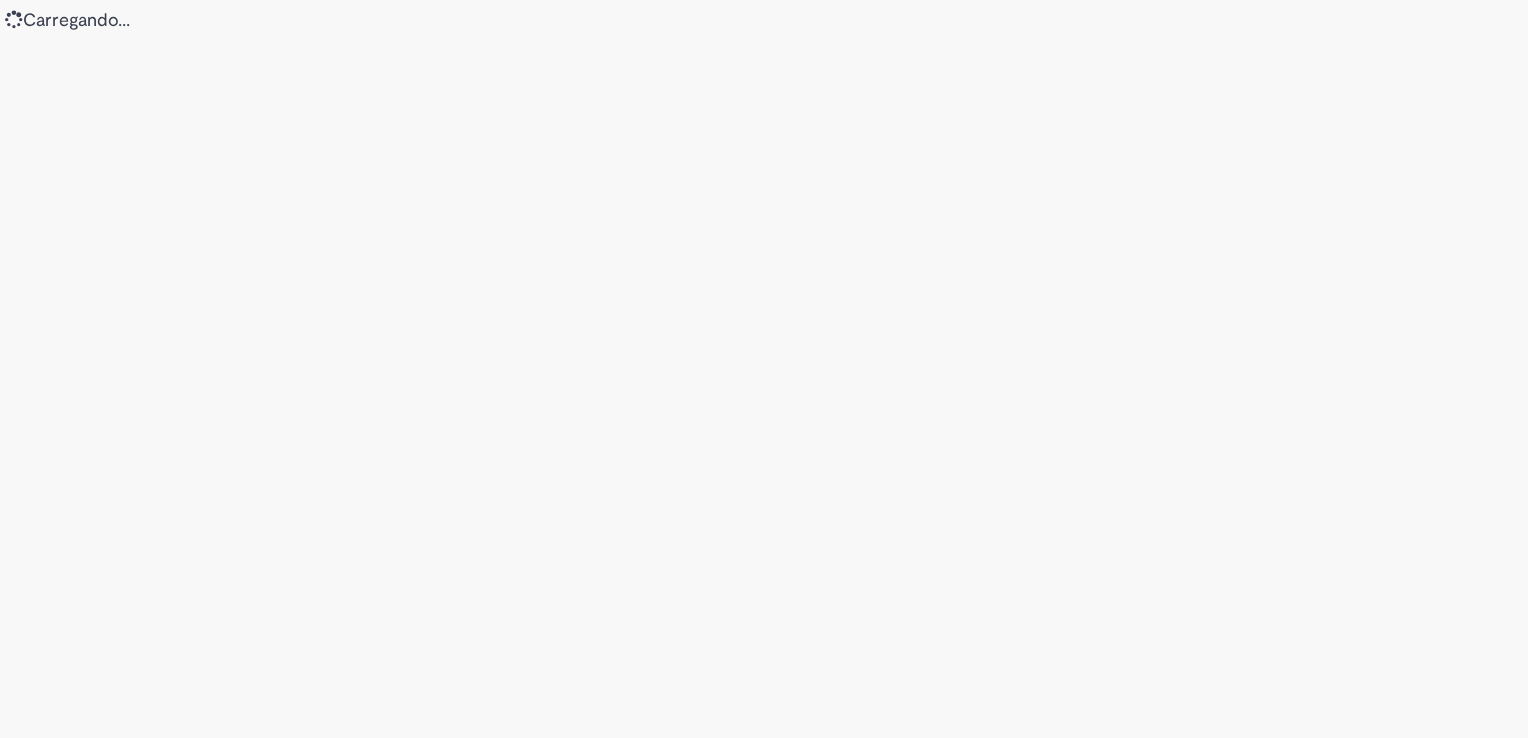 scroll, scrollTop: 0, scrollLeft: 0, axis: both 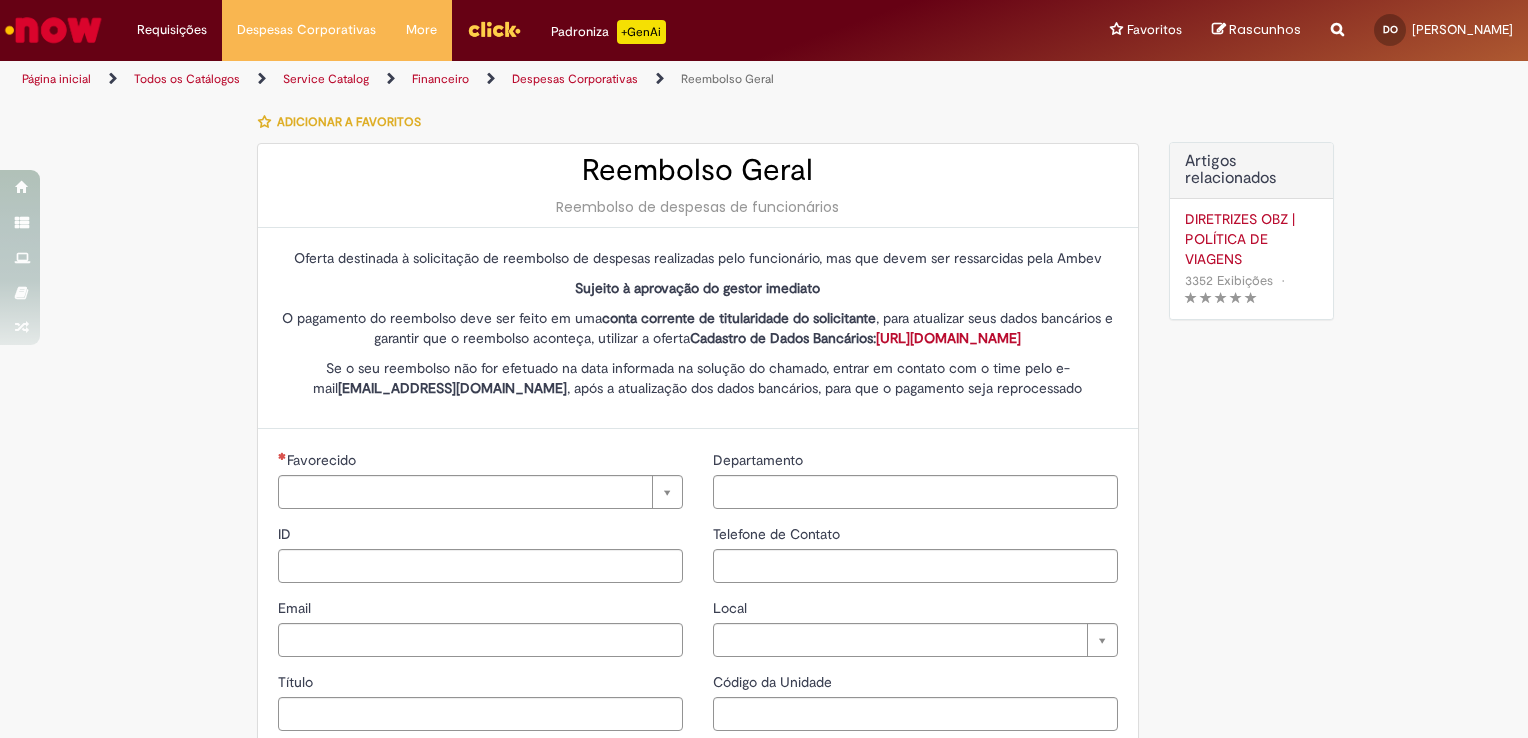 type on "********" 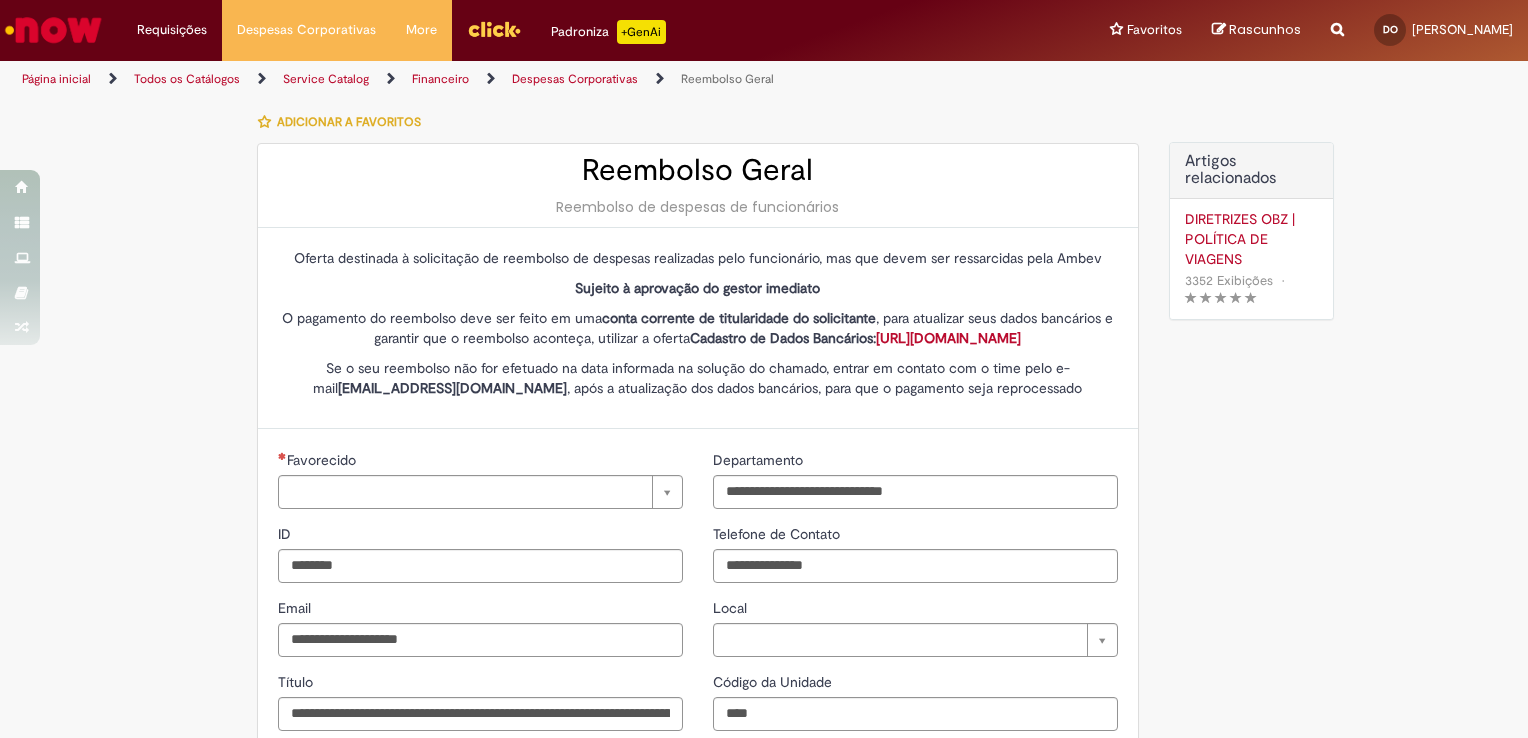 type on "**********" 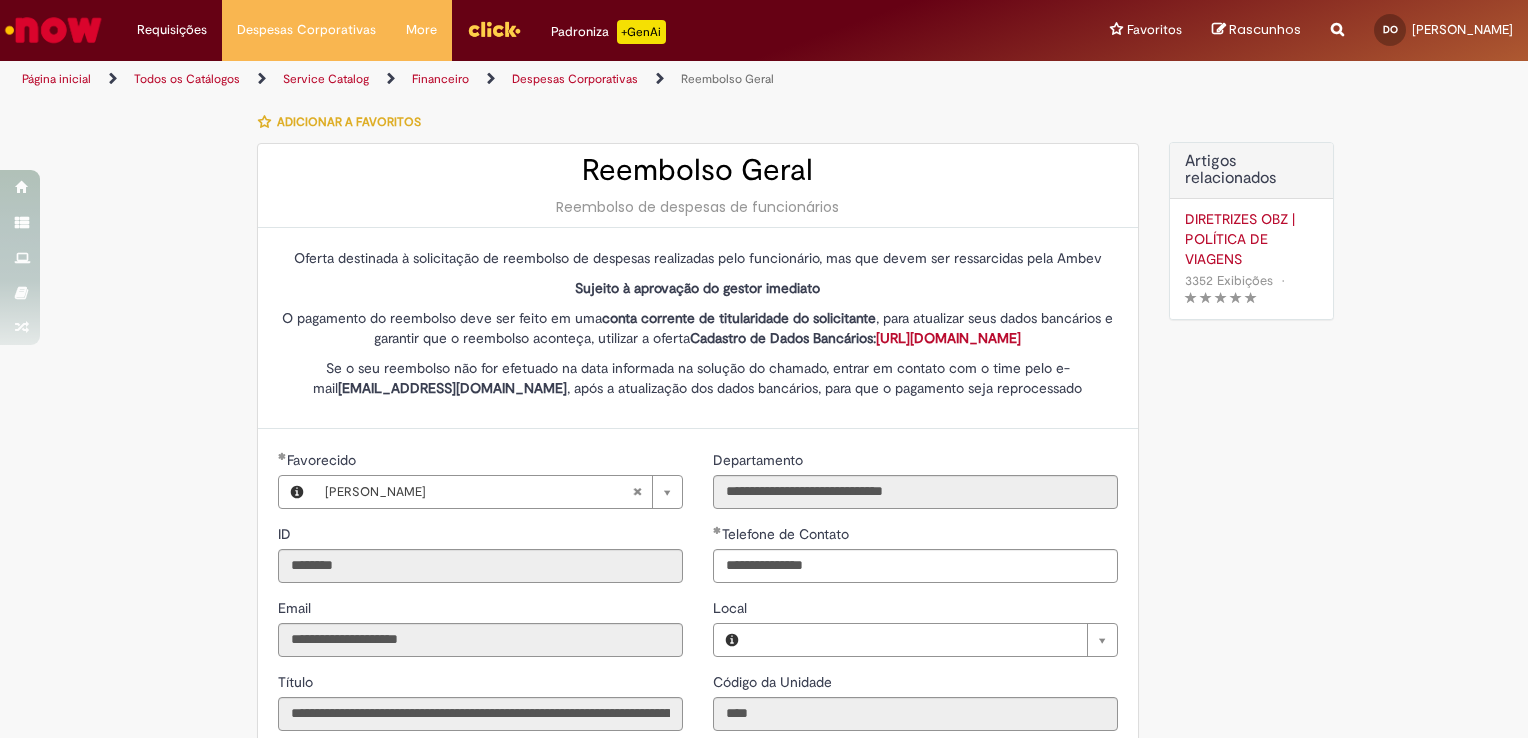 type 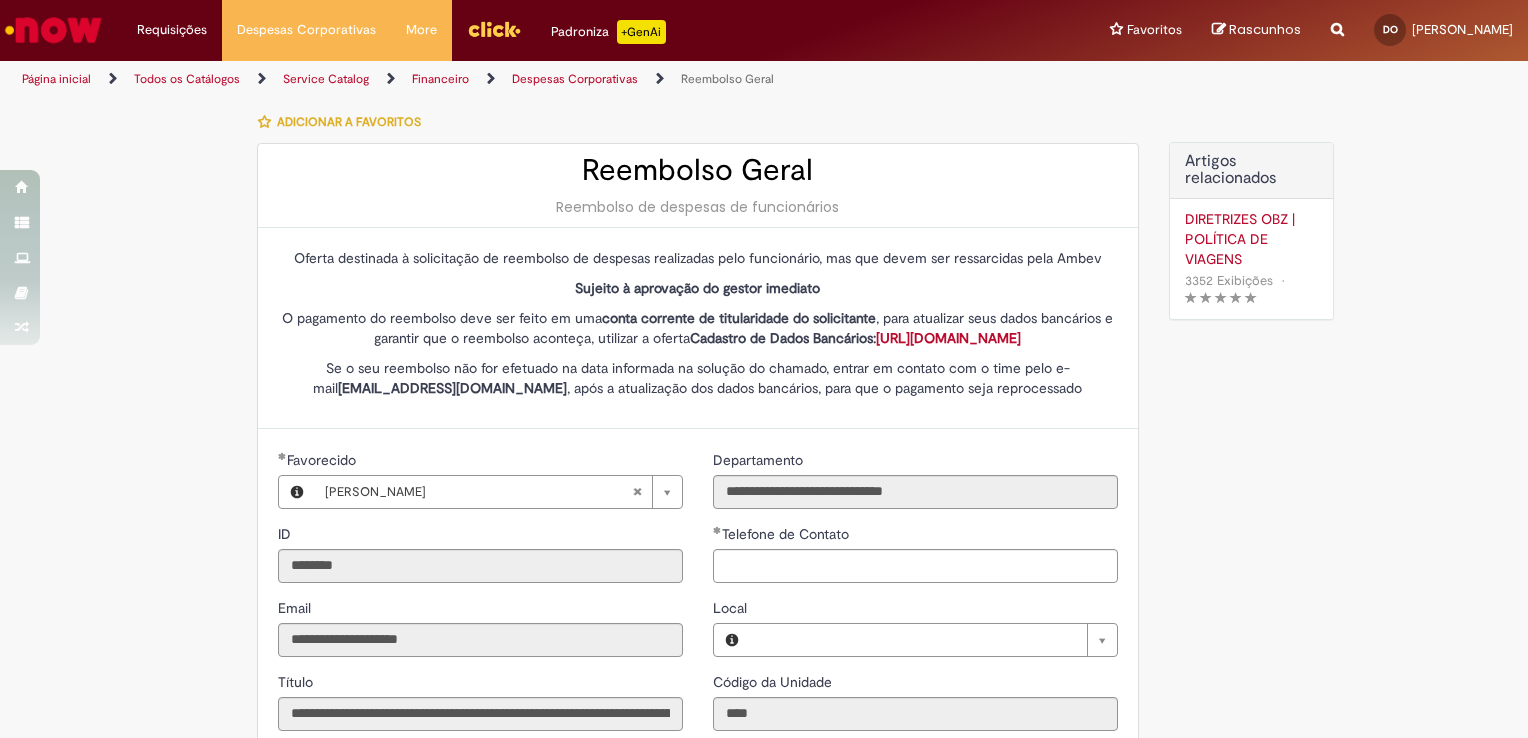 type on "**********" 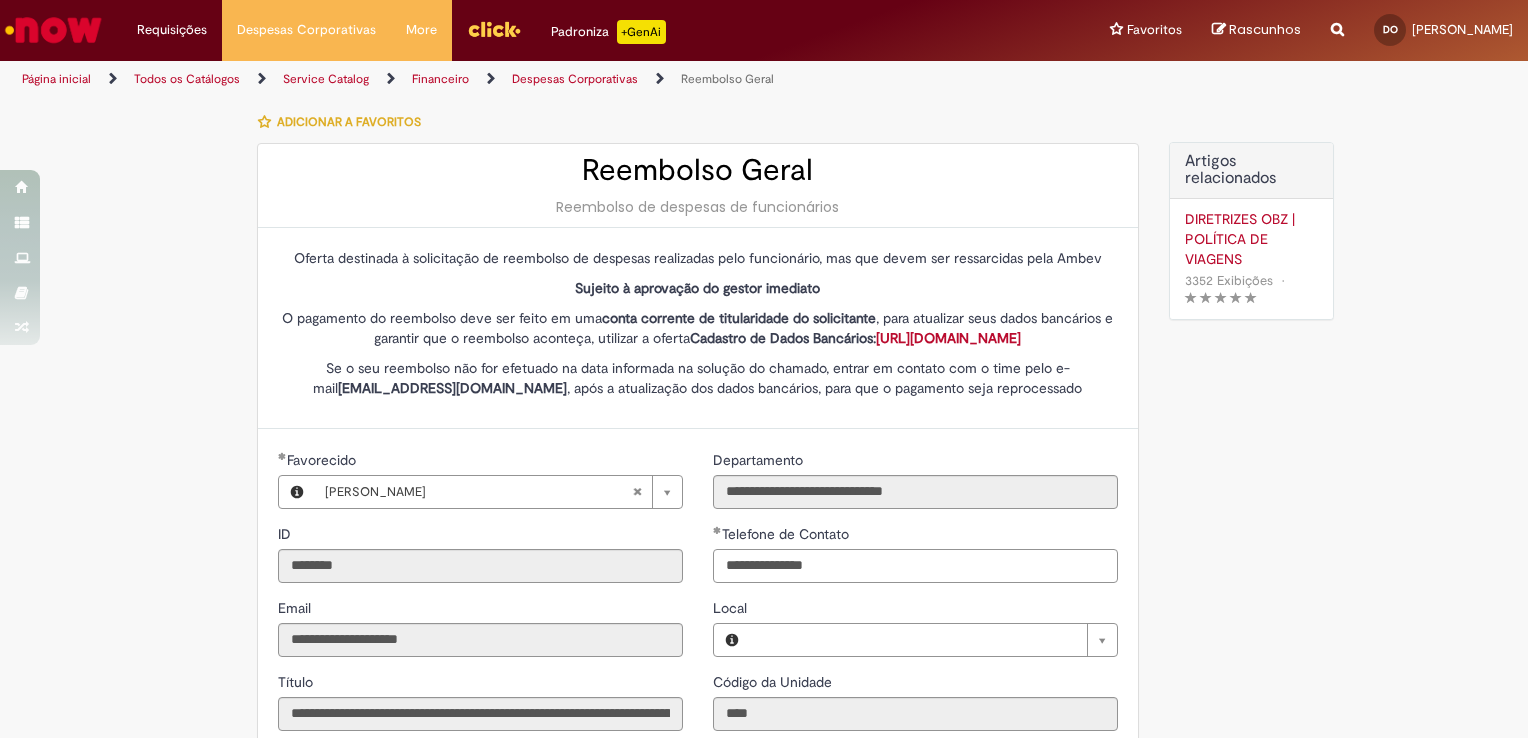 type 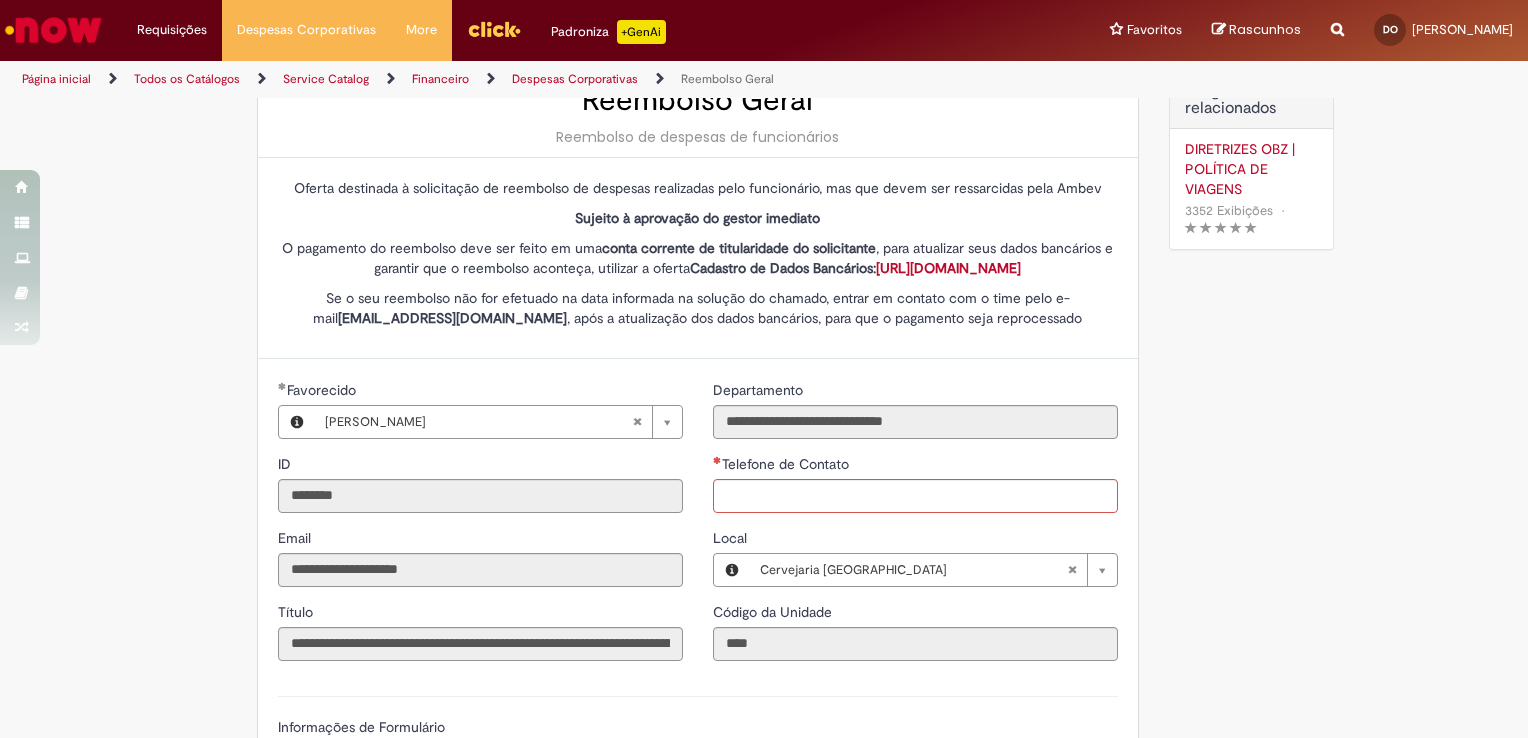 scroll, scrollTop: 0, scrollLeft: 0, axis: both 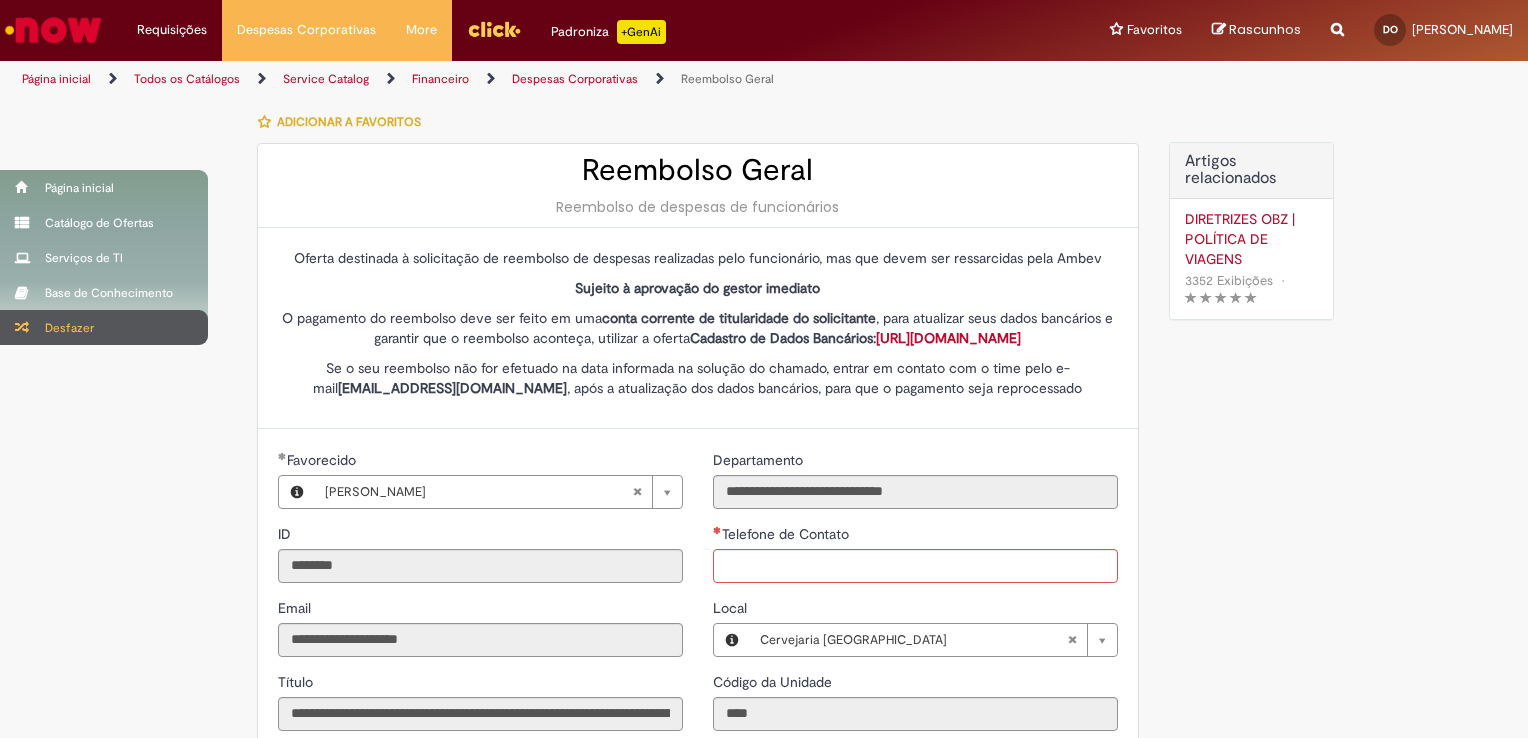 click at bounding box center (22, 327) 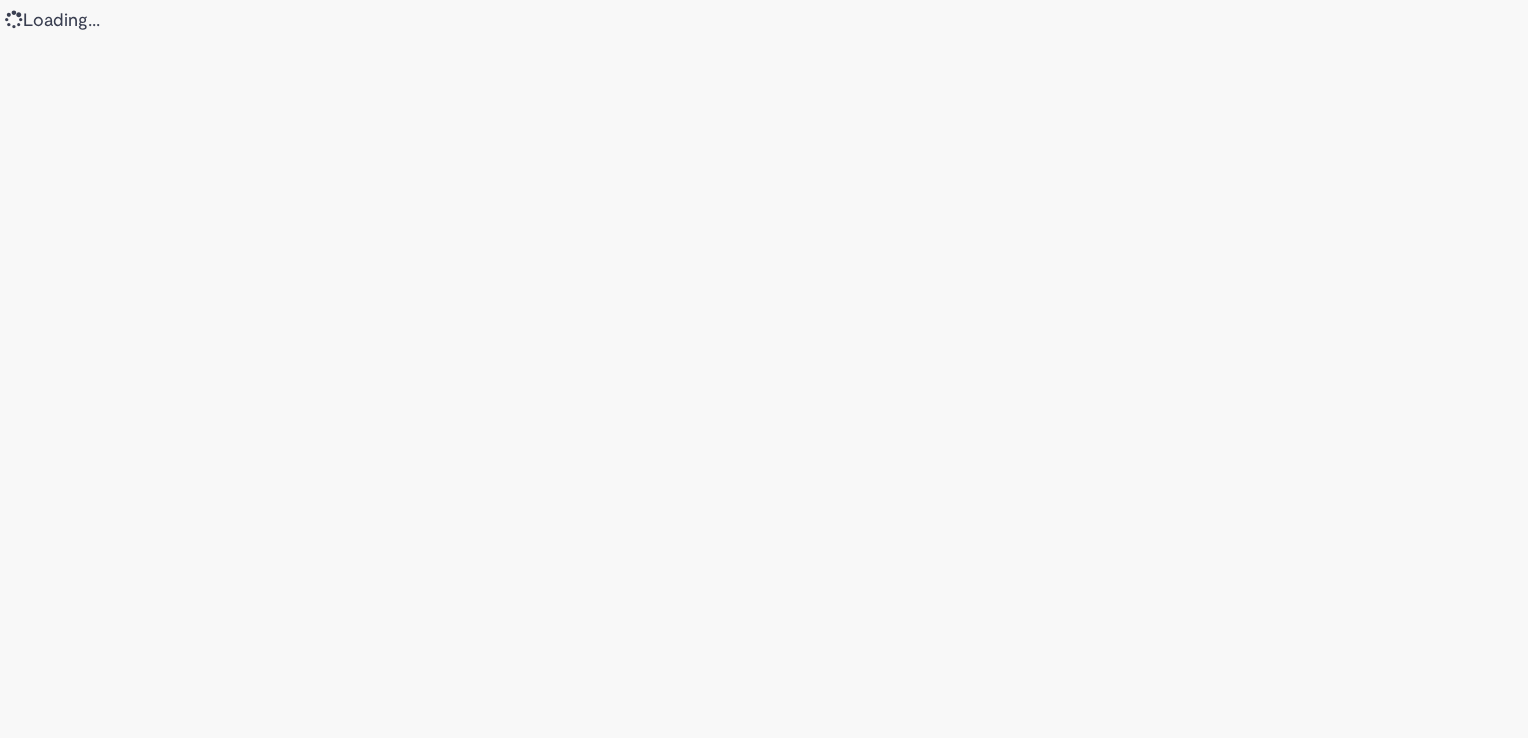 scroll, scrollTop: 0, scrollLeft: 0, axis: both 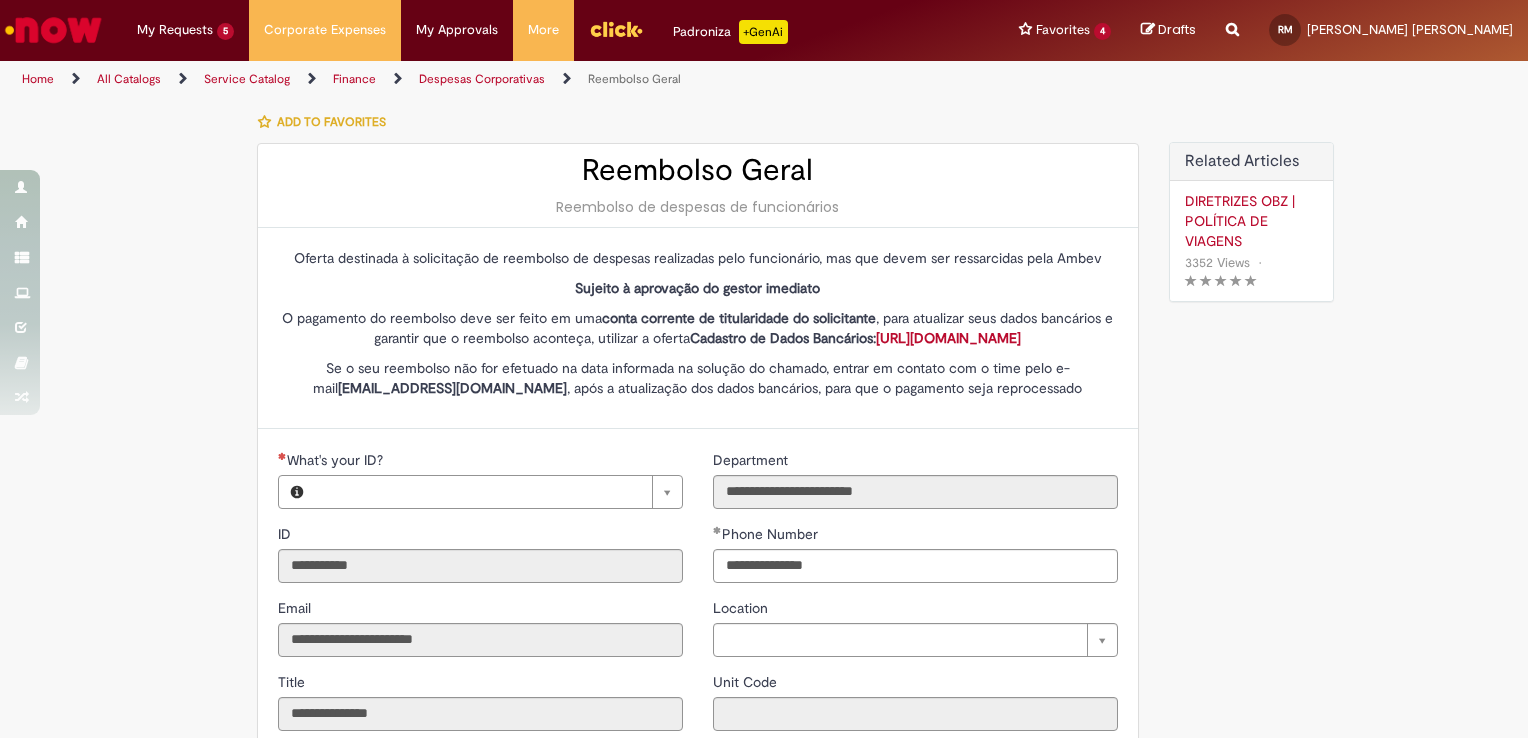 type on "**********" 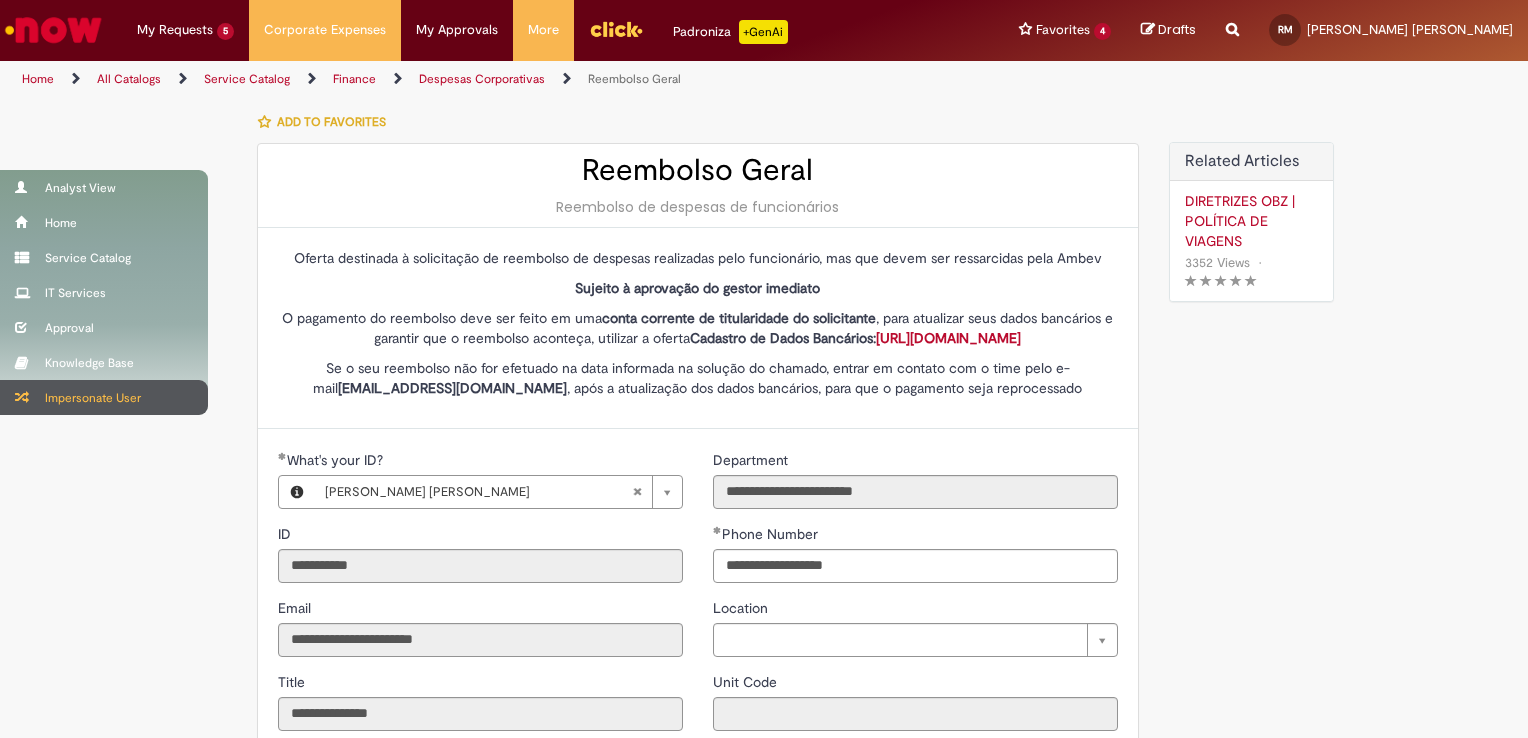 click at bounding box center (22, 397) 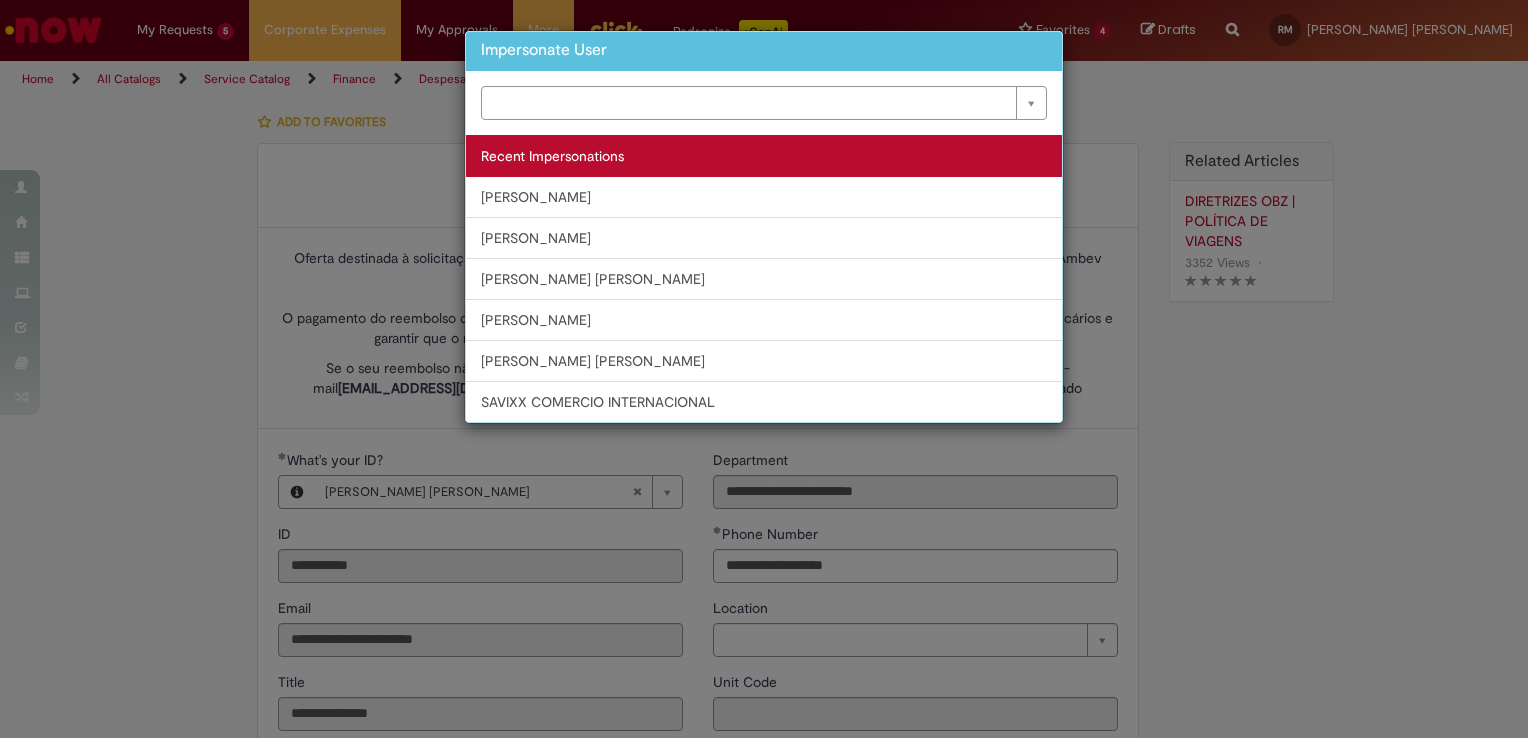 click on "[PERSON_NAME]" at bounding box center [764, 279] 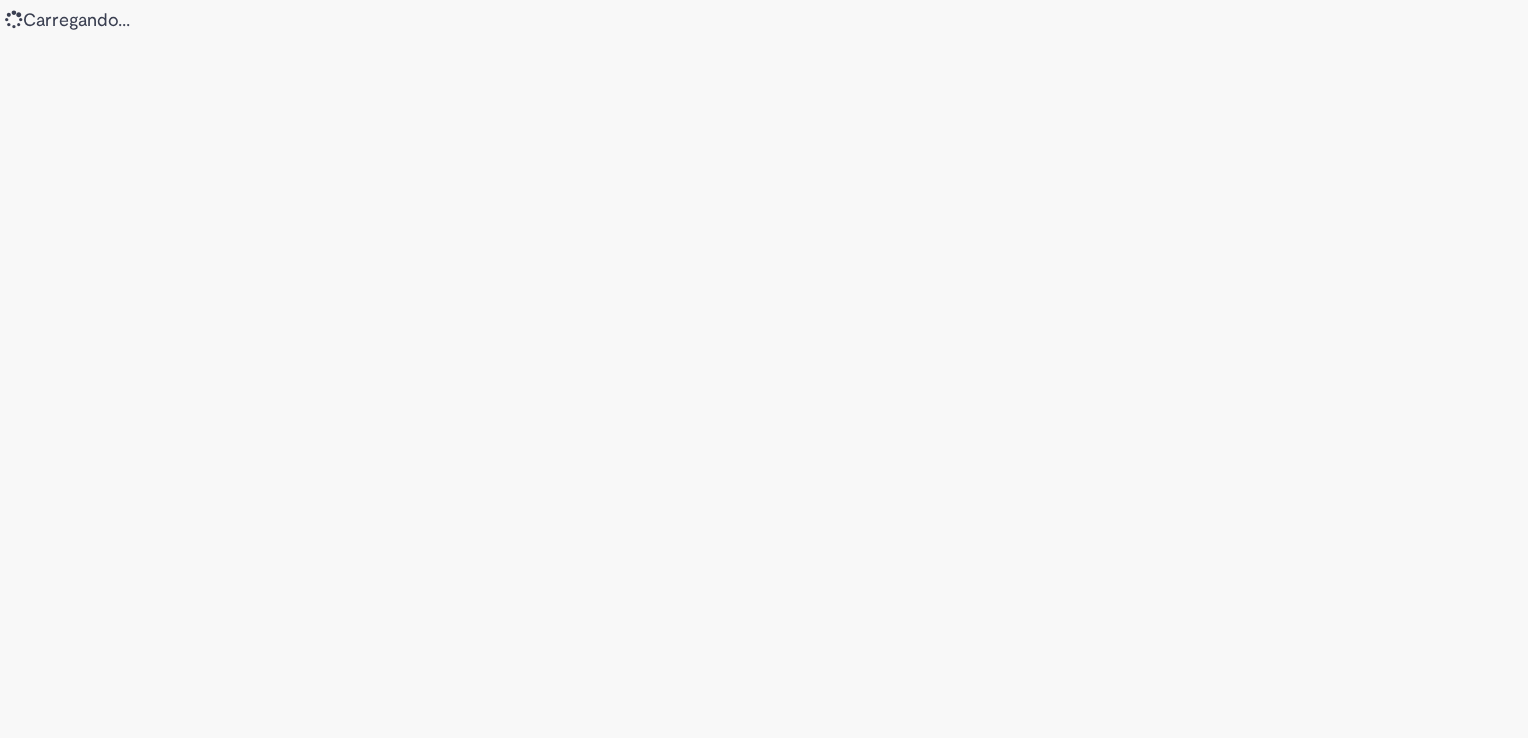 scroll, scrollTop: 0, scrollLeft: 0, axis: both 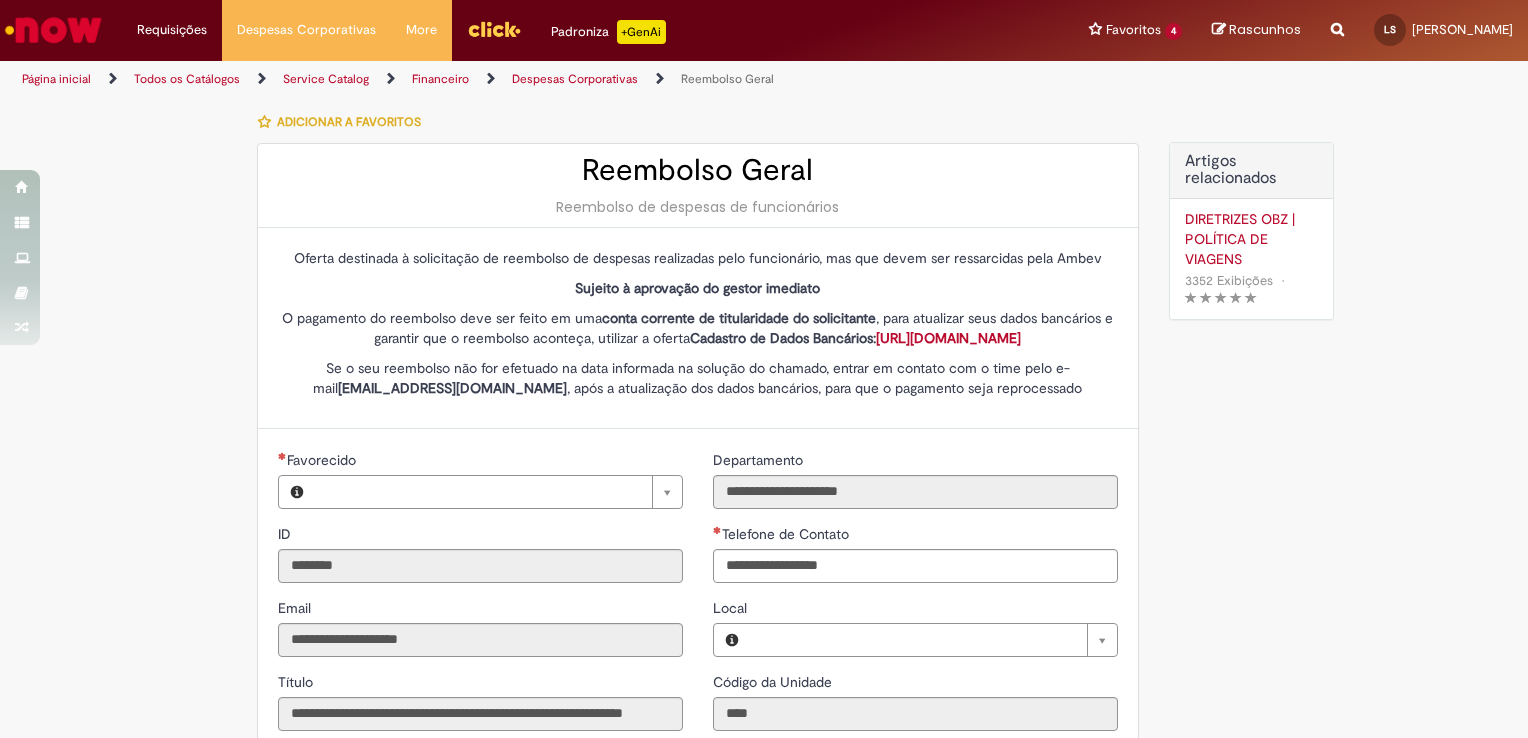 type on "**********" 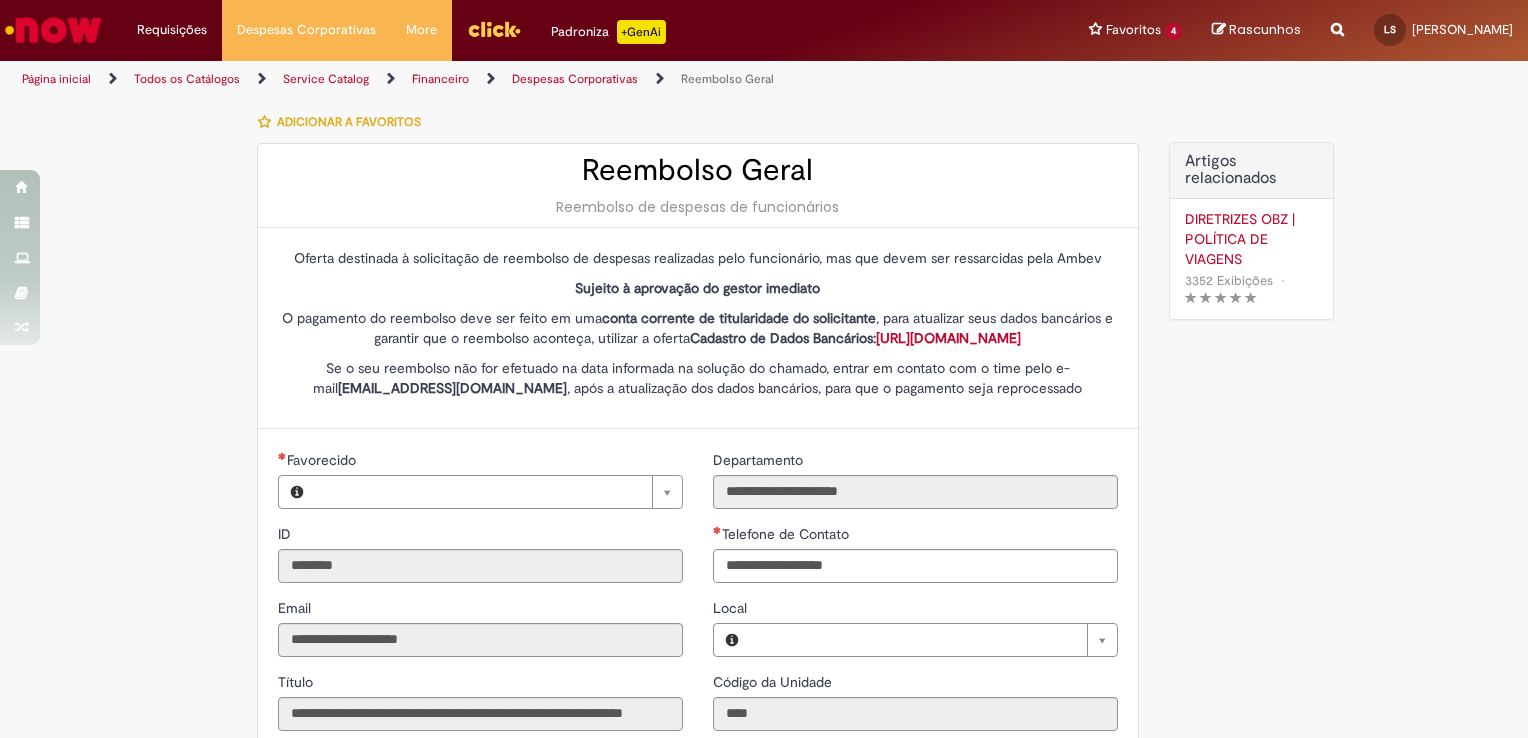 type on "**********" 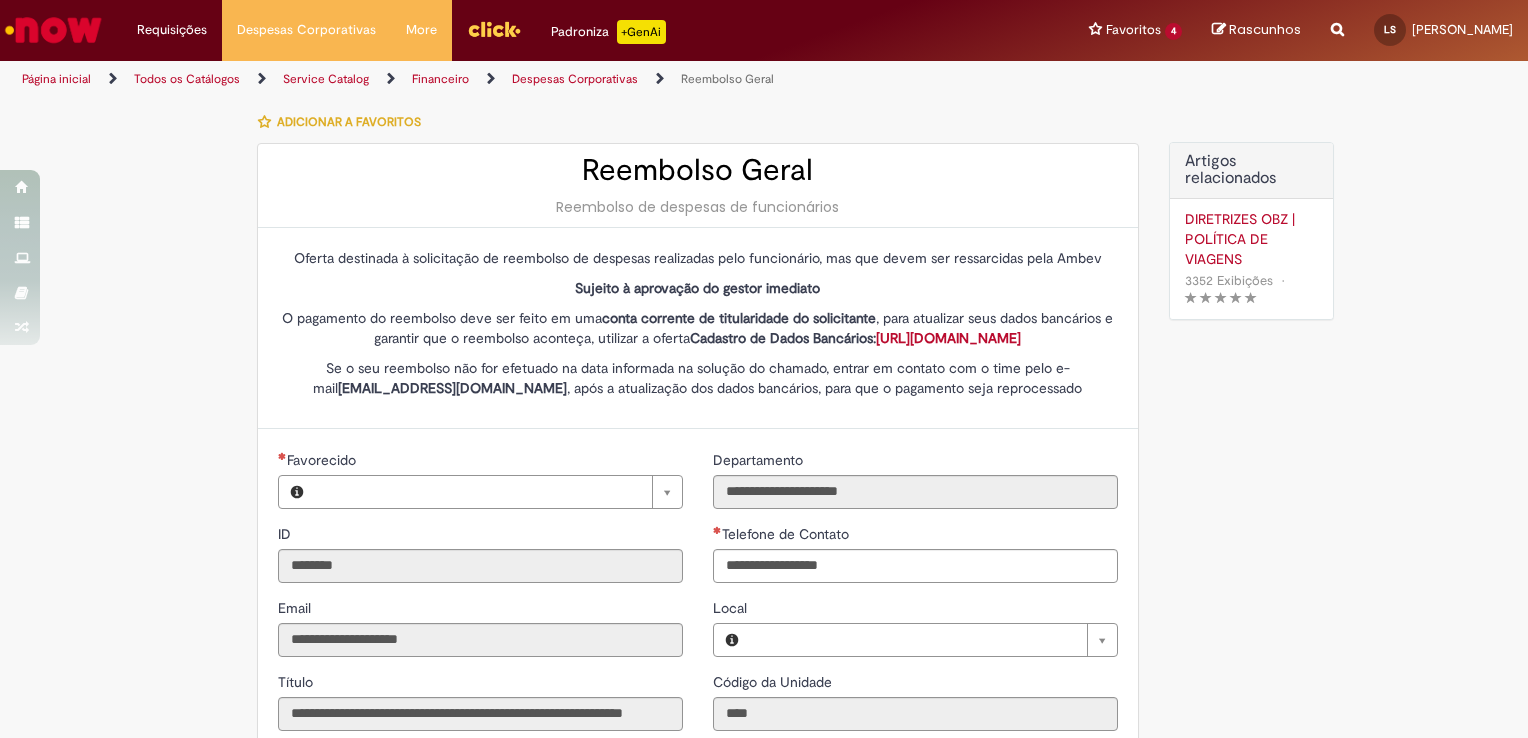 type on "**********" 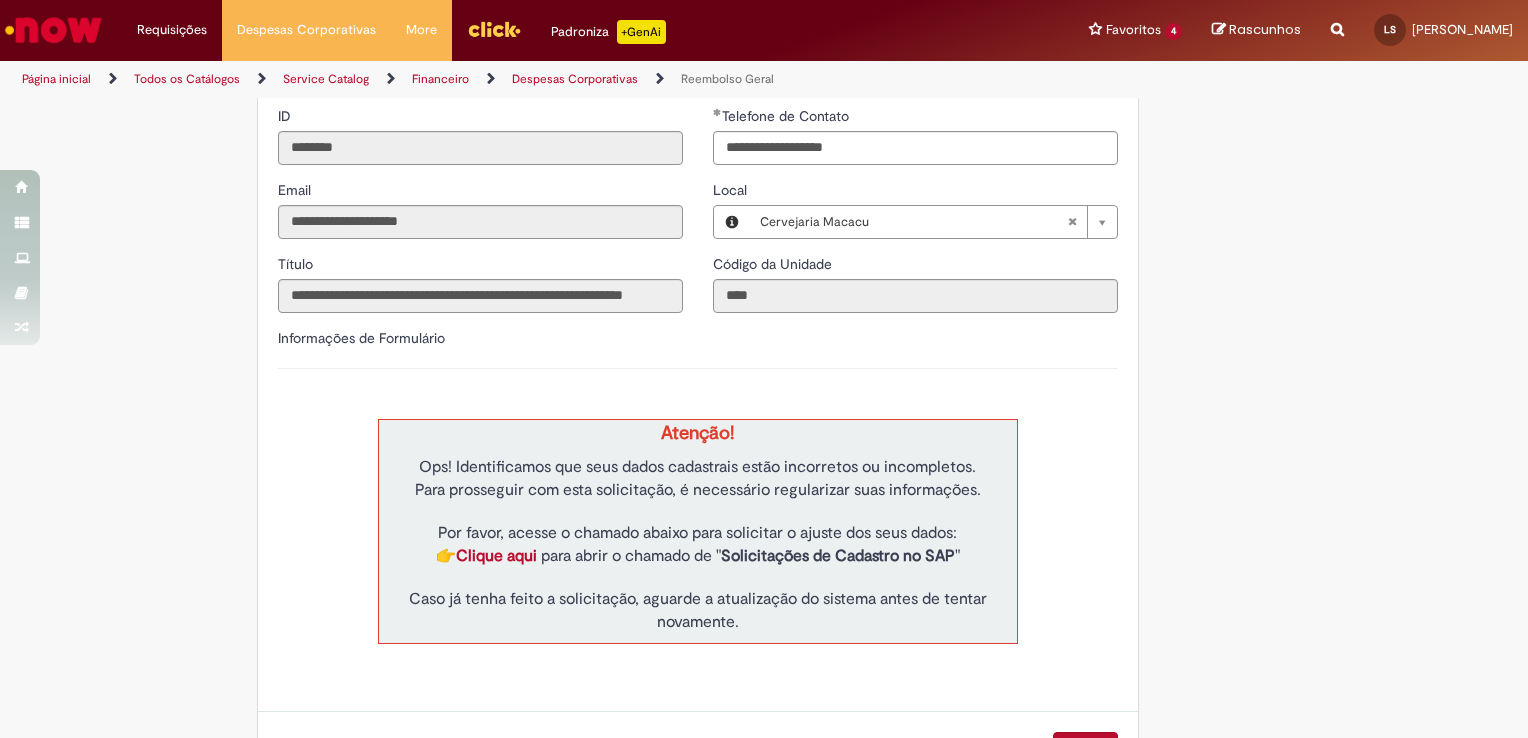 scroll, scrollTop: 507, scrollLeft: 0, axis: vertical 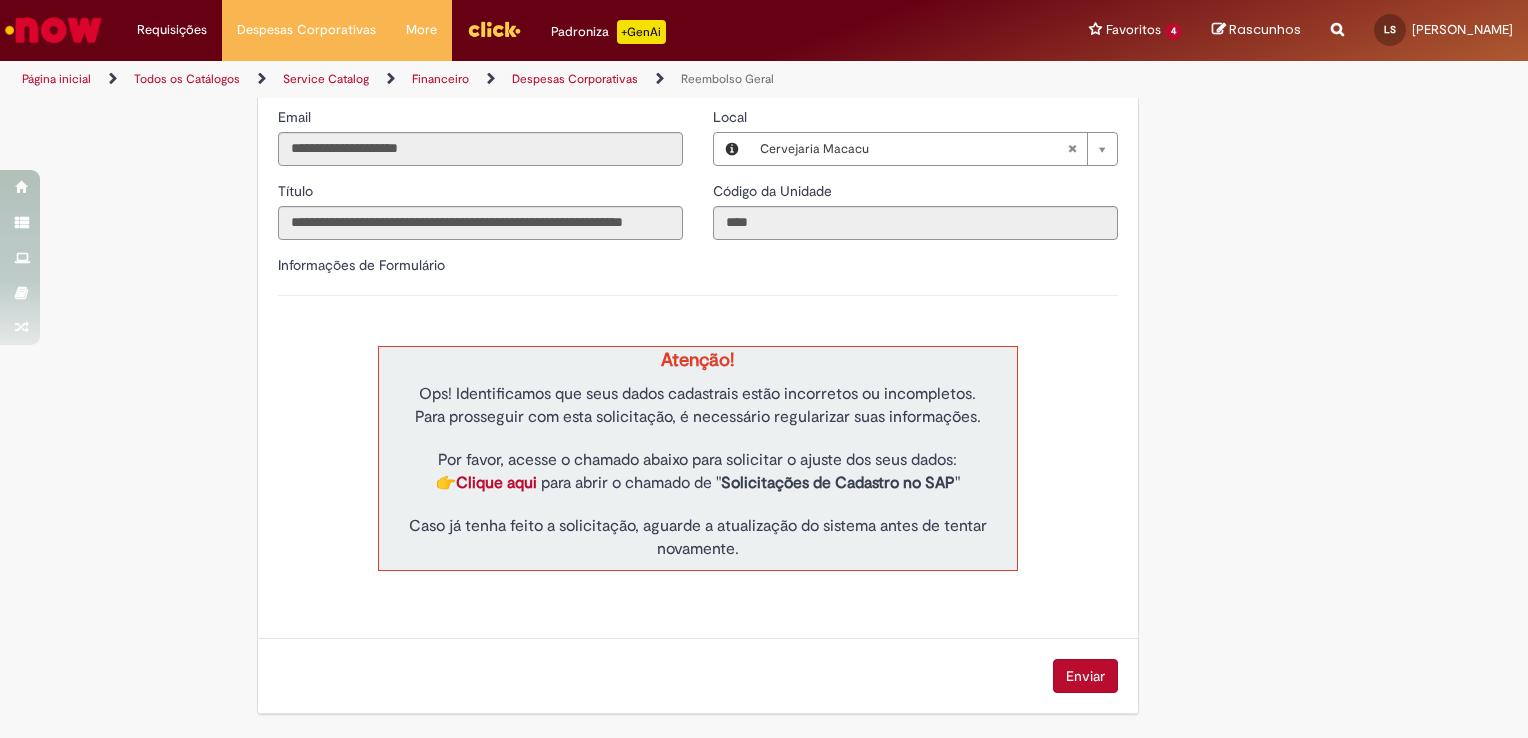 click on "Enviar" at bounding box center (1085, 676) 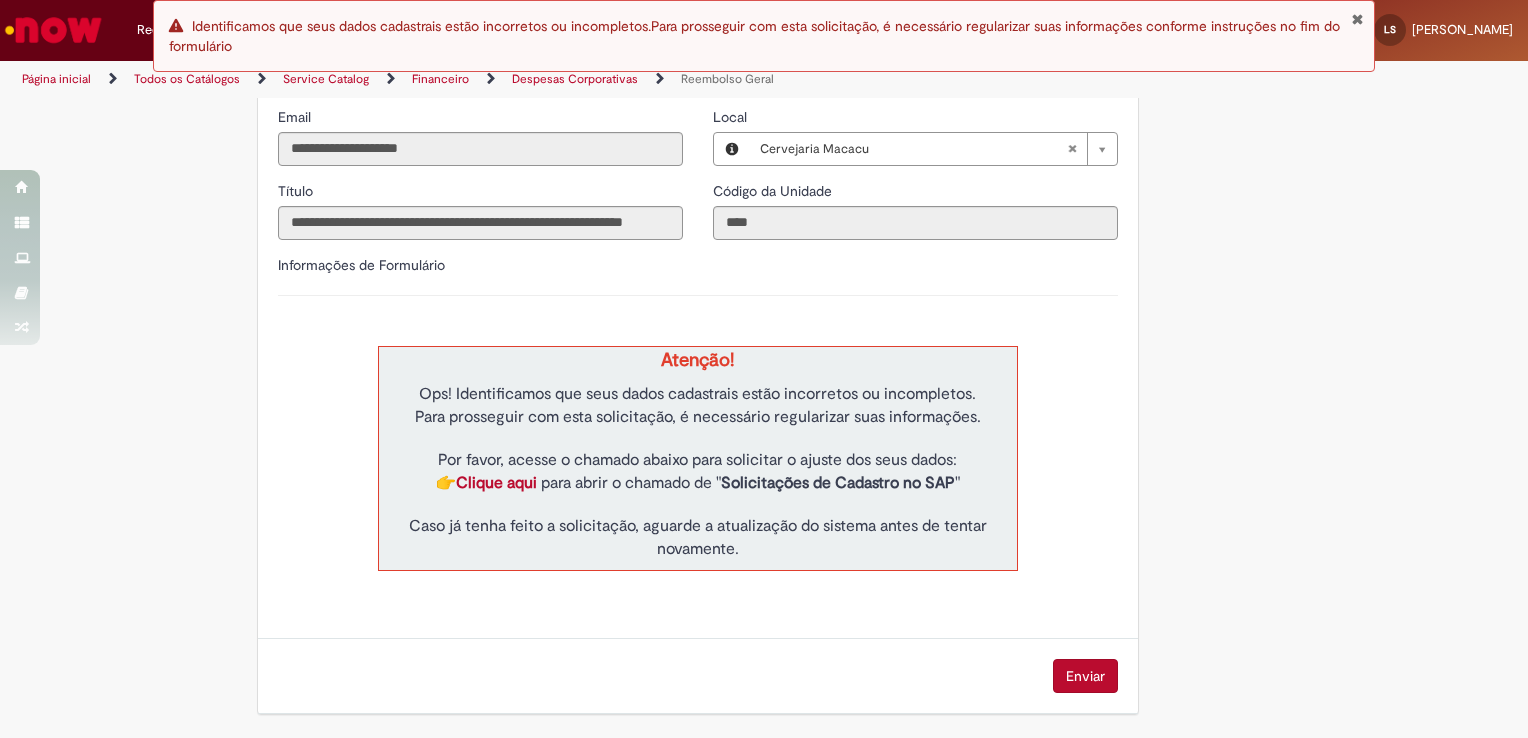 click at bounding box center (1357, 19) 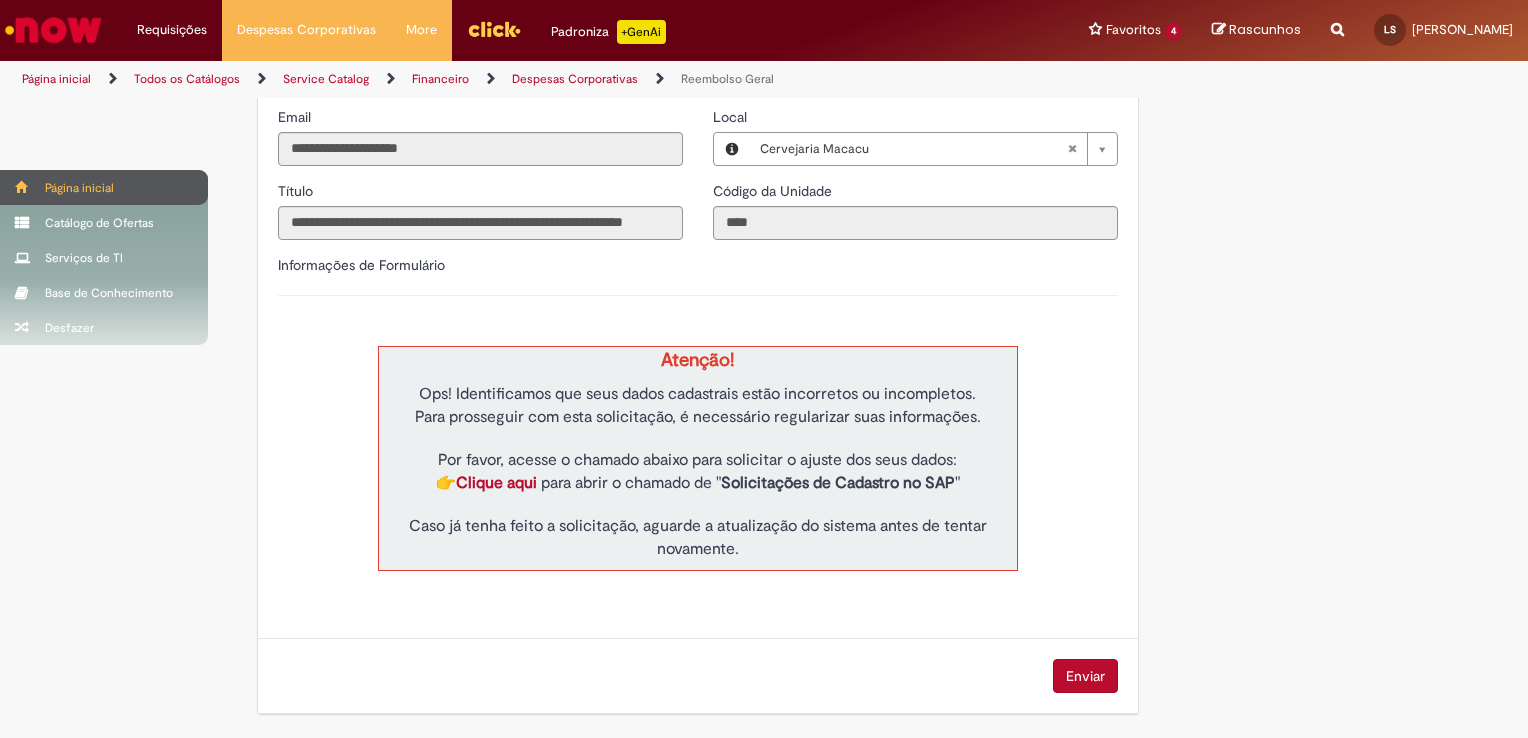 click on "Página inicial" at bounding box center (104, 187) 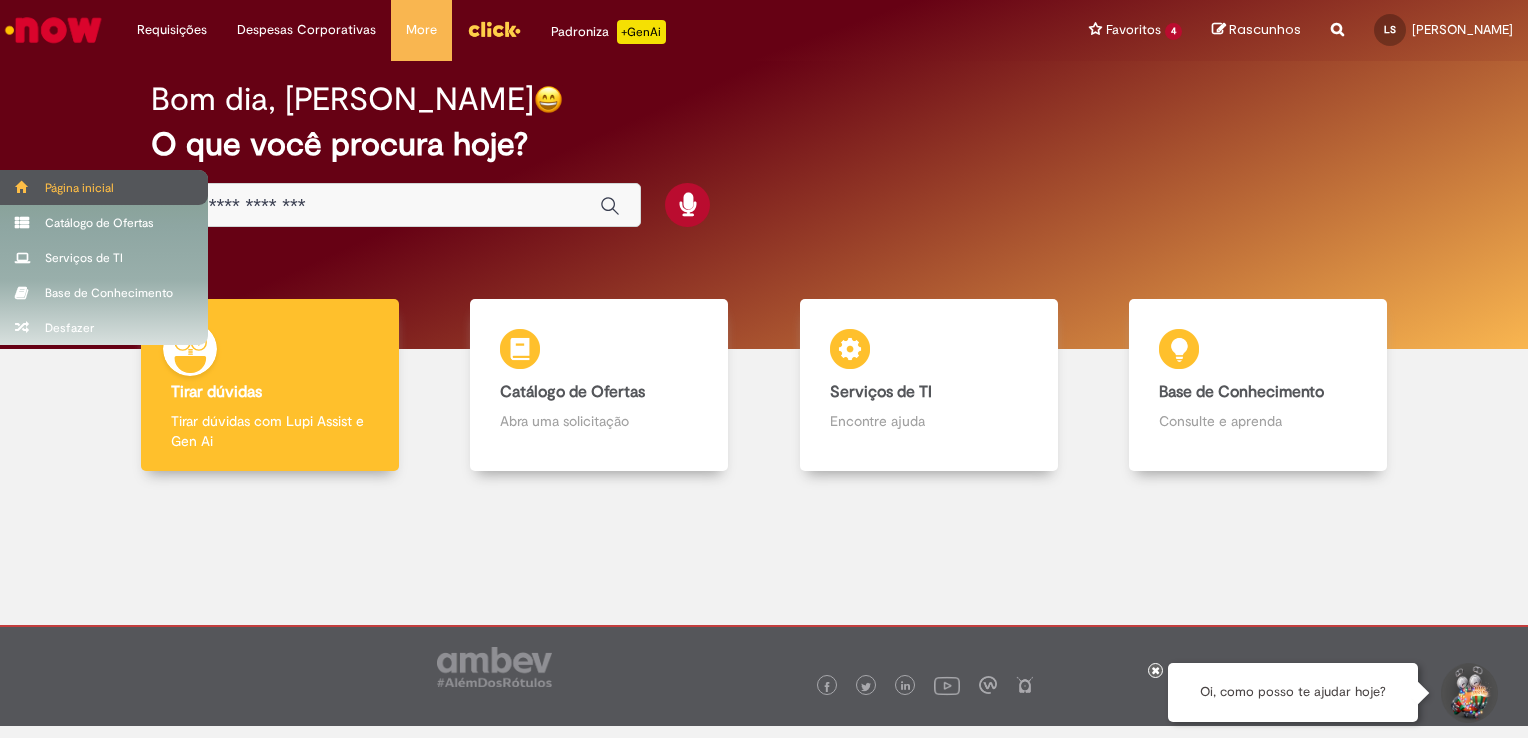 scroll, scrollTop: 0, scrollLeft: 0, axis: both 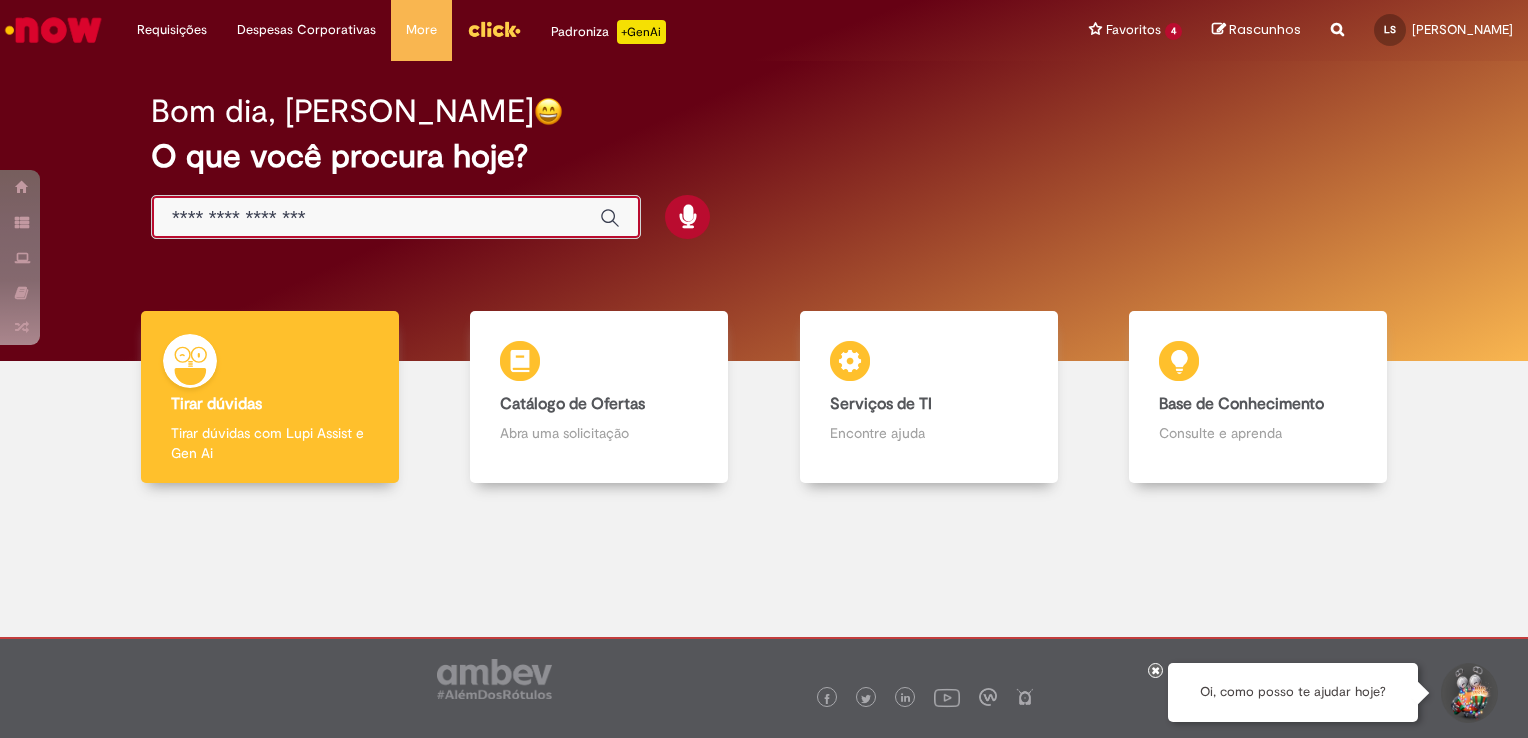 click at bounding box center (376, 218) 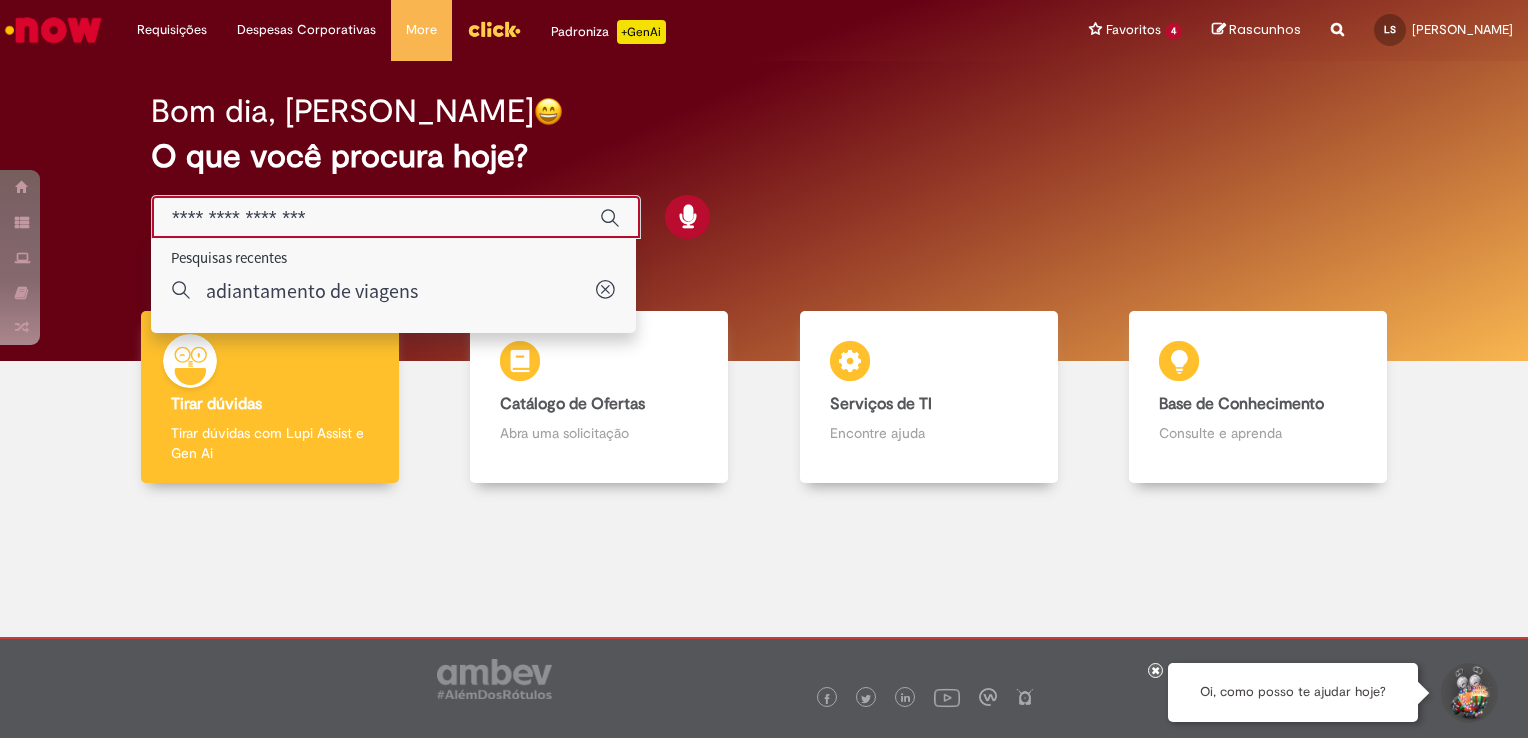 paste on "**********" 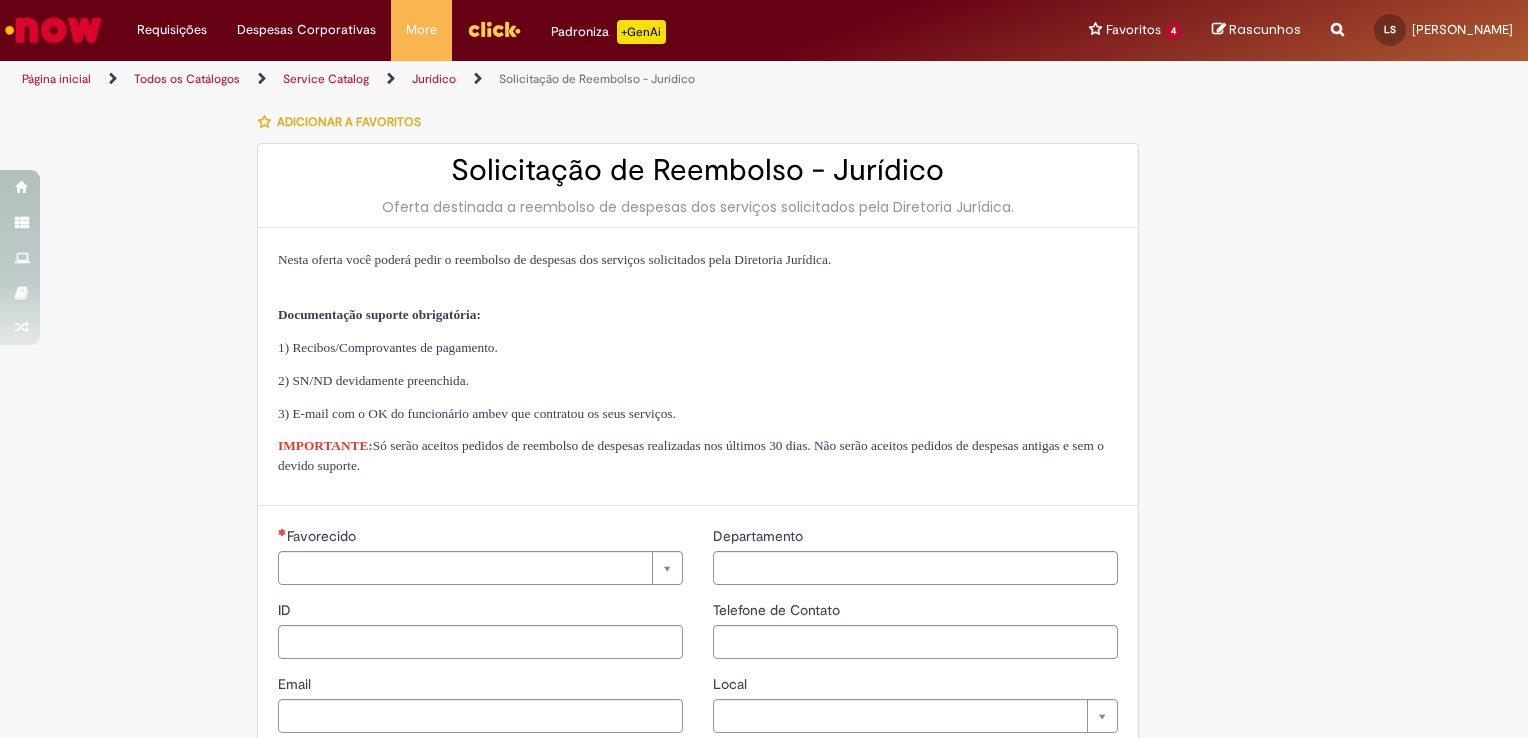type on "********" 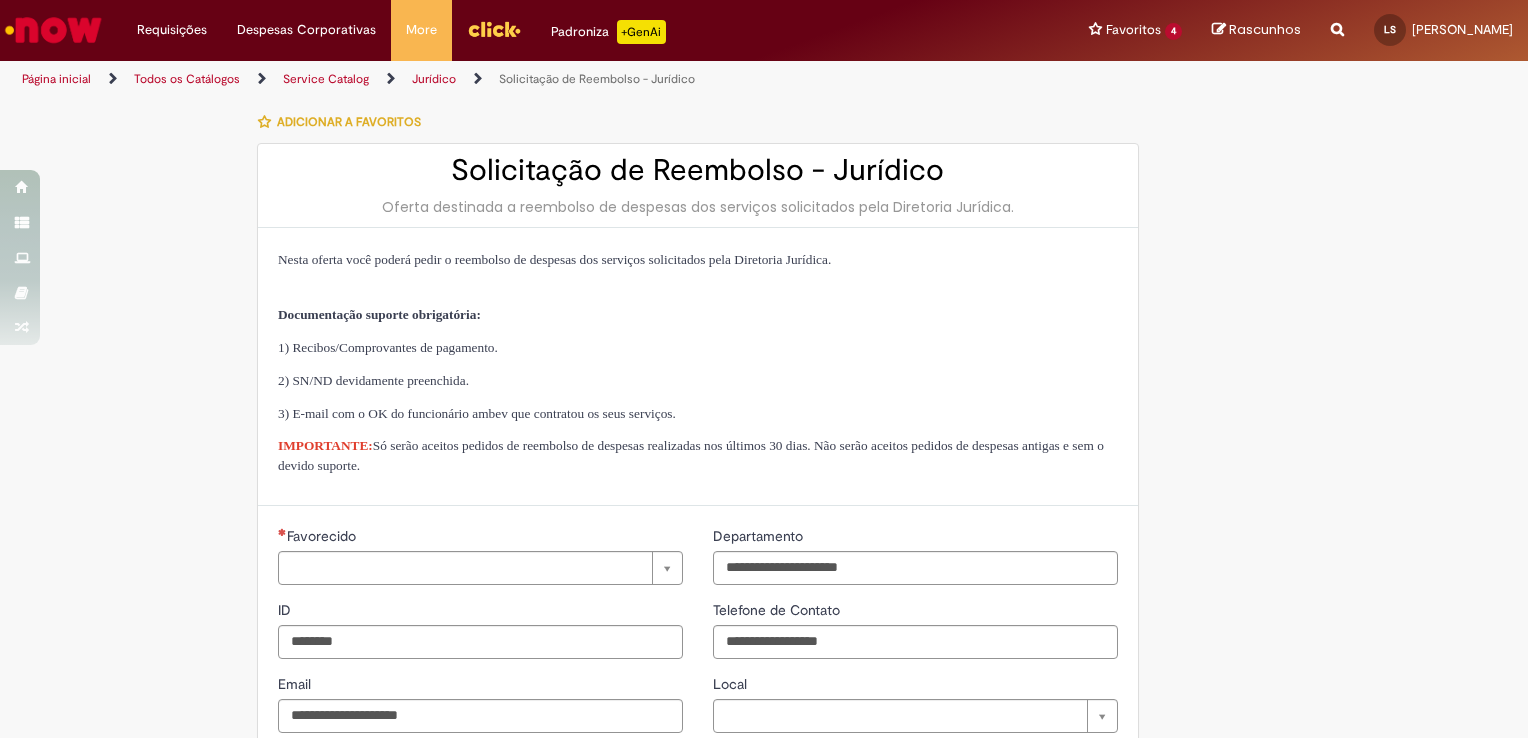 type on "**********" 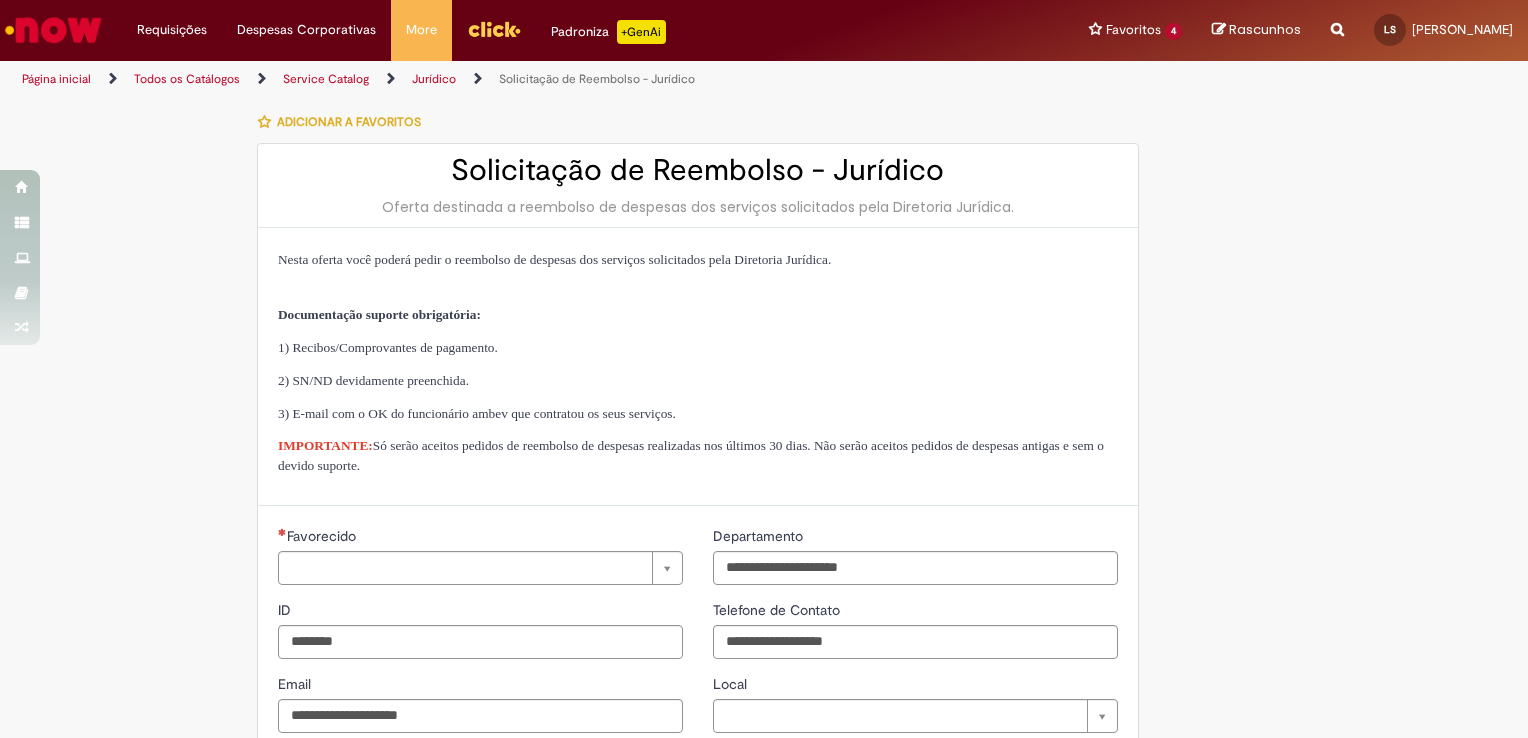 type on "**********" 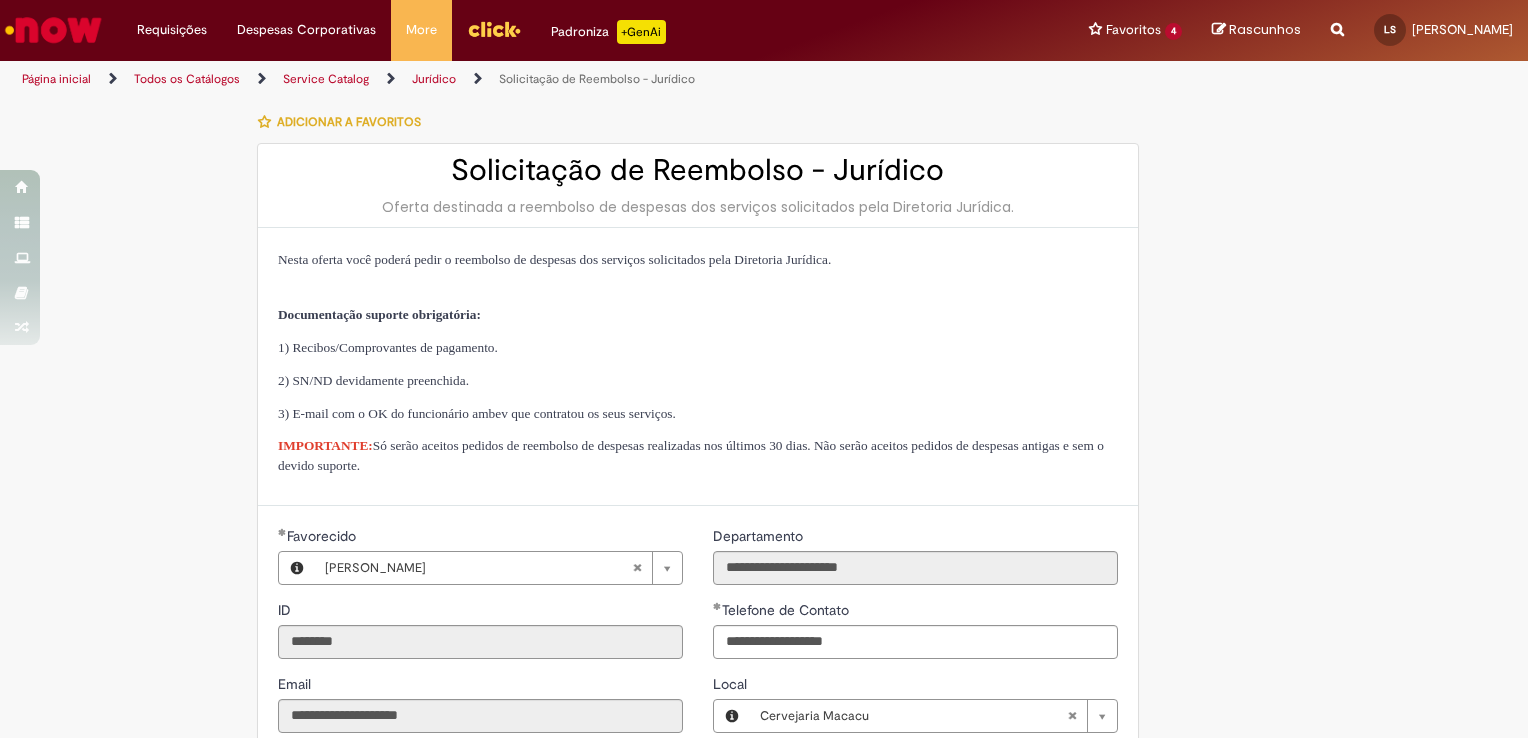 type on "**********" 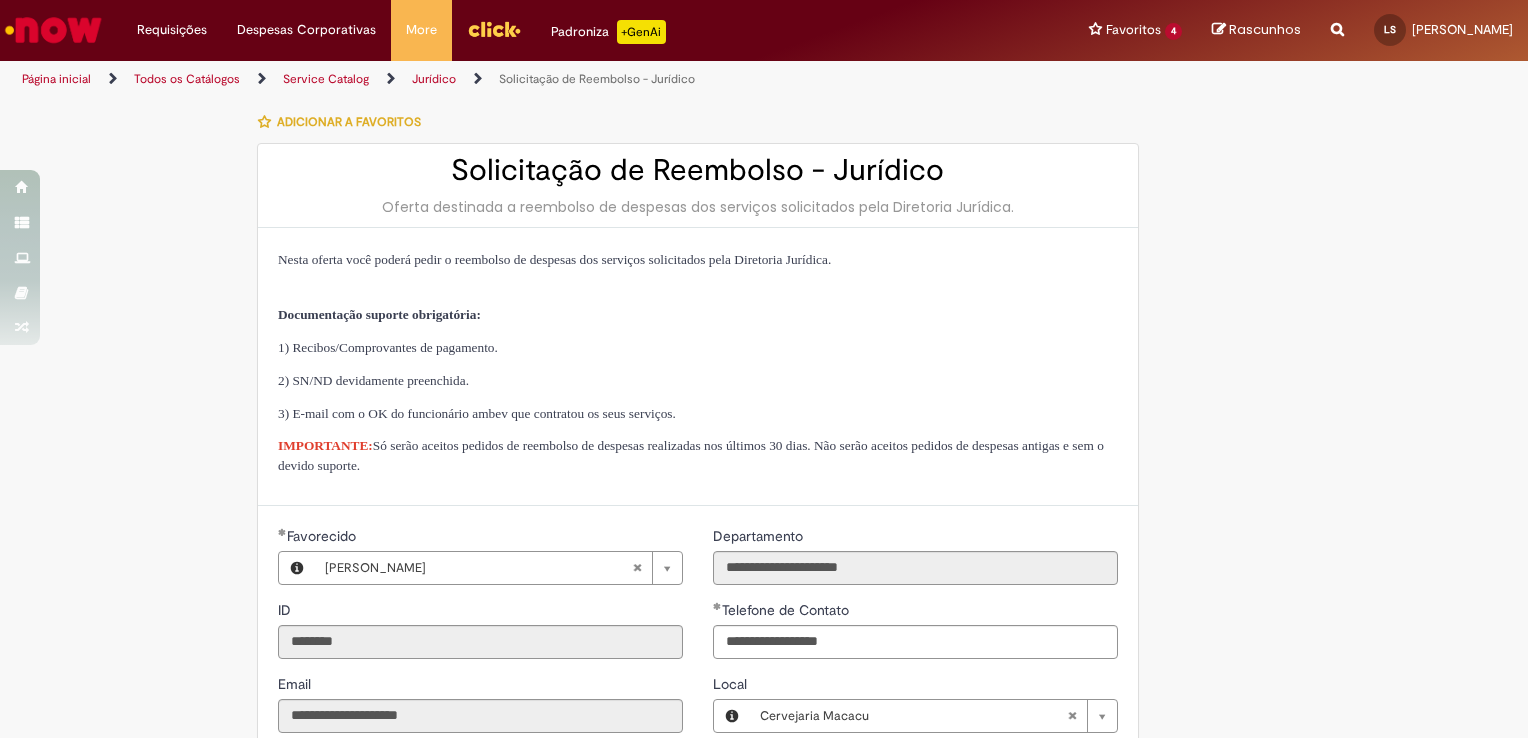 type on "**********" 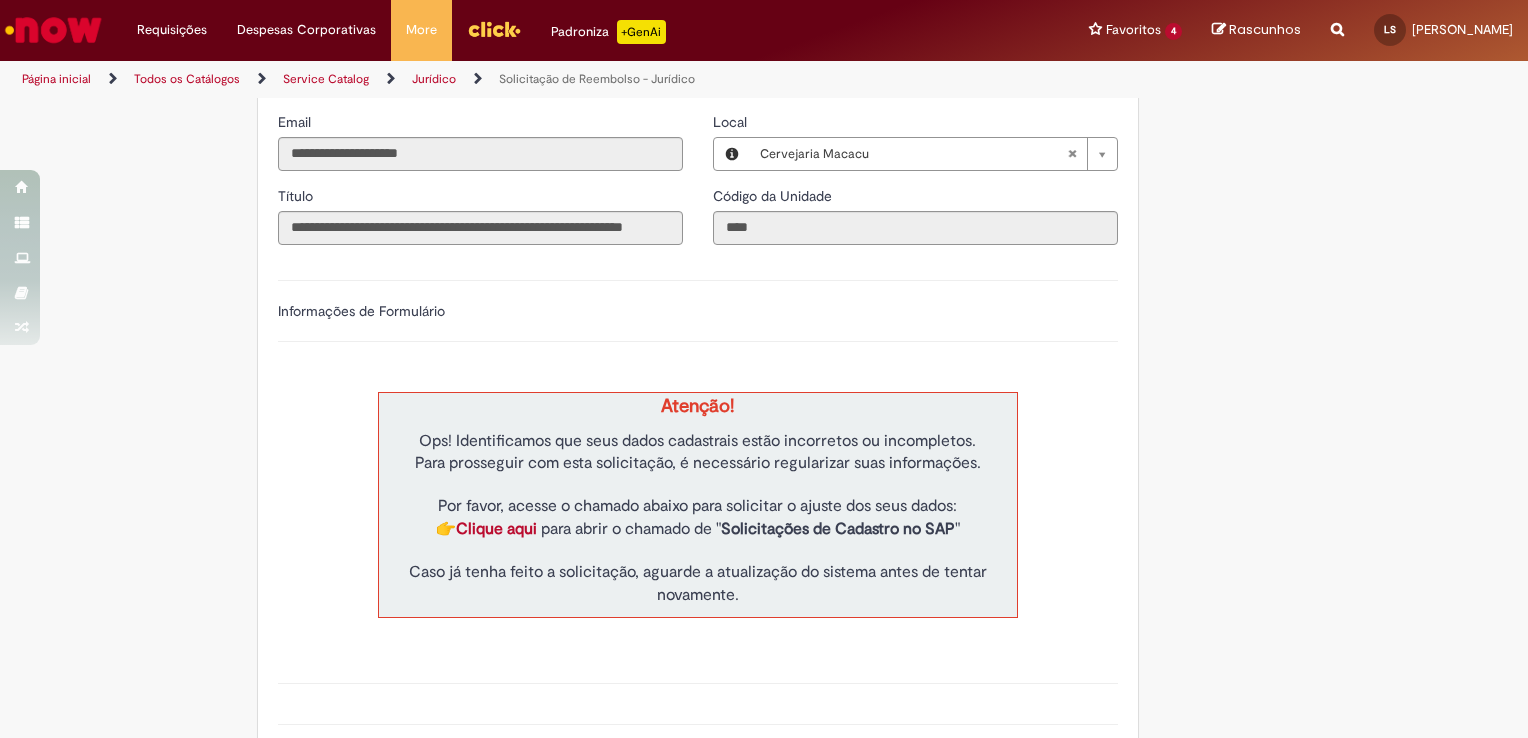 scroll, scrollTop: 770, scrollLeft: 0, axis: vertical 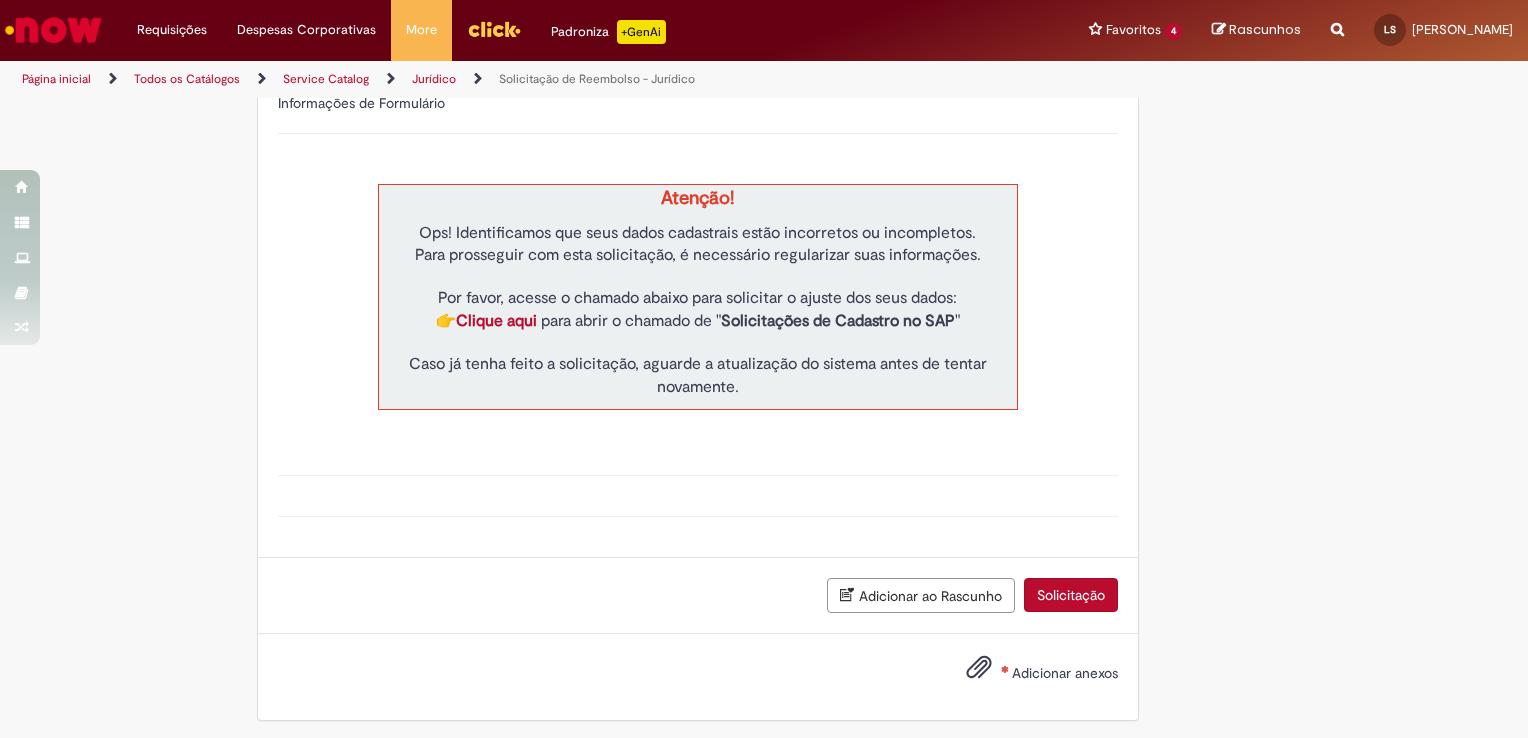 click on "Solicitação" at bounding box center (1071, 595) 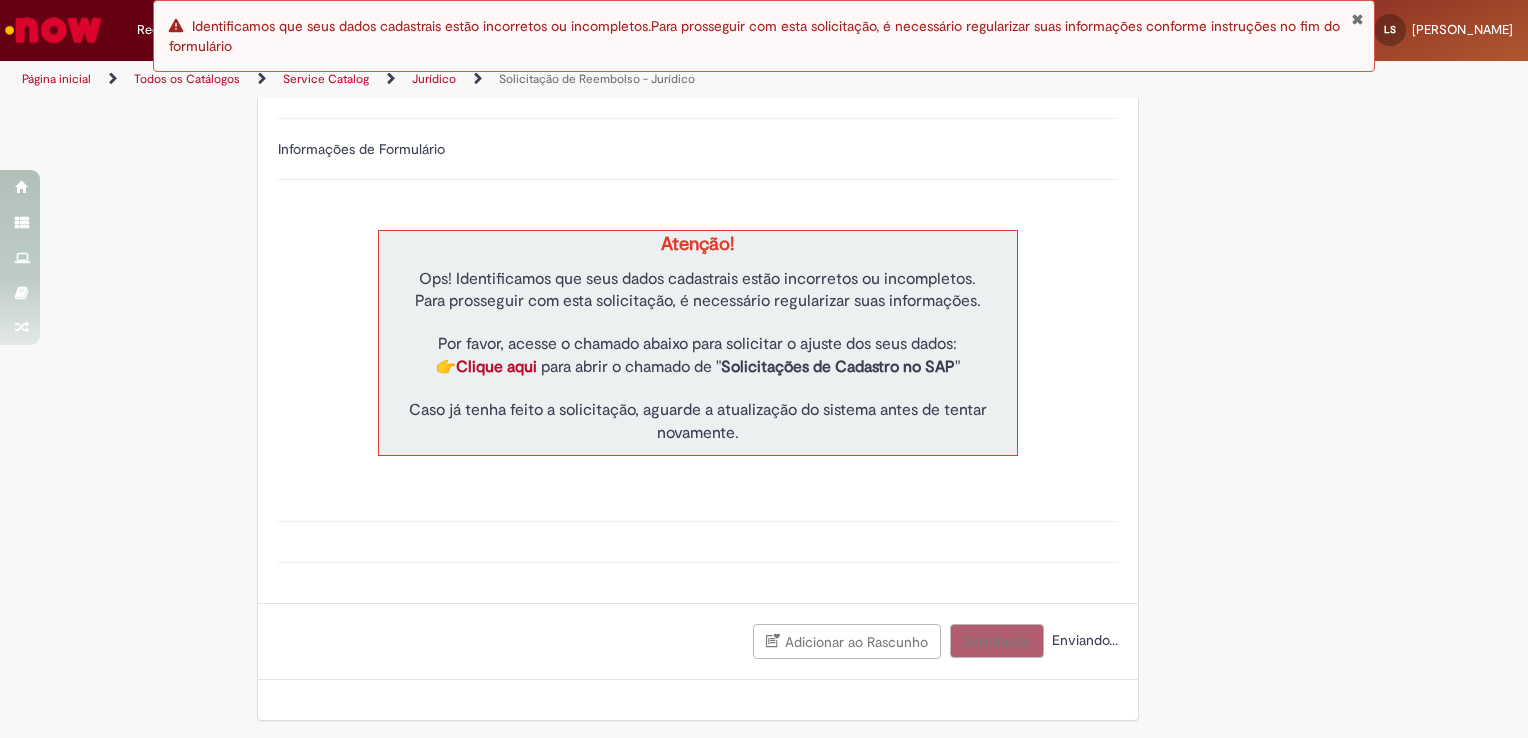 scroll, scrollTop: 770, scrollLeft: 0, axis: vertical 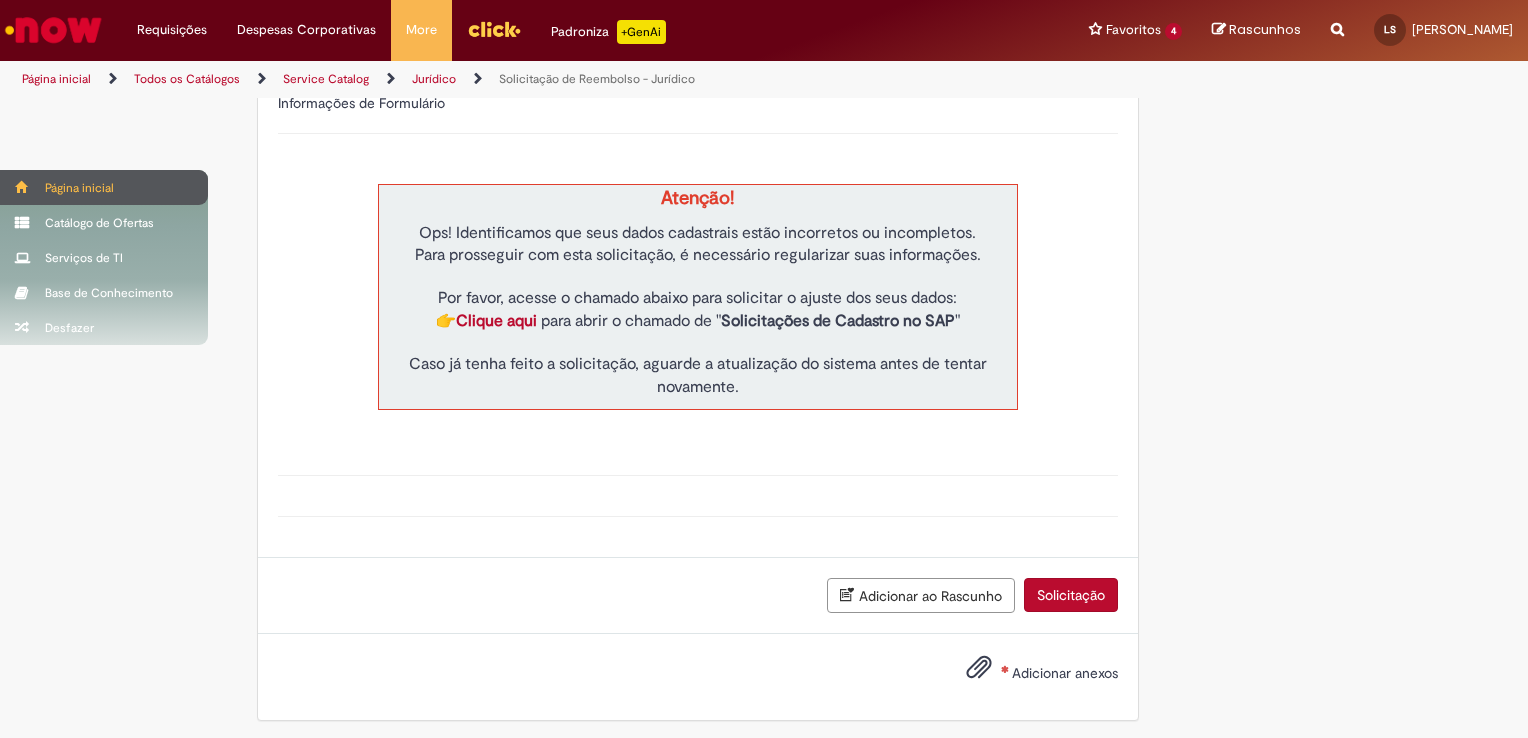 click on "Página inicial" at bounding box center [104, 187] 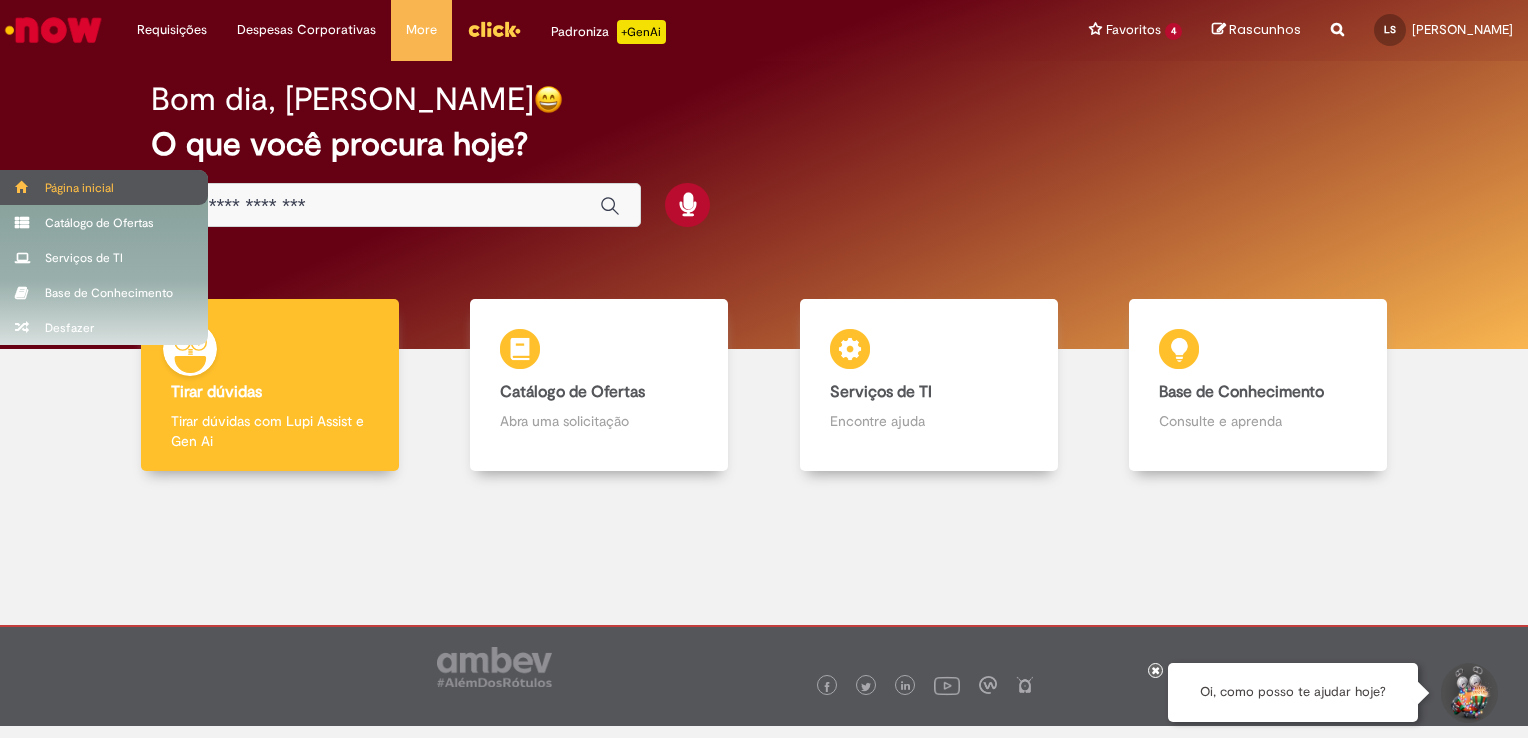 scroll, scrollTop: 0, scrollLeft: 0, axis: both 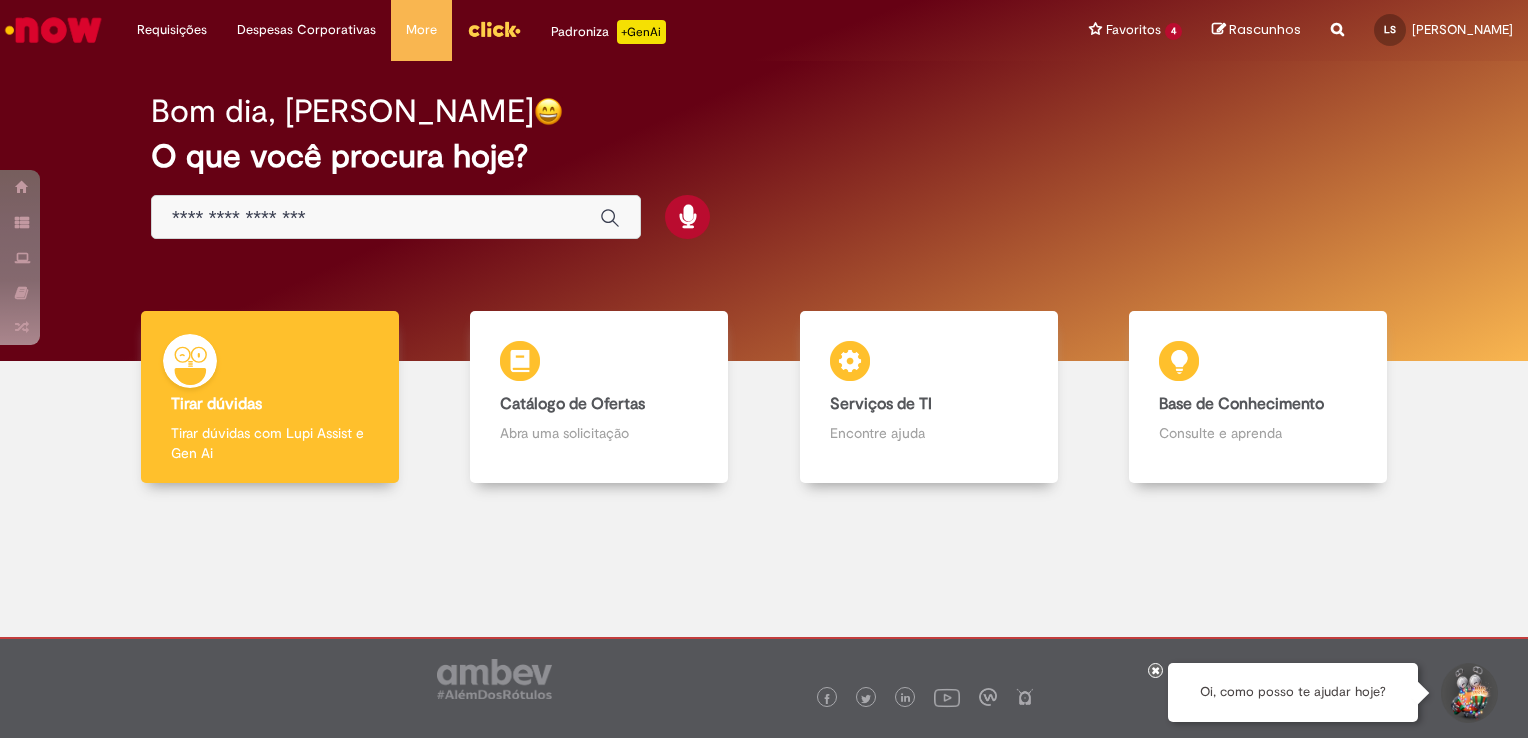 click at bounding box center [396, 217] 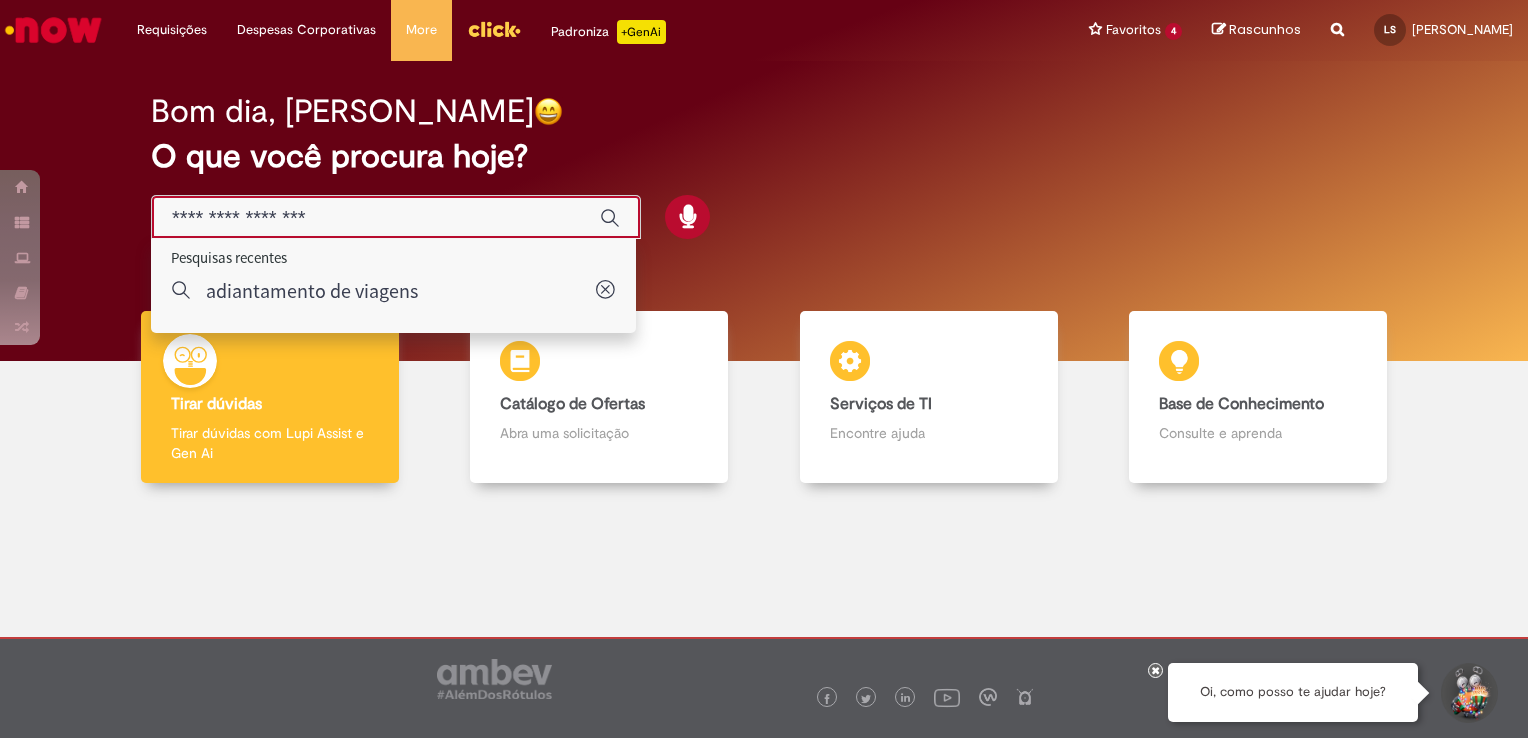 paste on "**********" 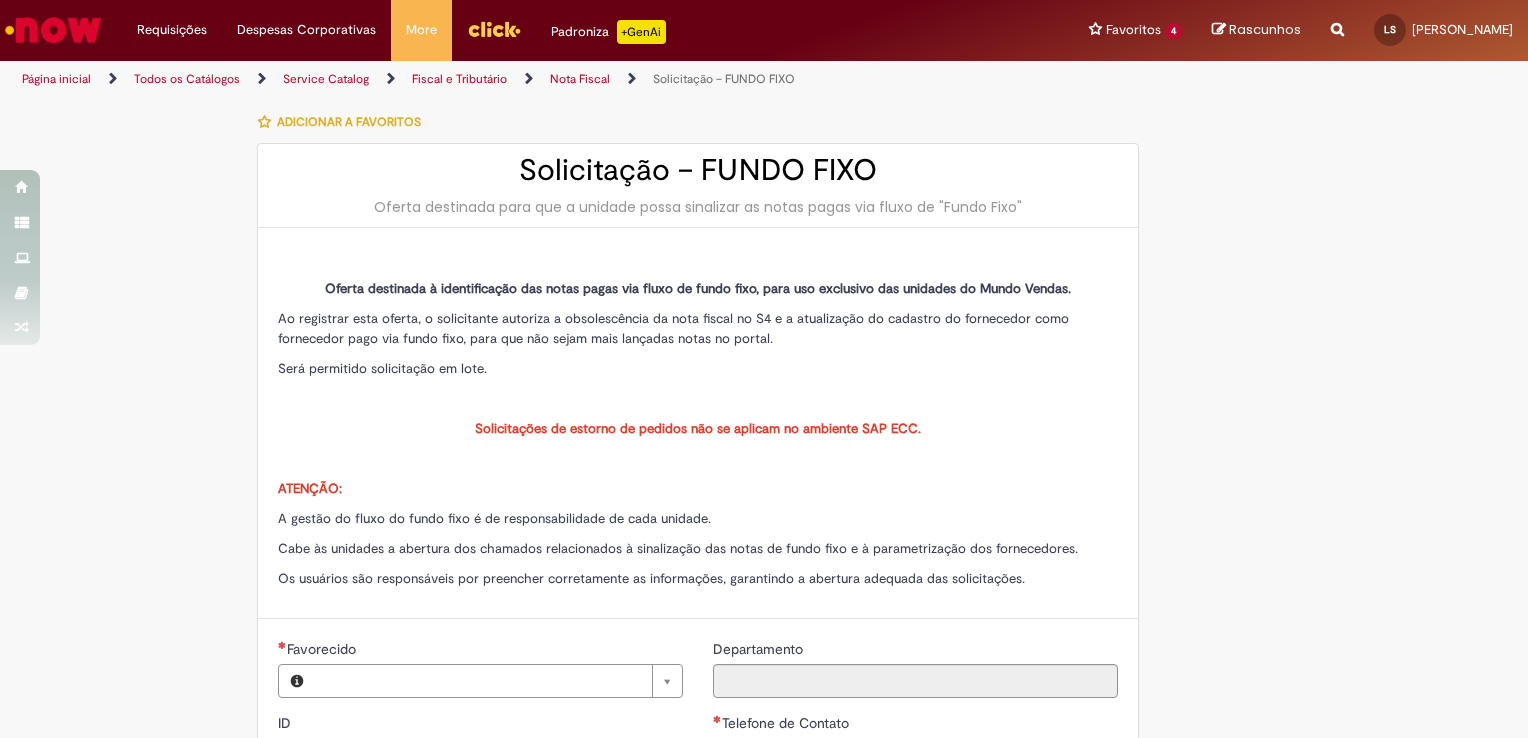 type on "********" 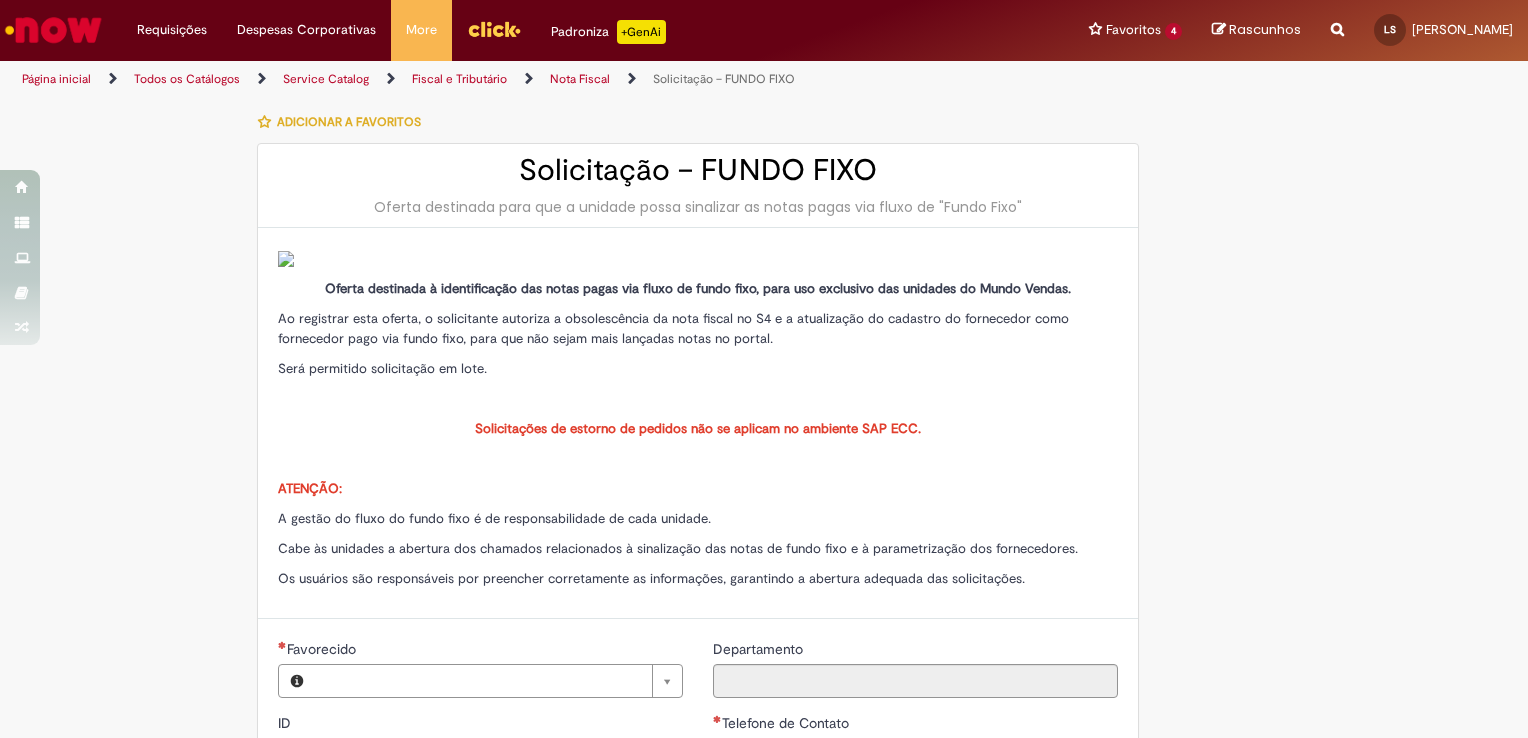 type on "**********" 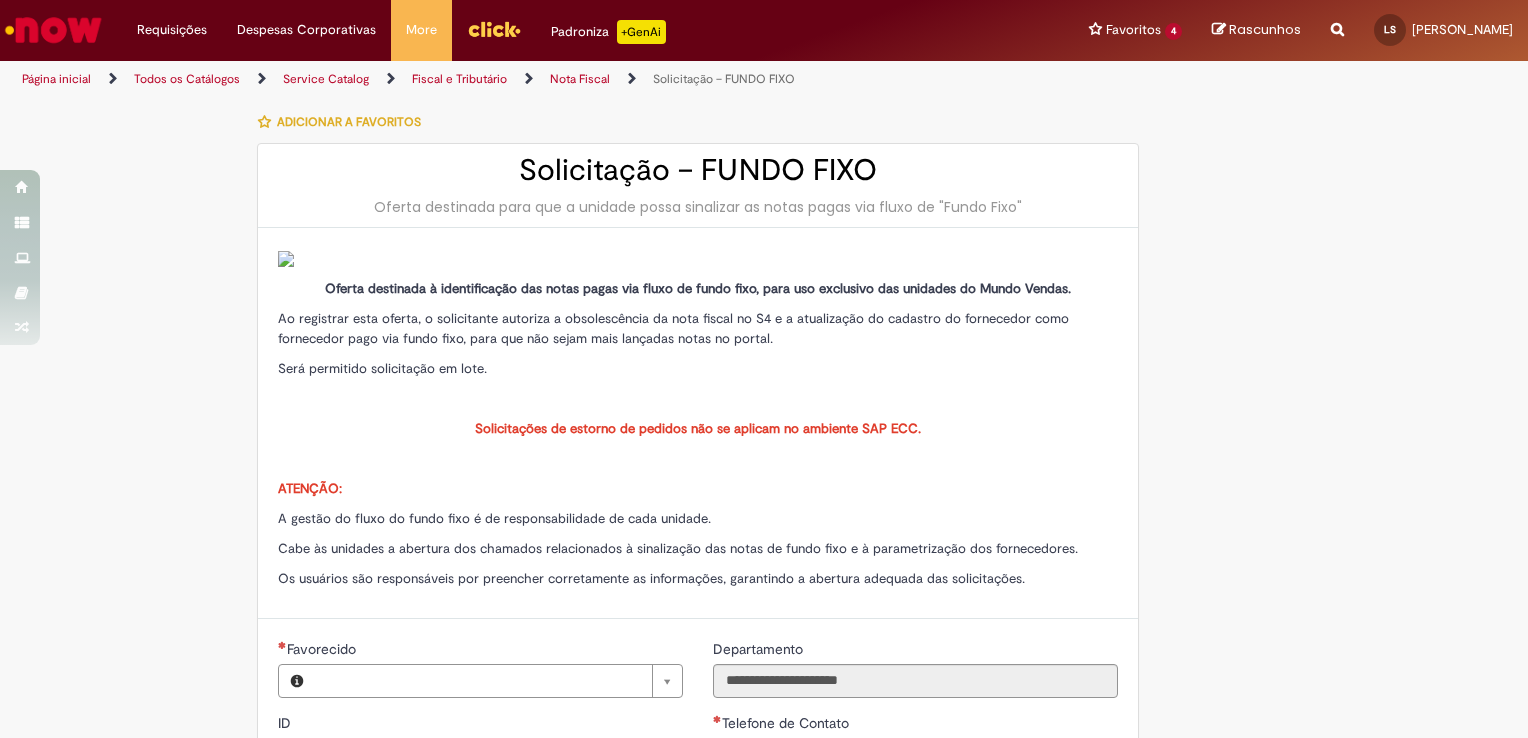 type on "**********" 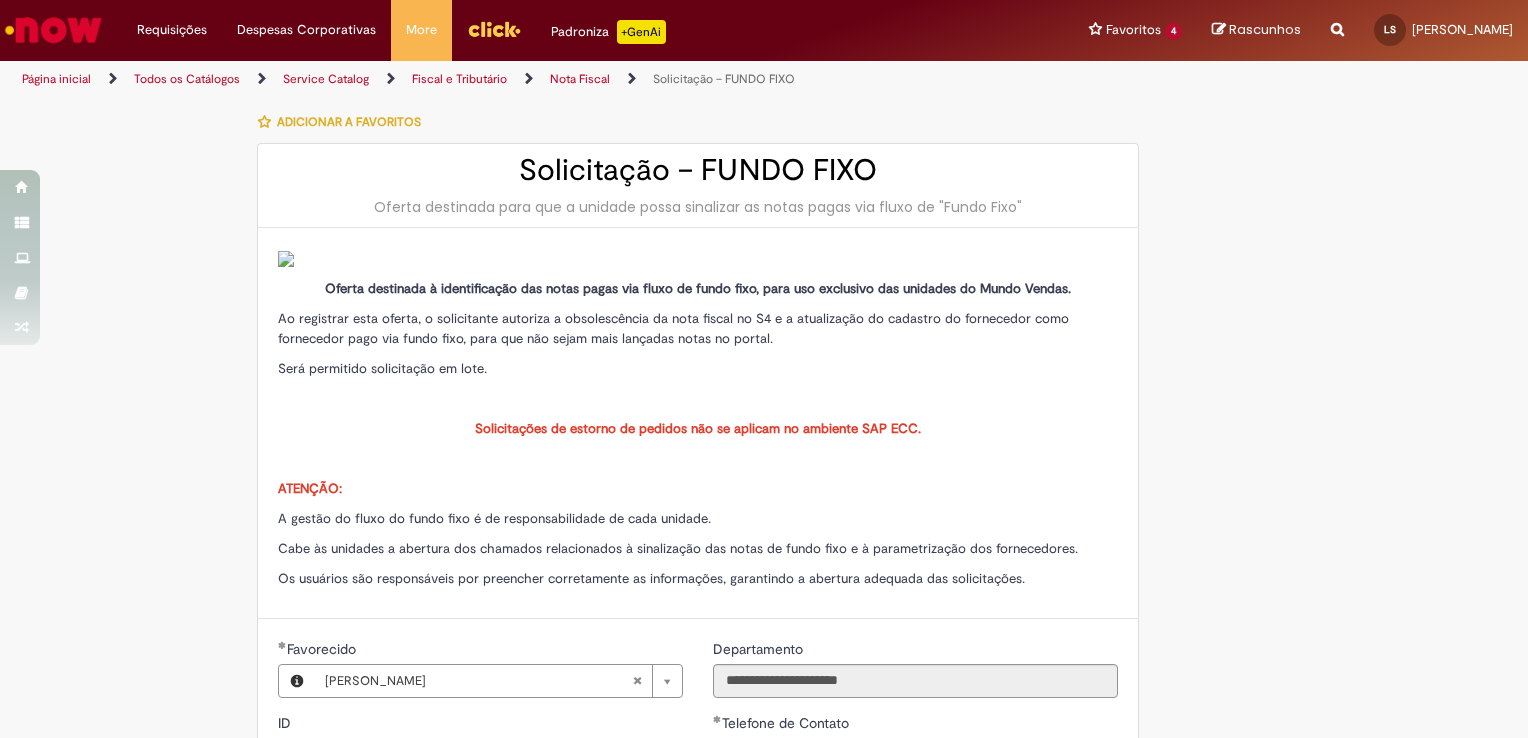 type on "**********" 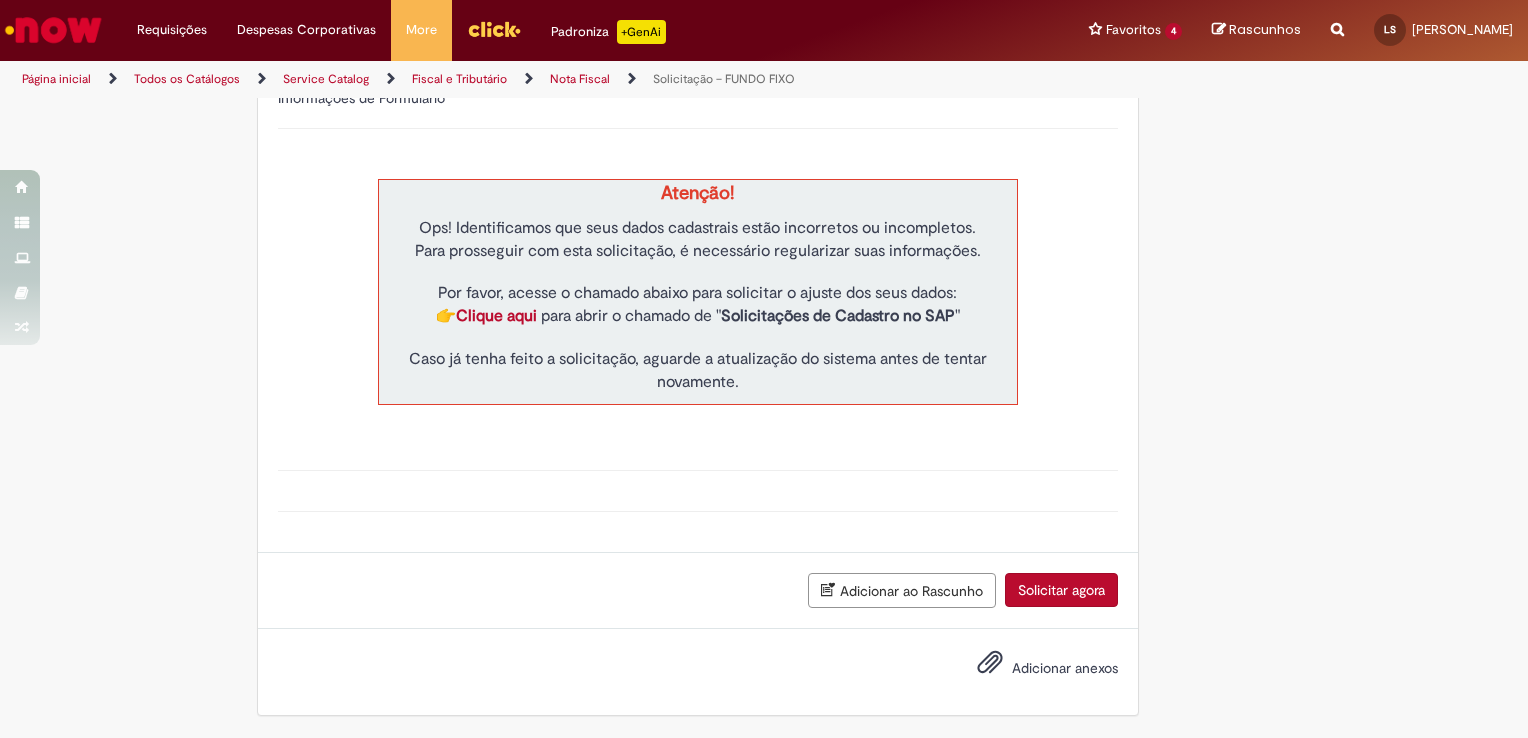 scroll, scrollTop: 1146, scrollLeft: 0, axis: vertical 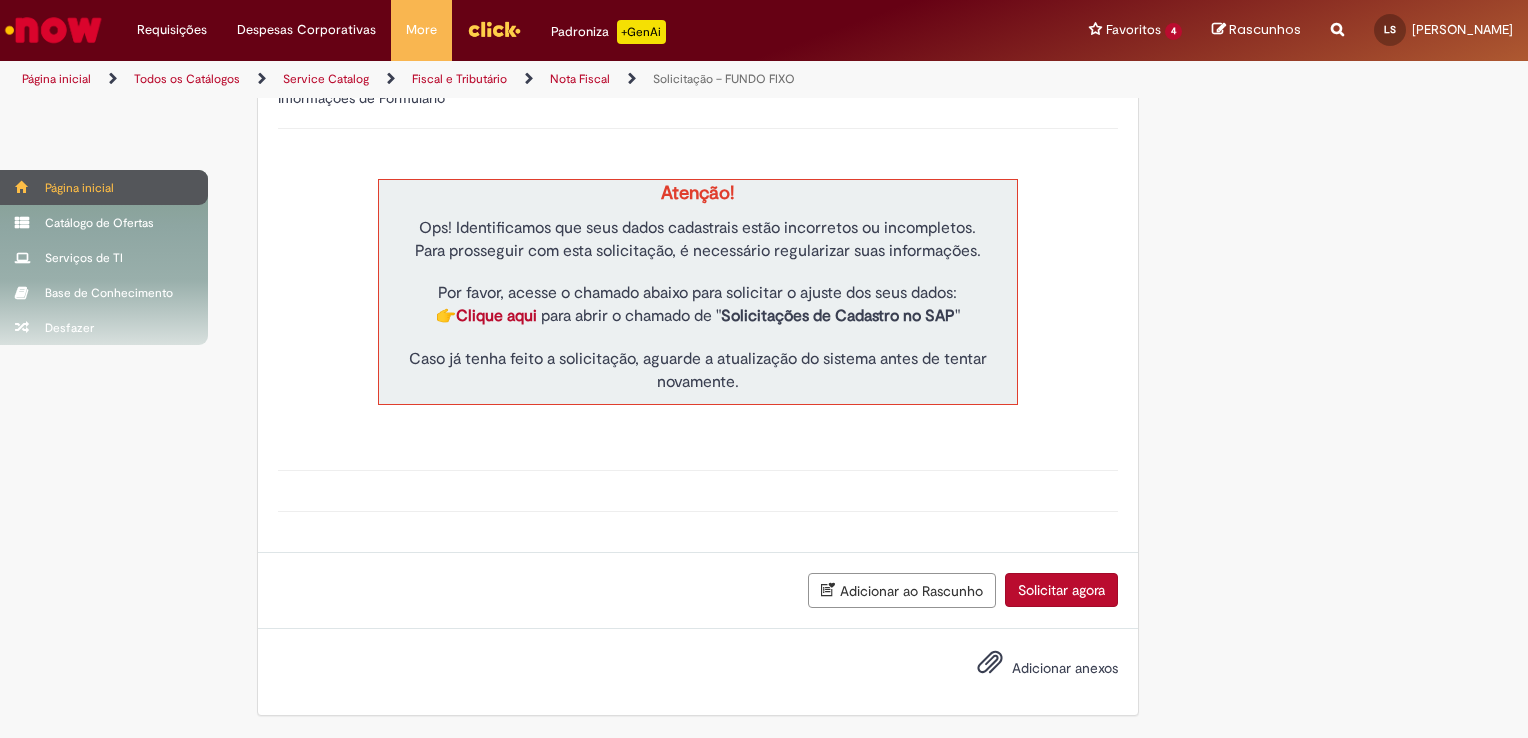 click on "Página inicial" at bounding box center (104, 187) 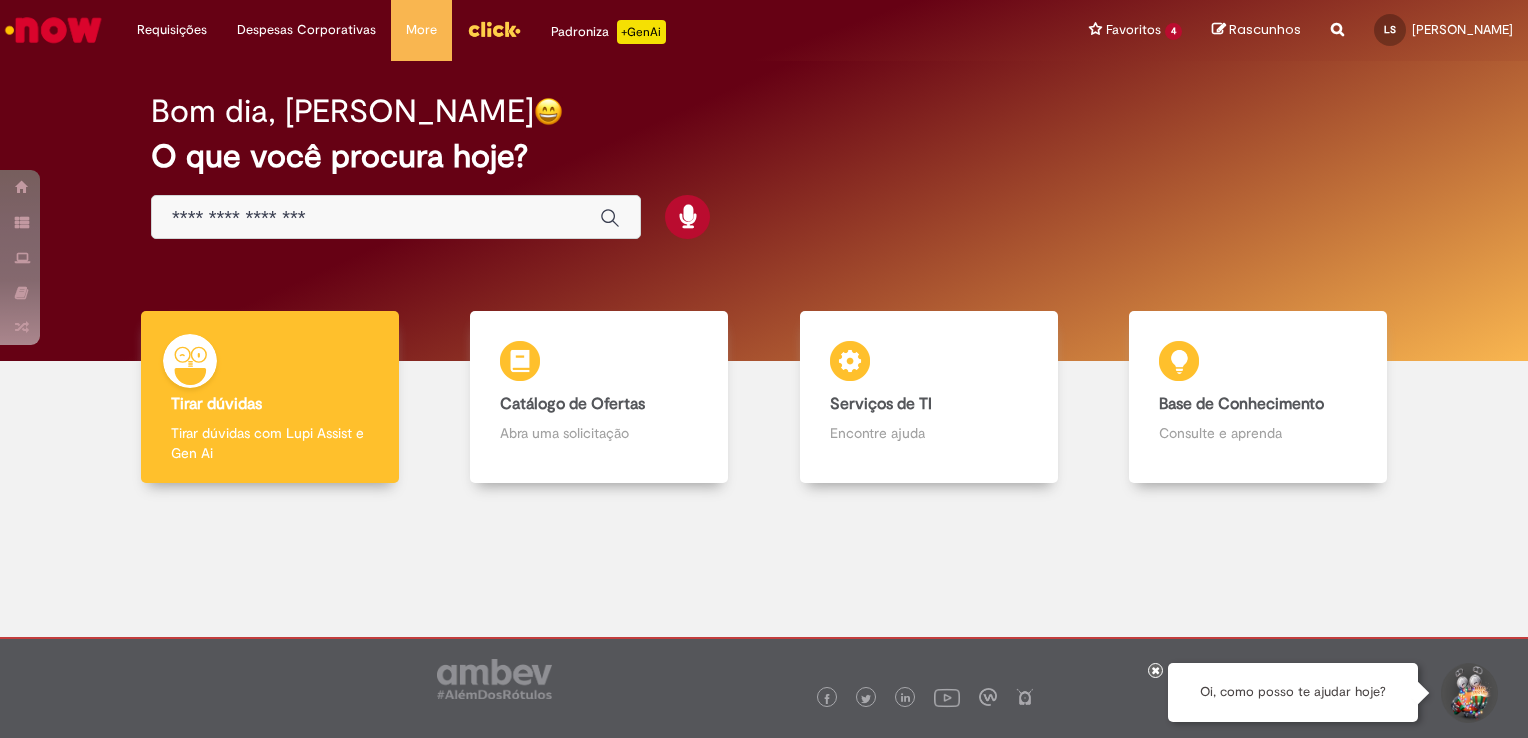 click at bounding box center (396, 217) 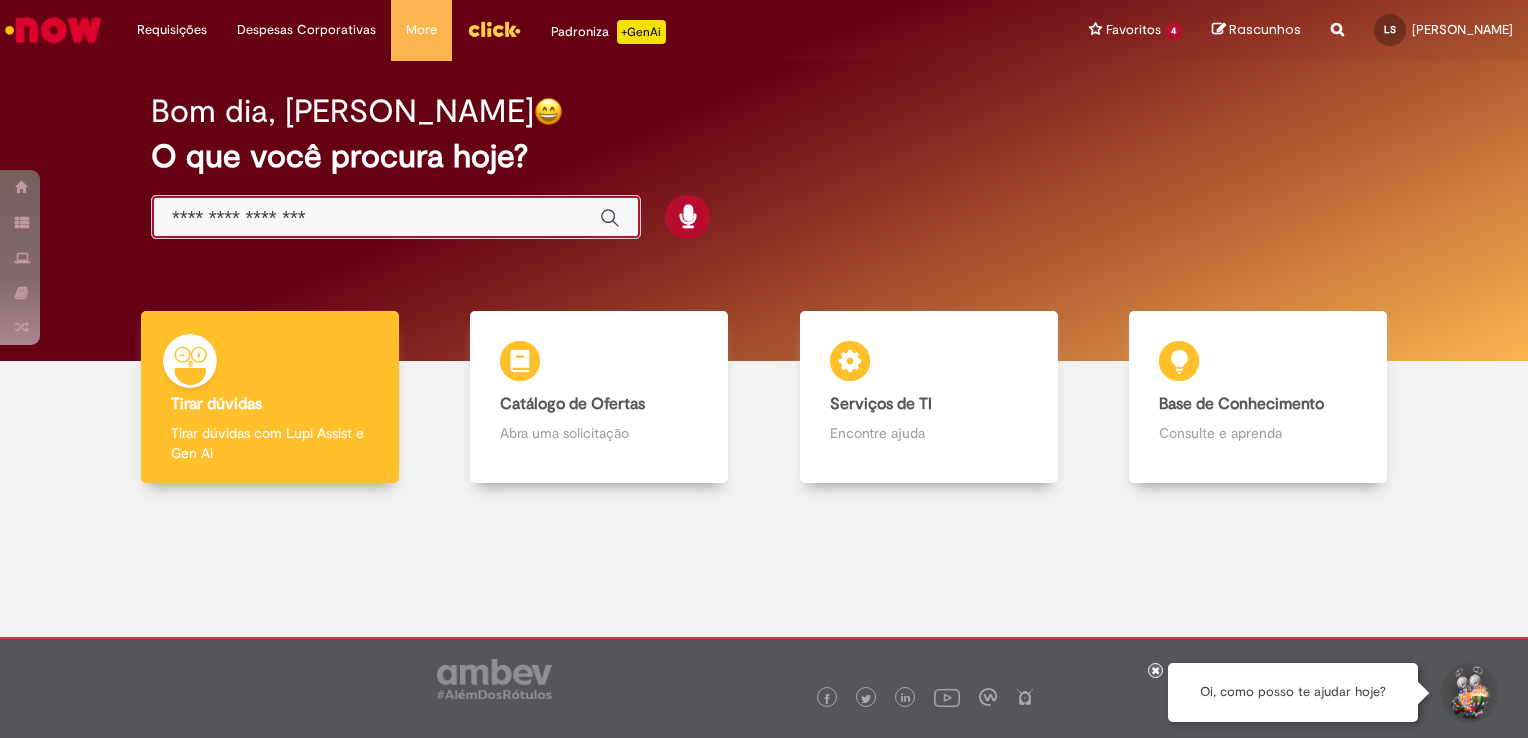 click at bounding box center [376, 218] 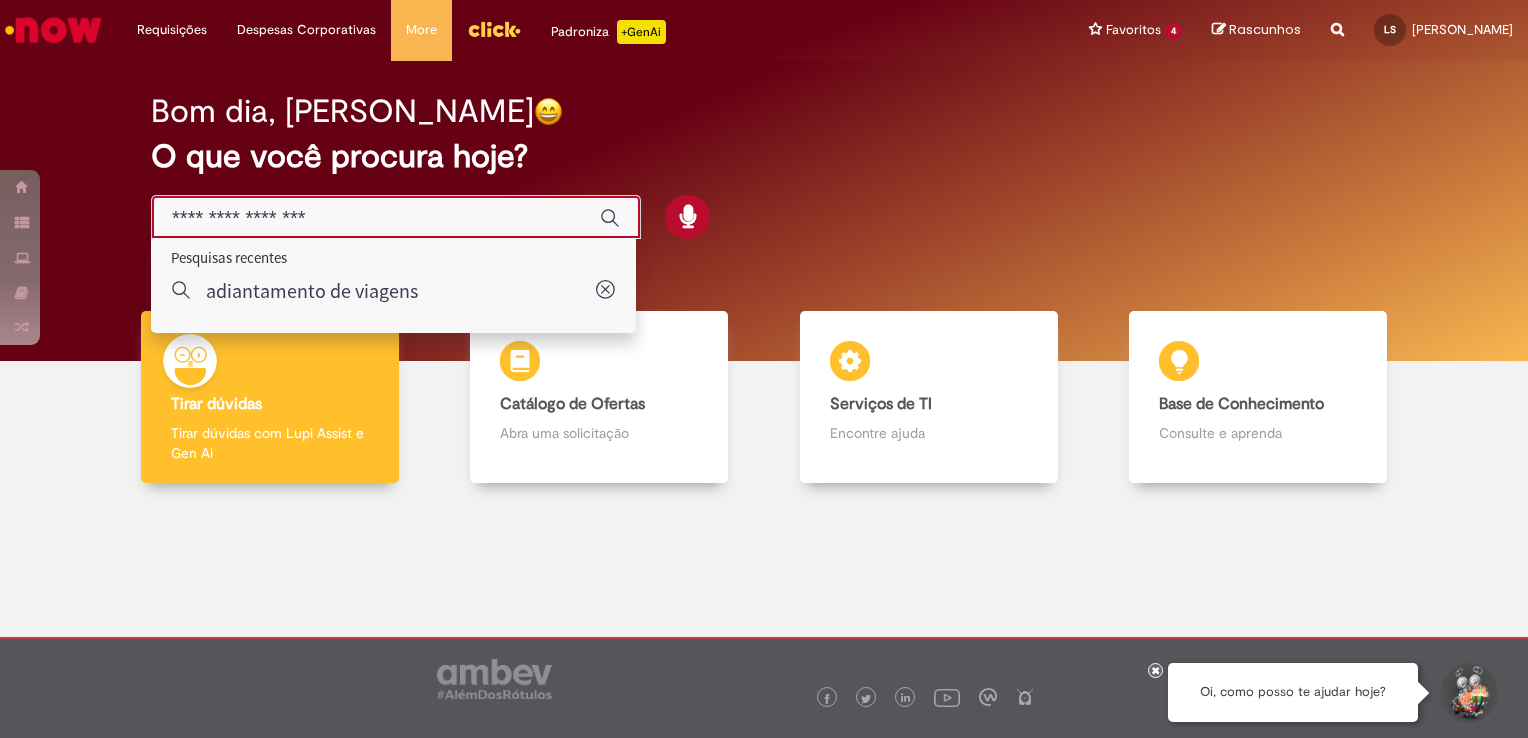type on "*" 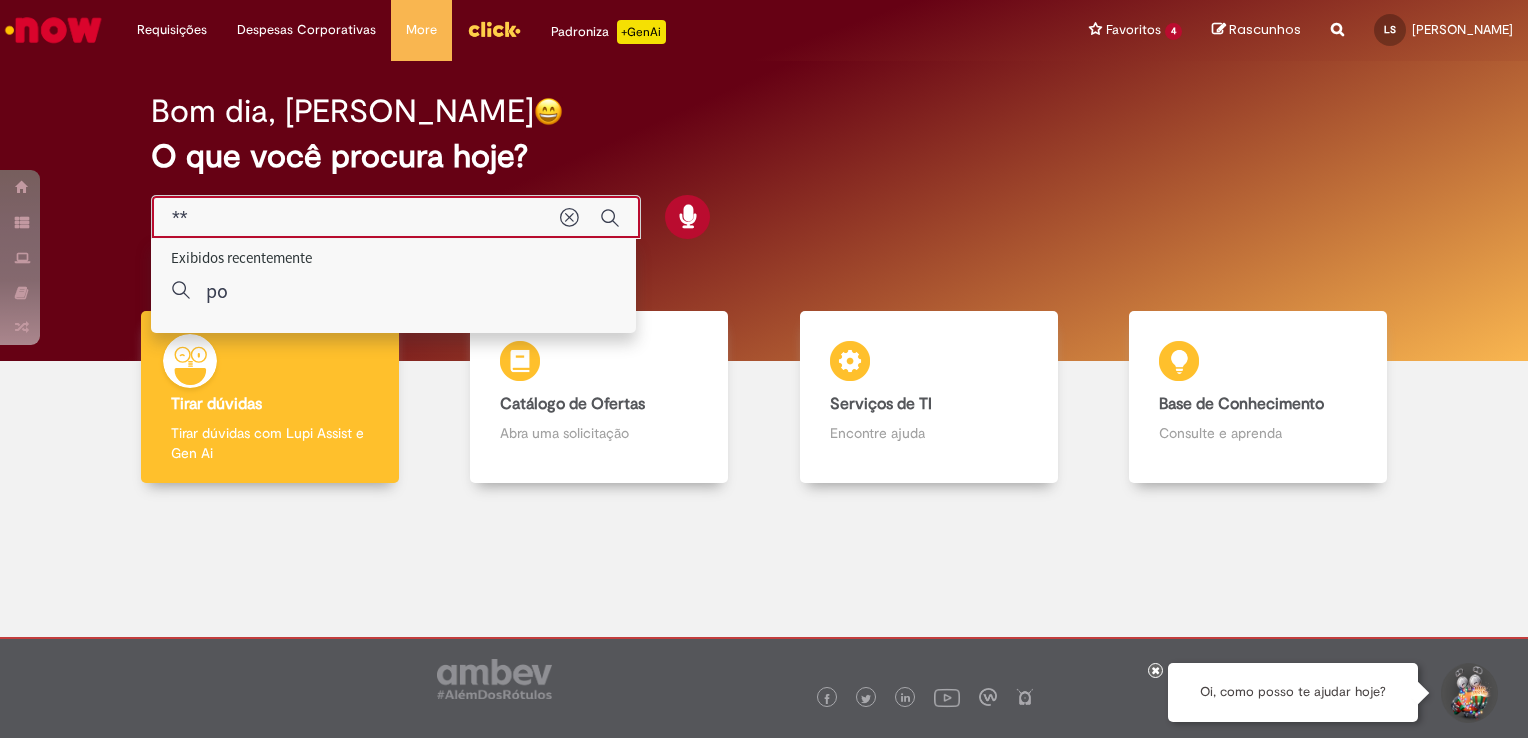 type on "**" 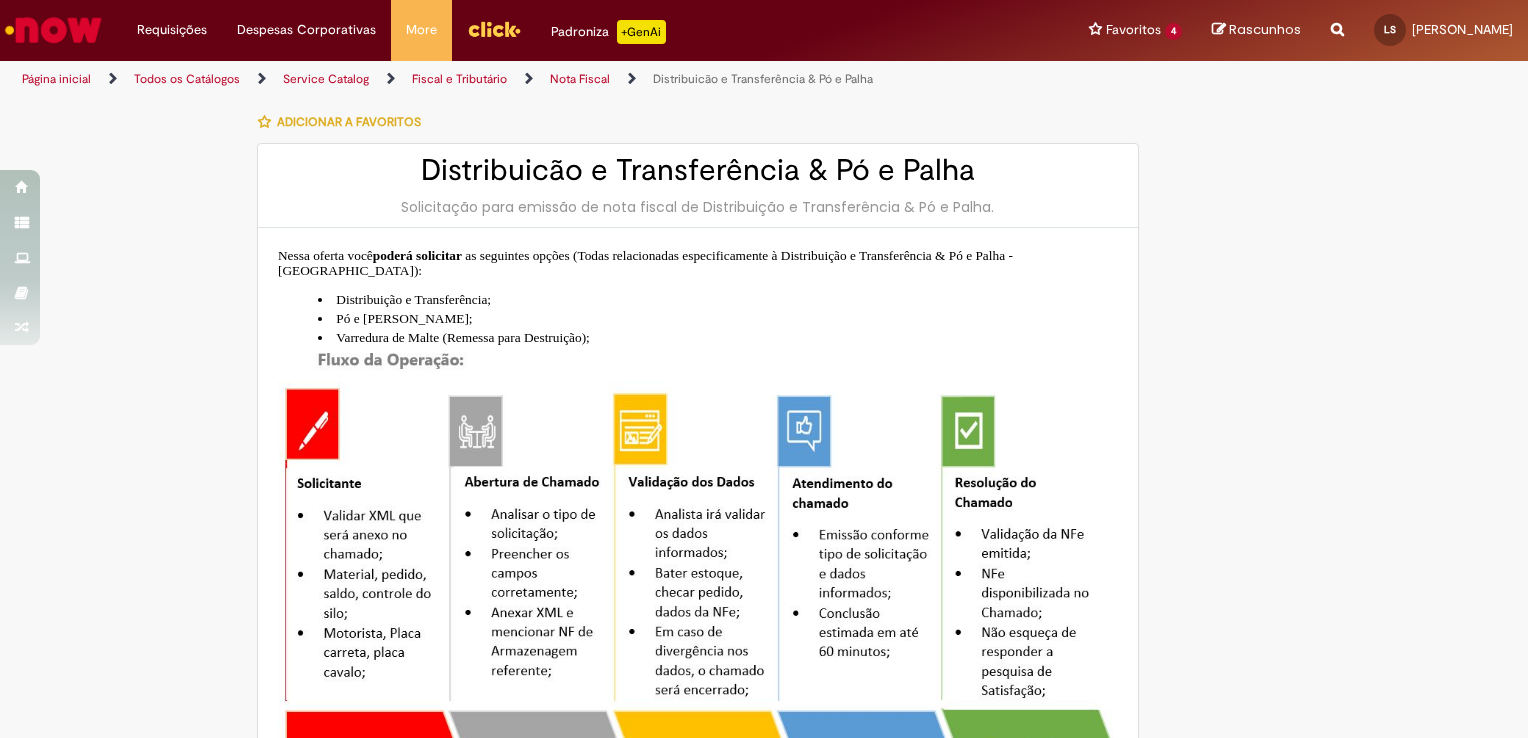 type on "********" 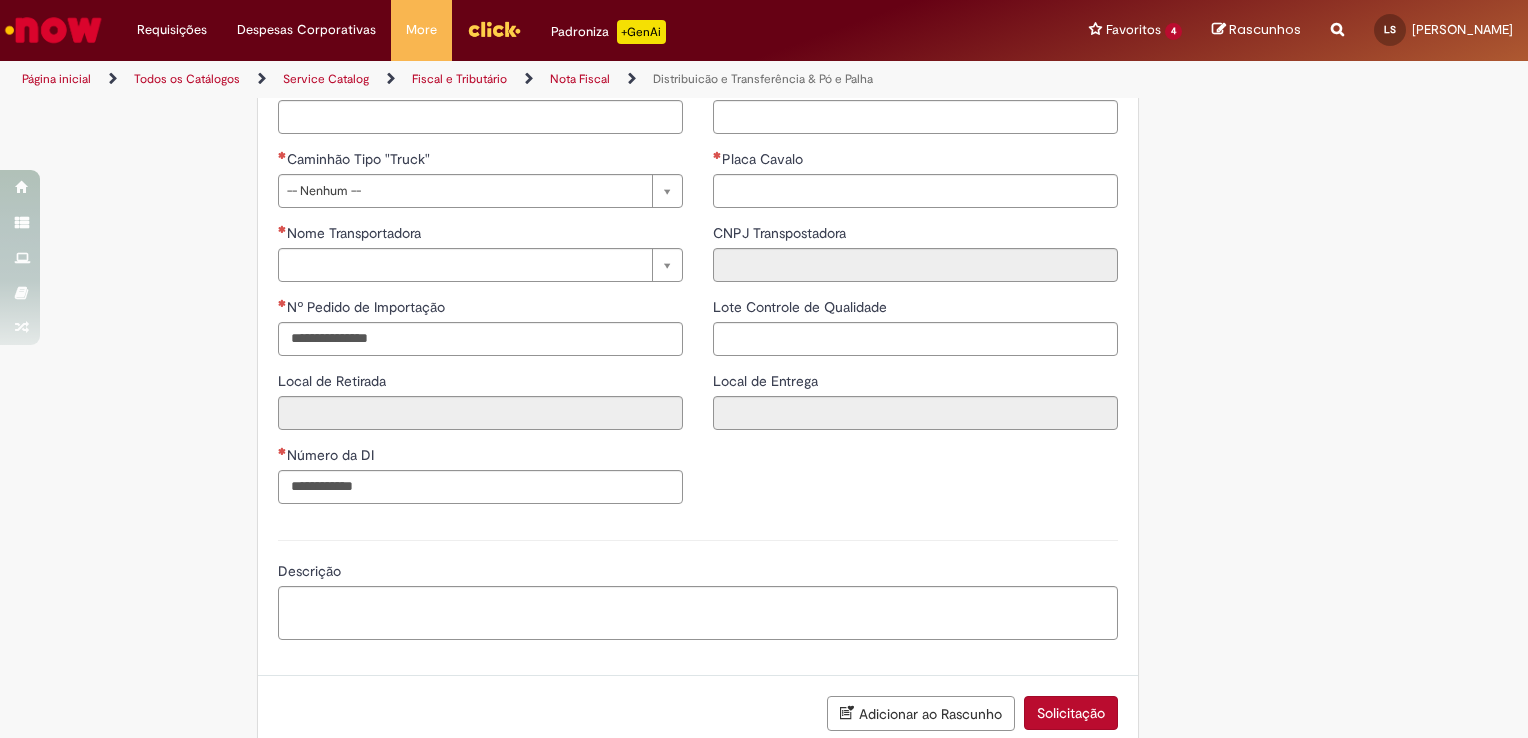 scroll, scrollTop: 2222, scrollLeft: 0, axis: vertical 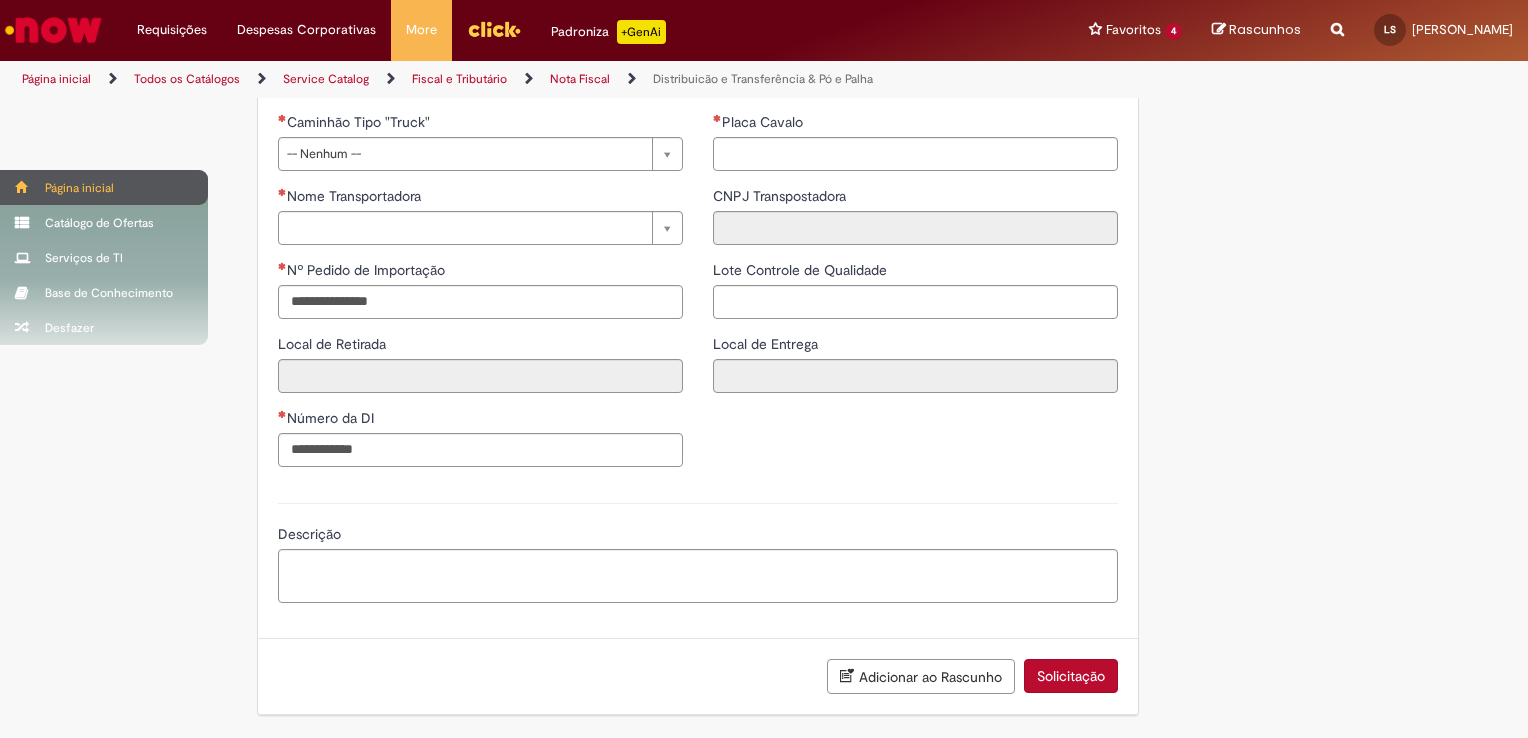 click at bounding box center [22, 187] 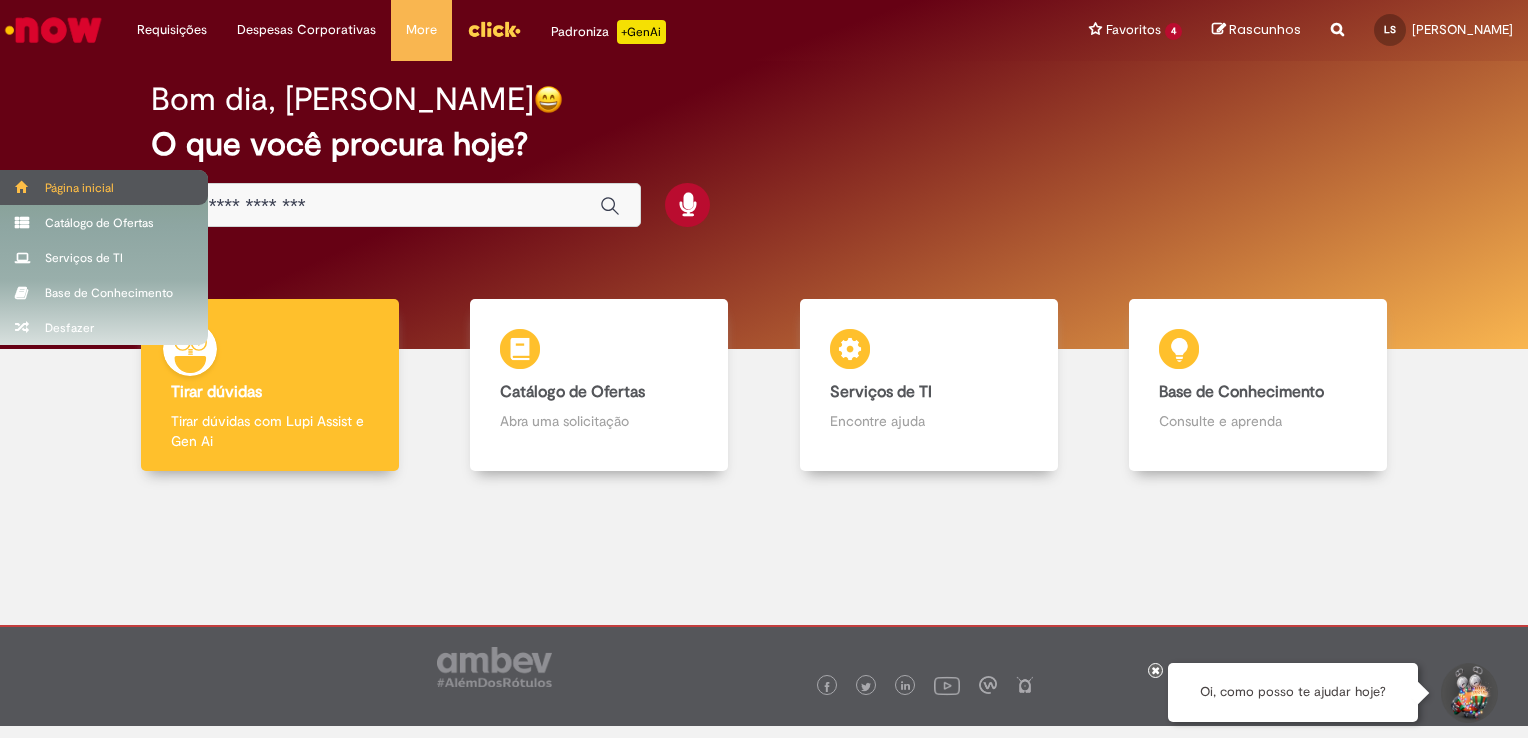scroll, scrollTop: 0, scrollLeft: 0, axis: both 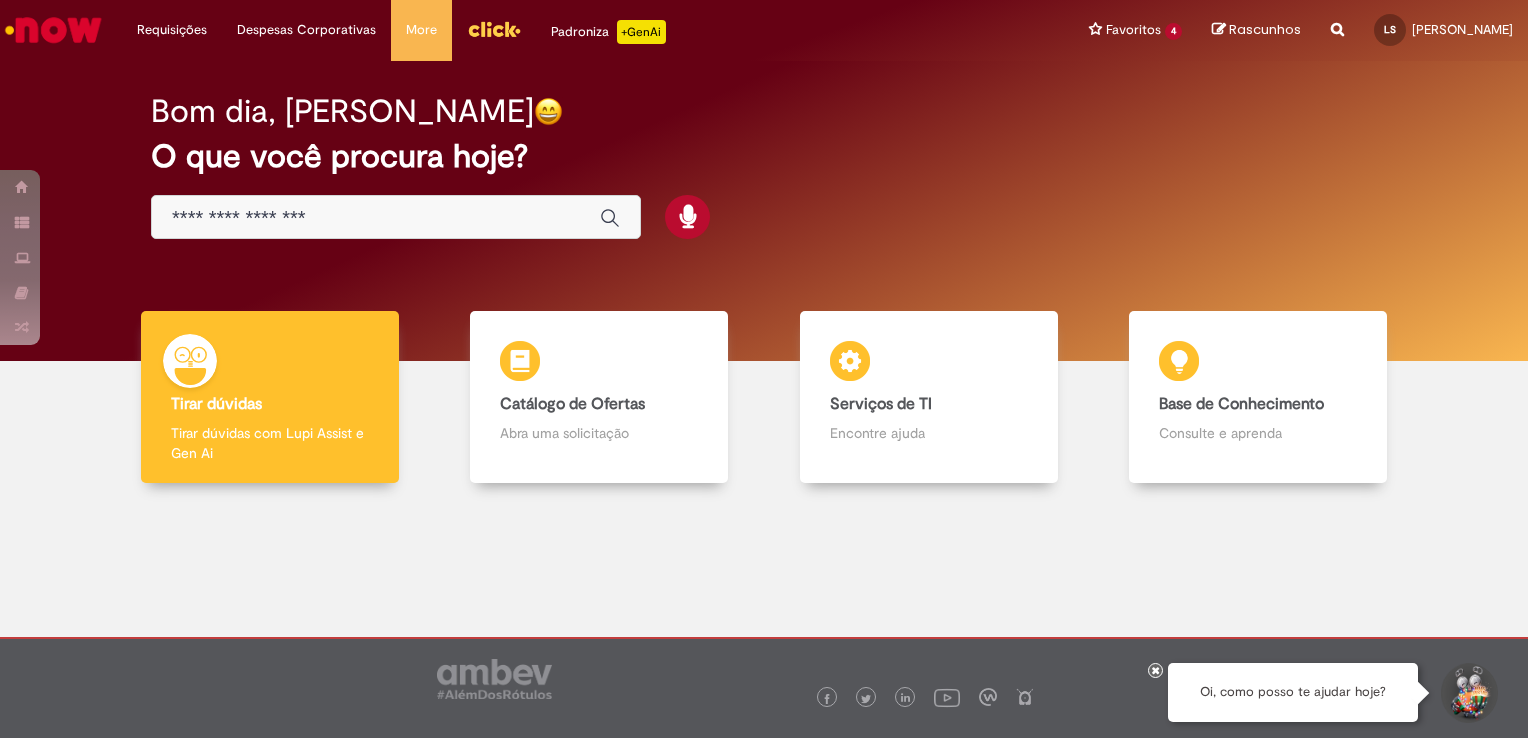 click at bounding box center [376, 218] 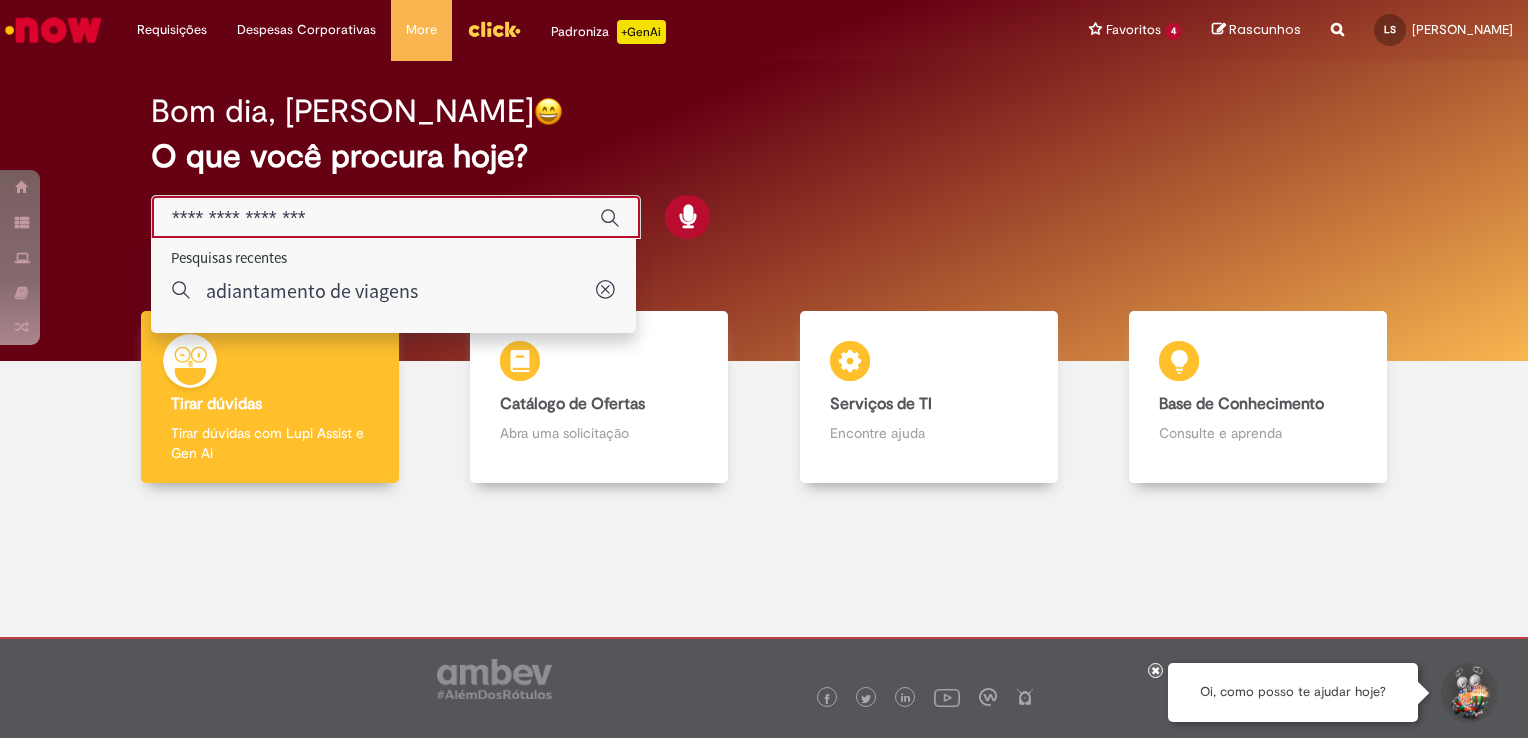click at bounding box center (764, 623) 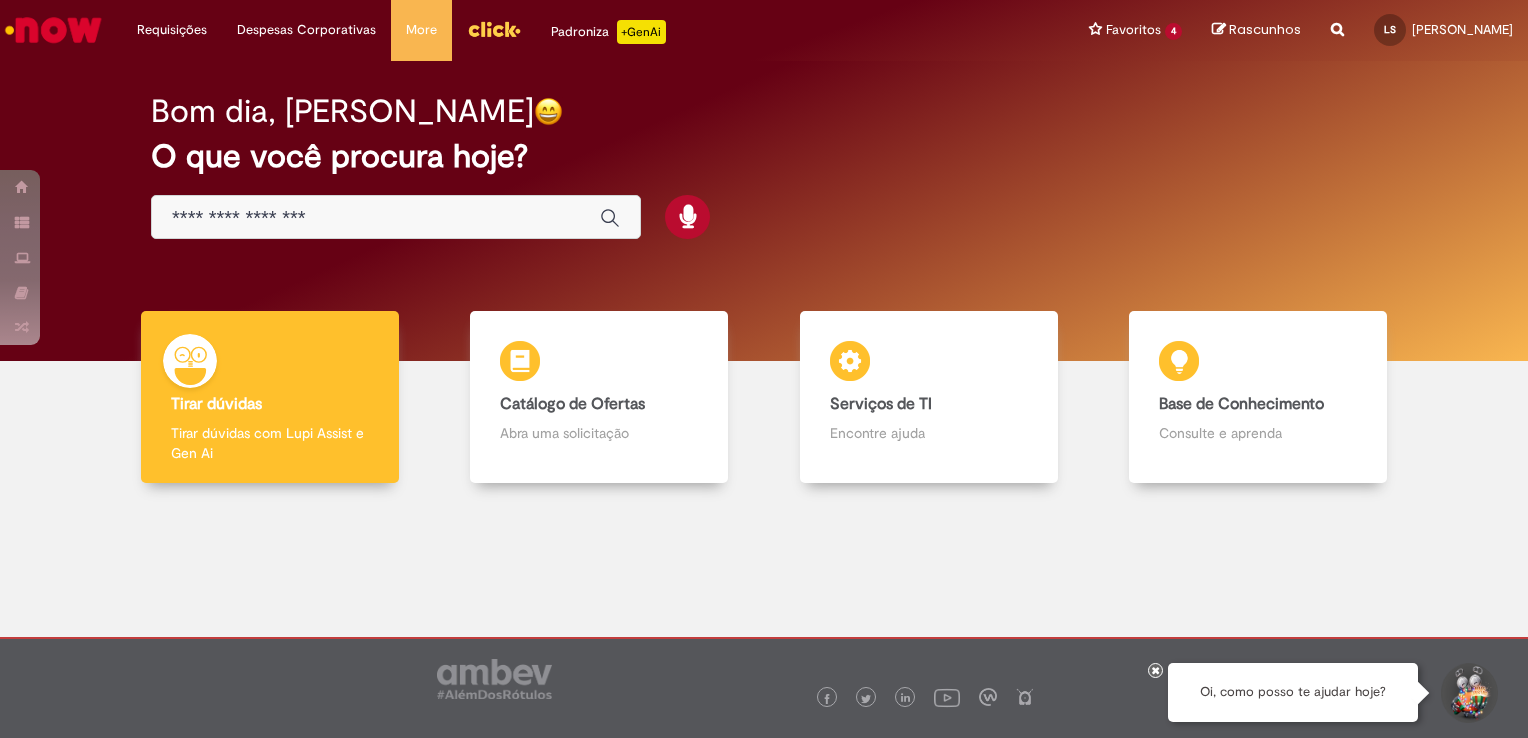 click at bounding box center (376, 218) 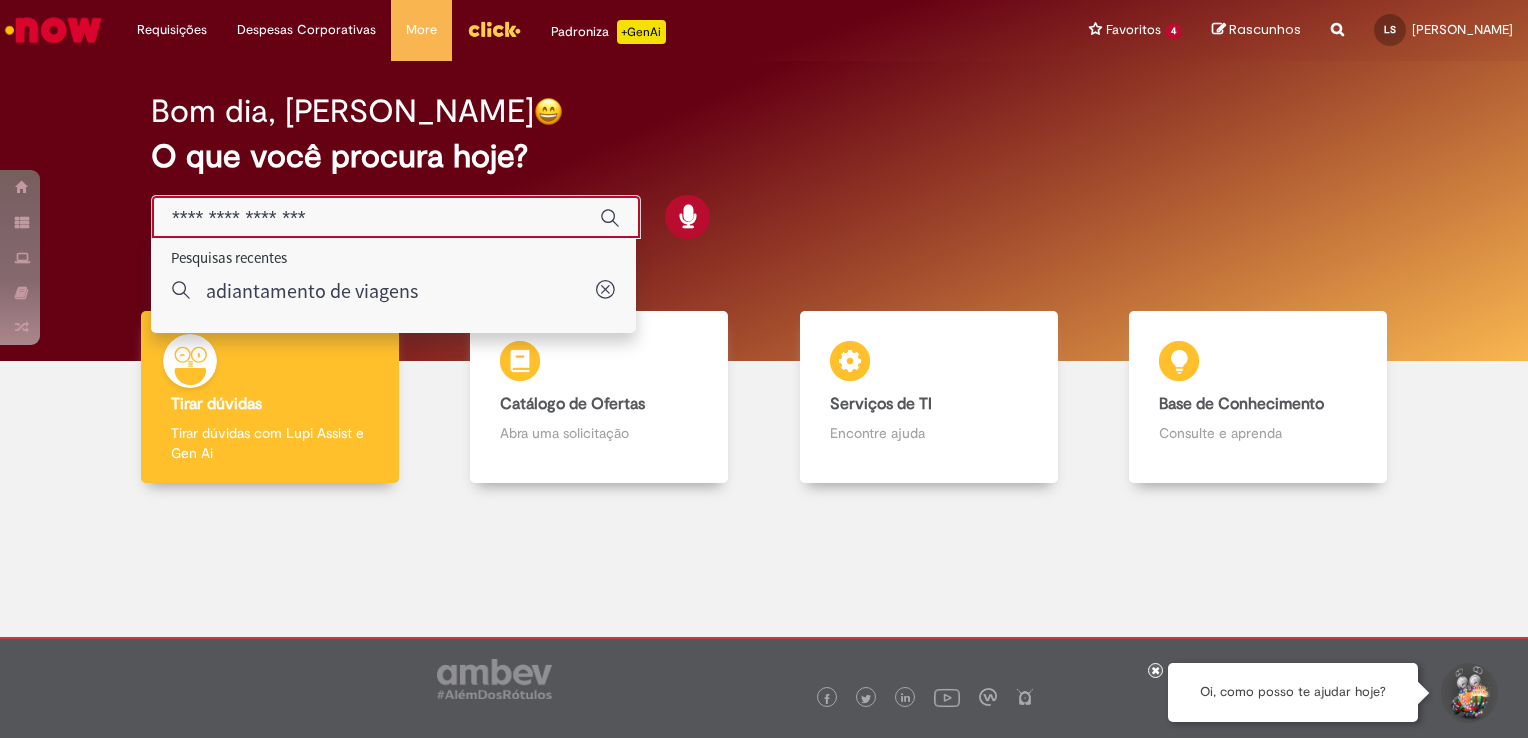 drag, startPoint x: 371, startPoint y: 222, endPoint x: -4, endPoint y: 167, distance: 379.01187 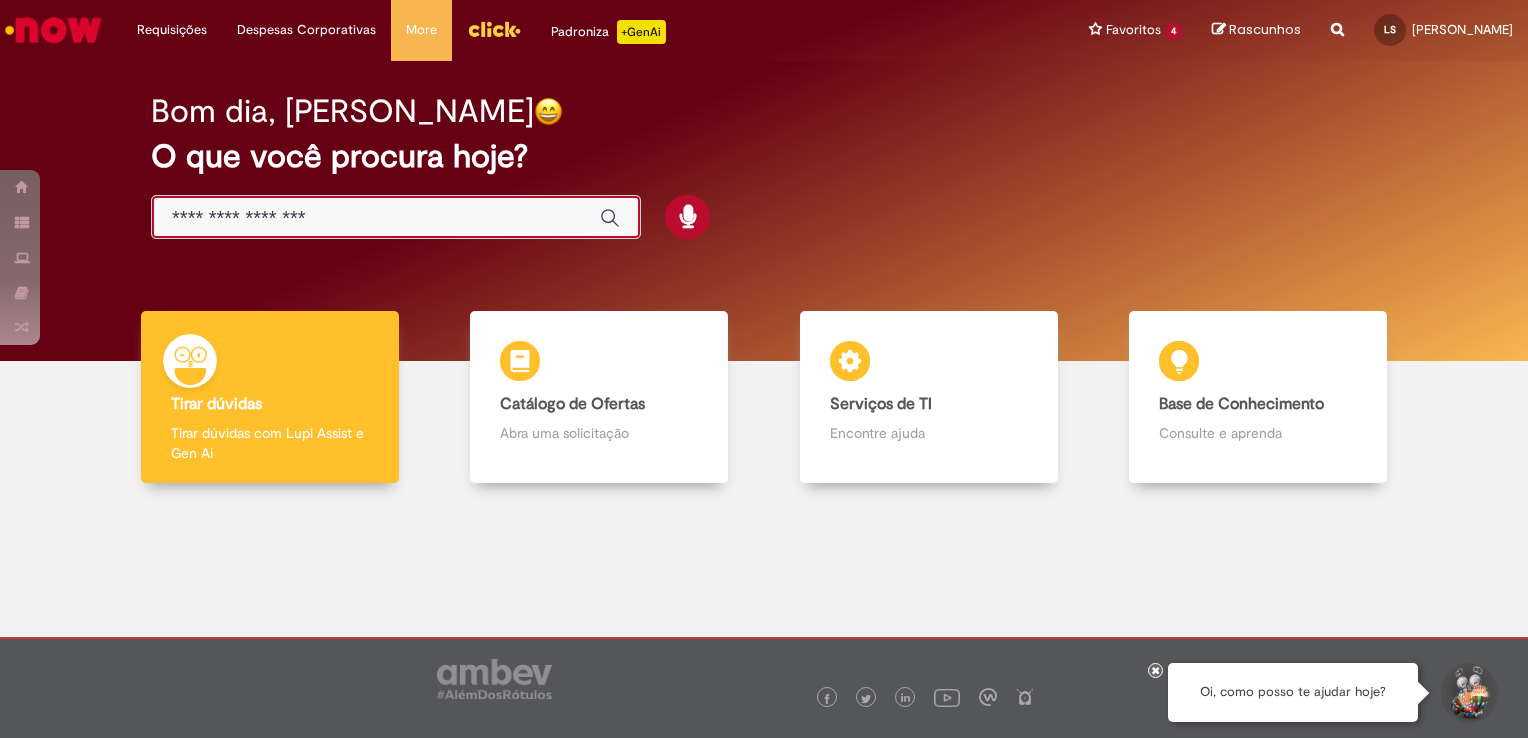 paste on "**********" 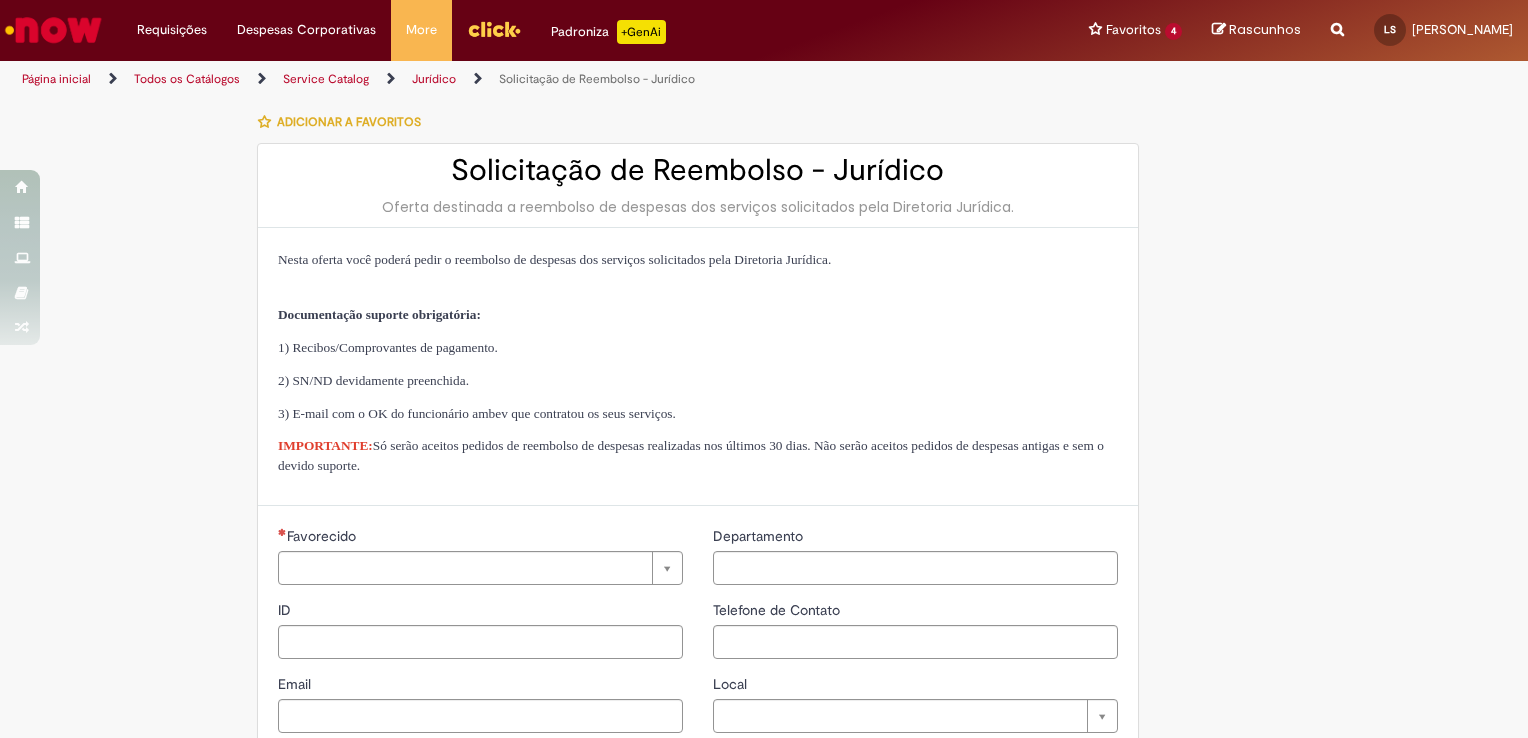 type on "********" 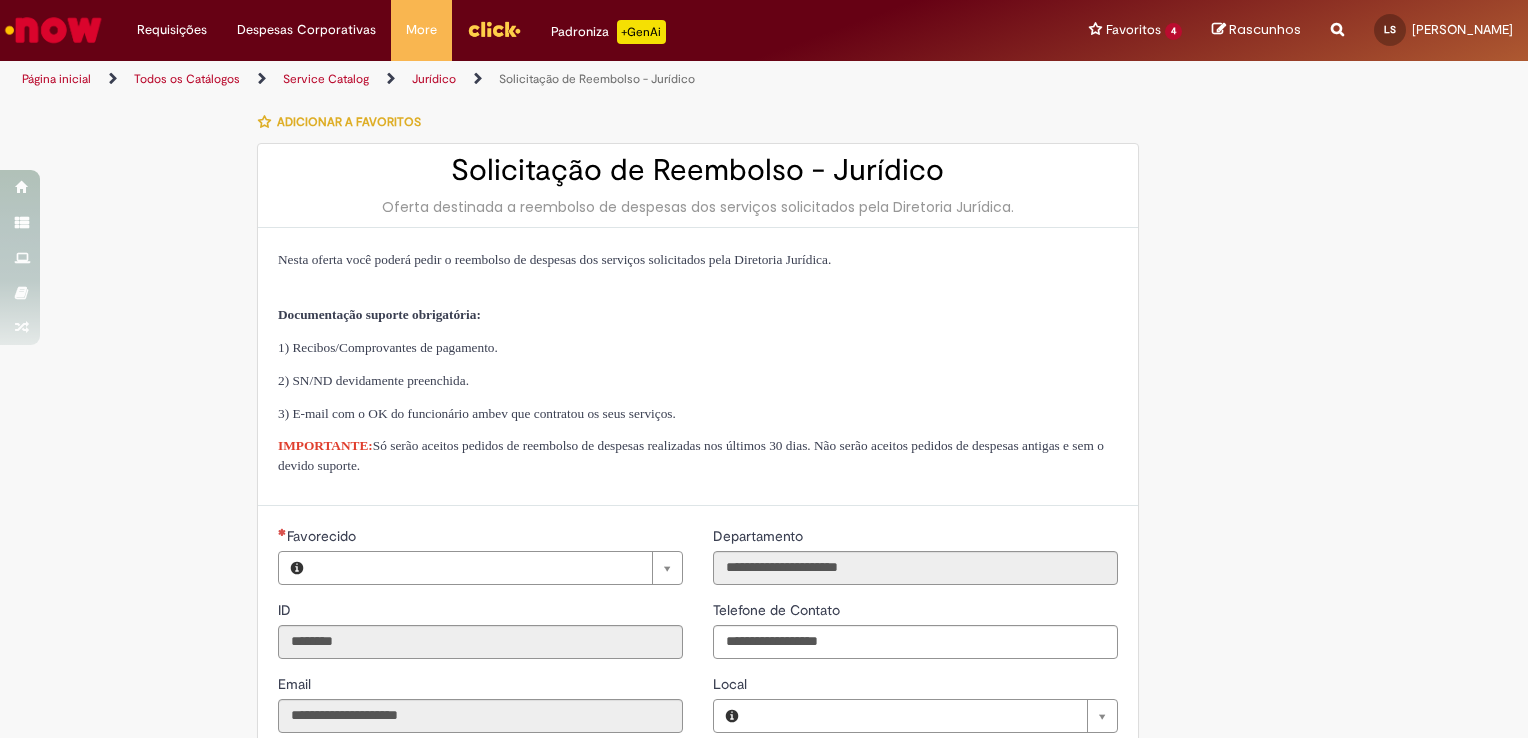 type on "**********" 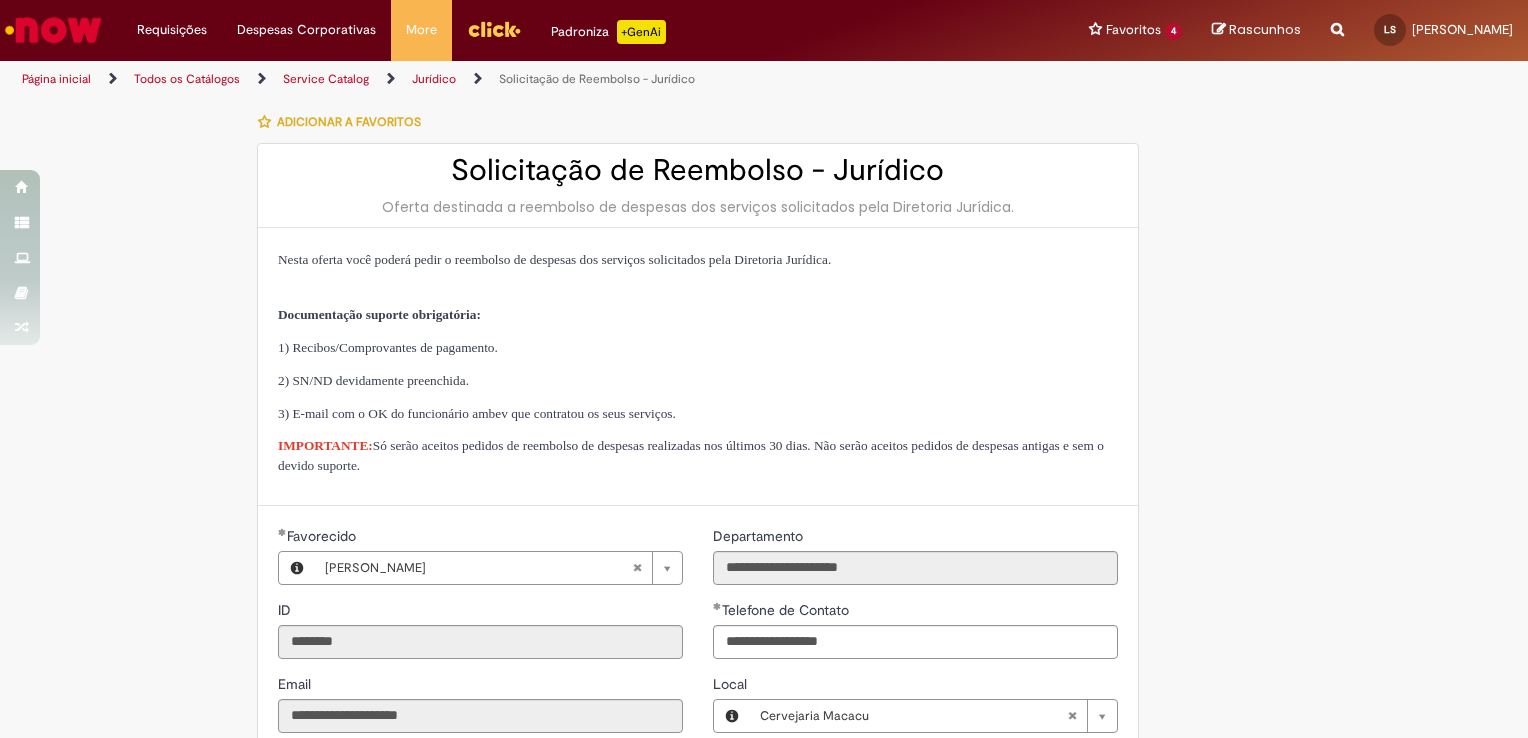type on "**********" 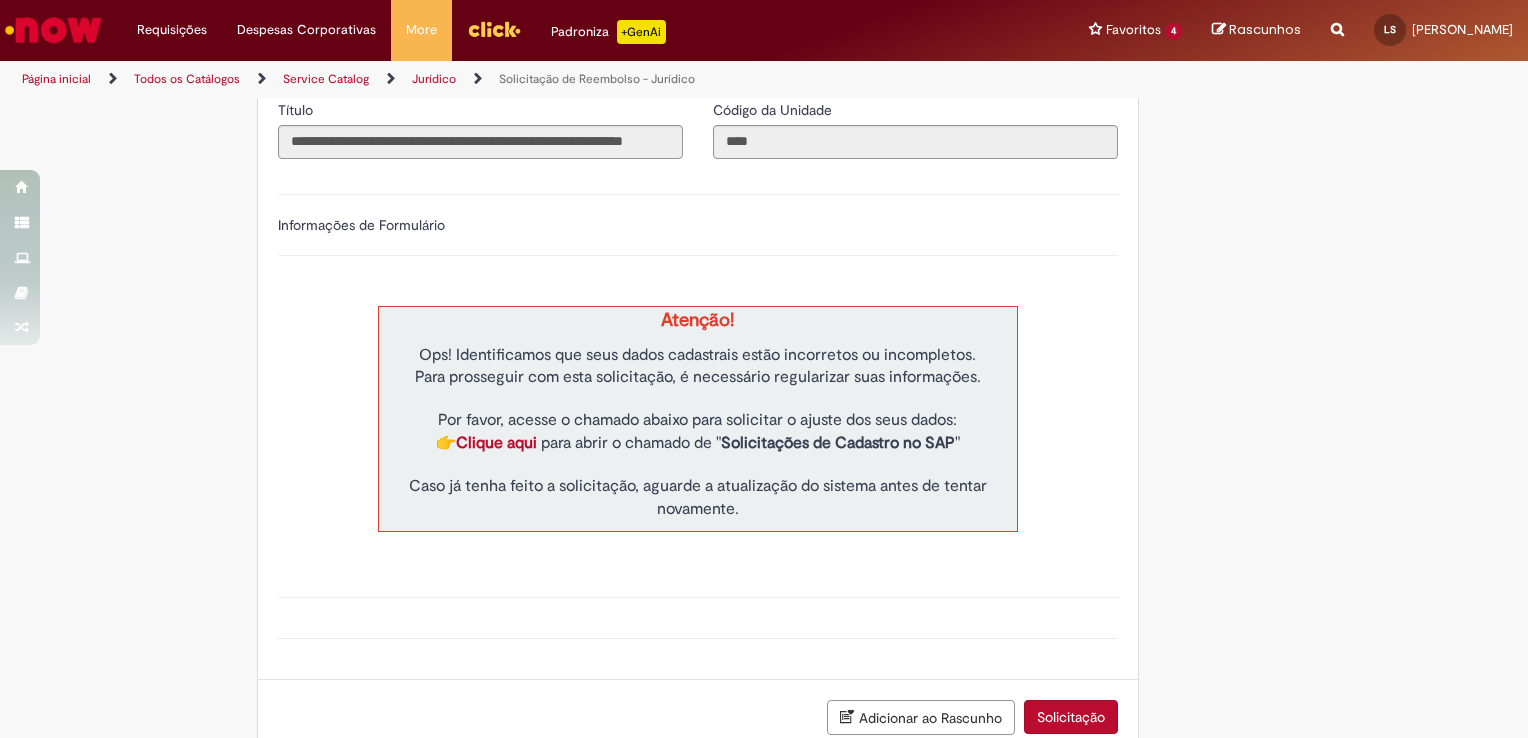 scroll, scrollTop: 644, scrollLeft: 0, axis: vertical 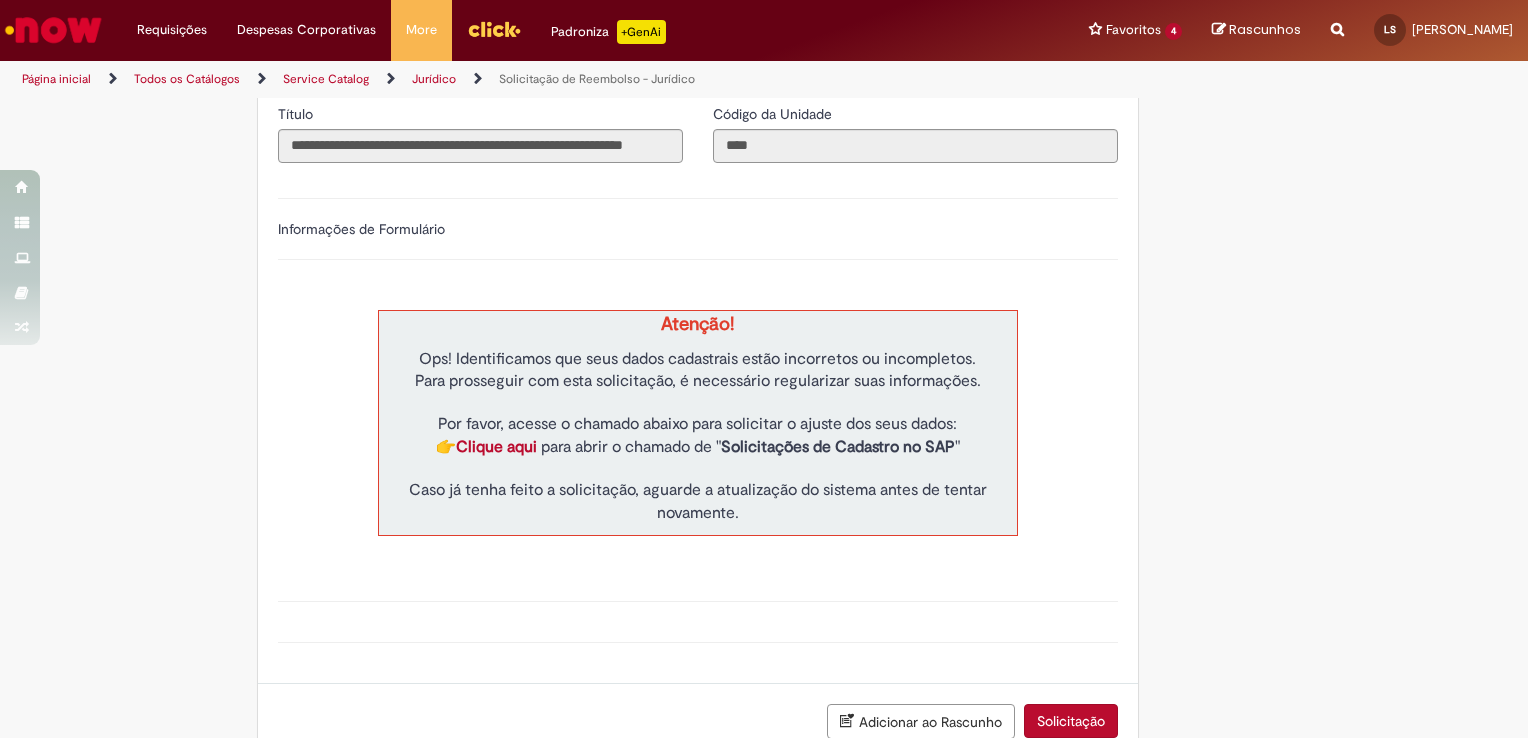 click on "Solicitação" at bounding box center (1071, 721) 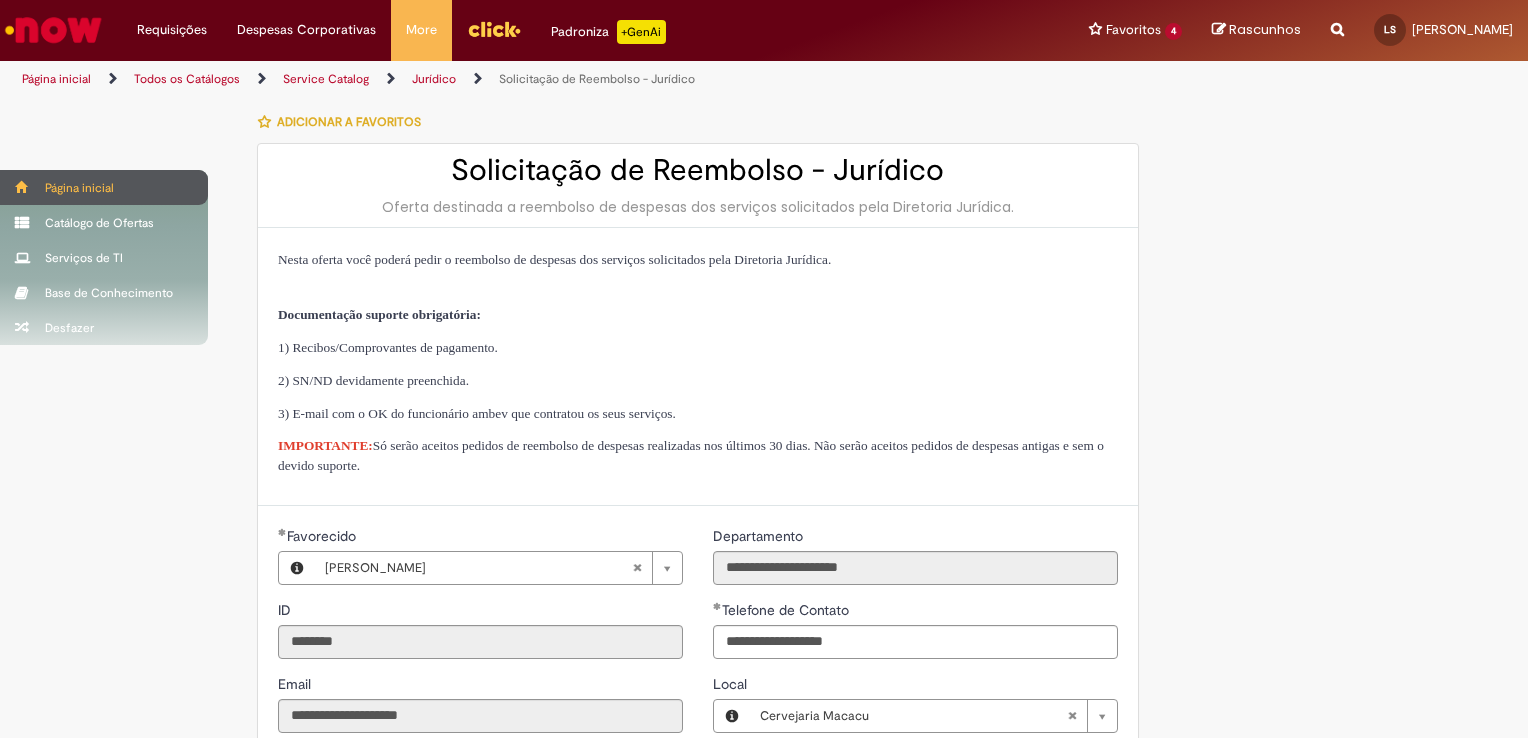 click at bounding box center [22, 187] 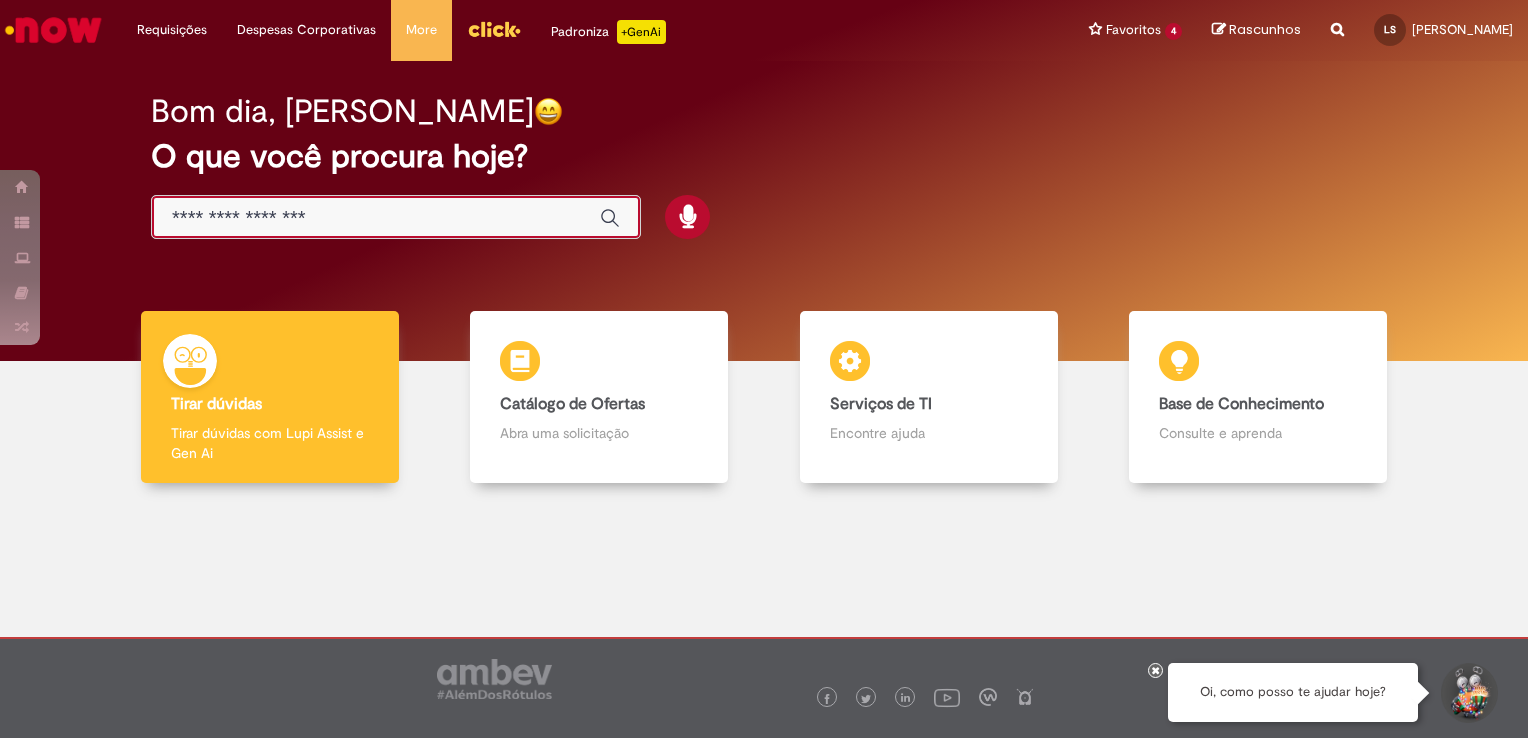 click at bounding box center [376, 218] 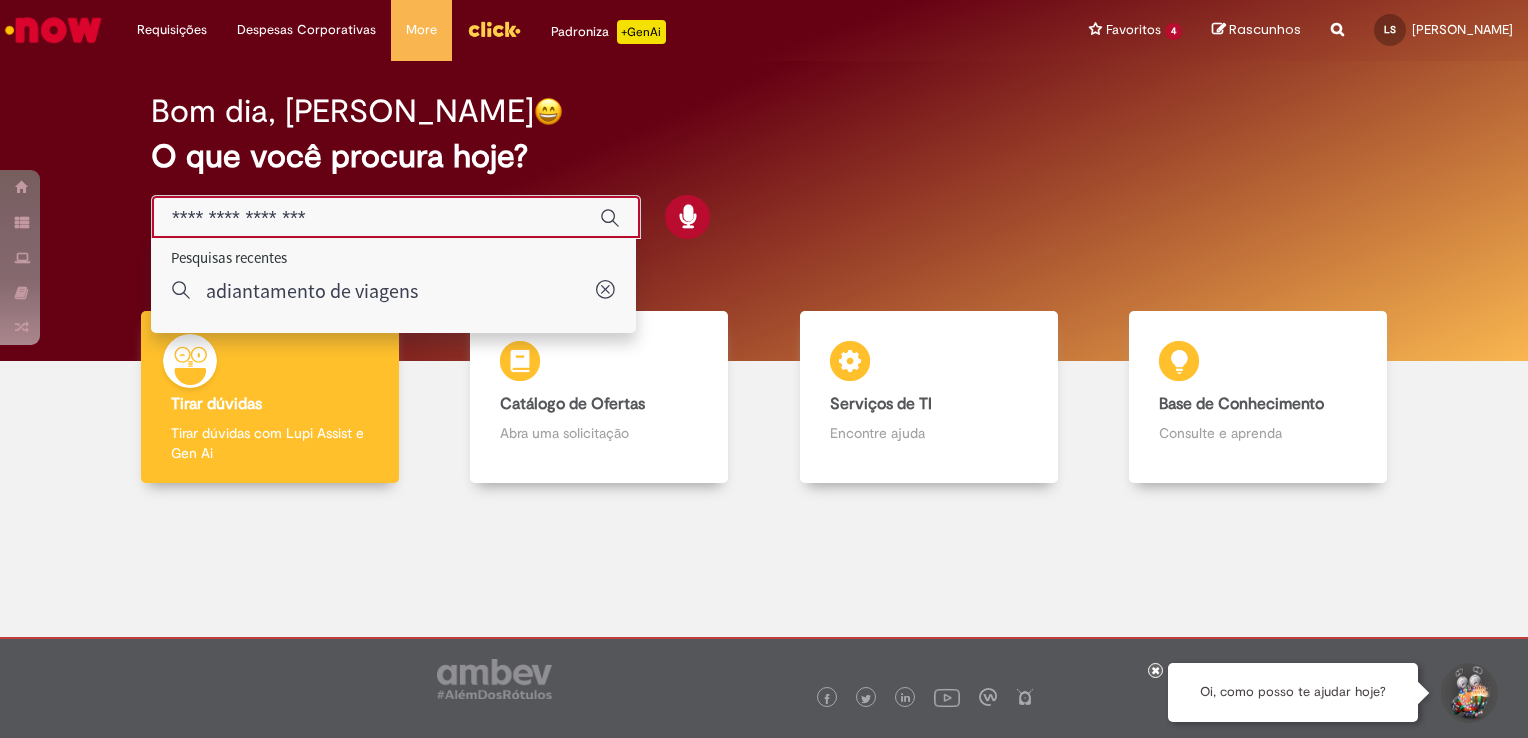 paste on "**********" 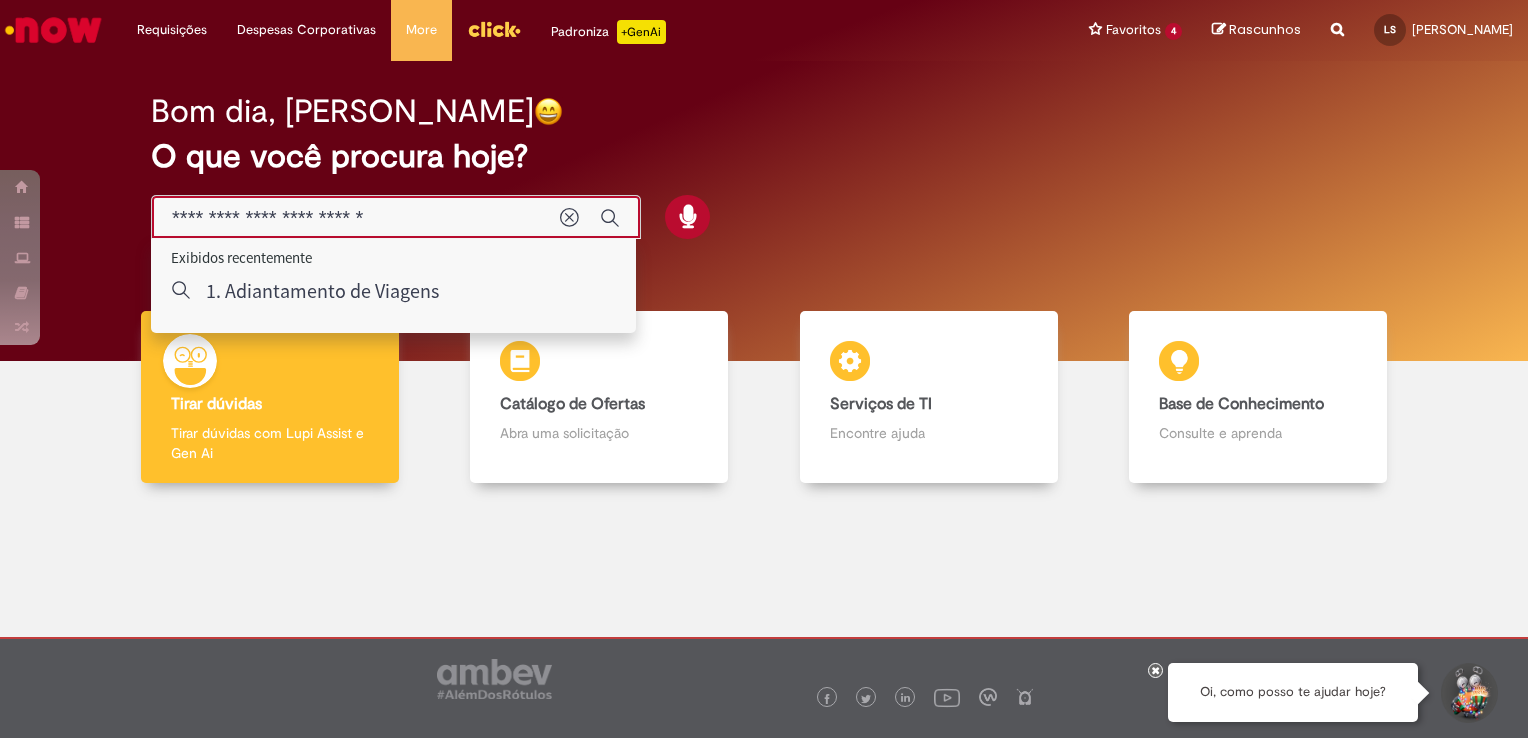 click on "**********" at bounding box center (356, 218) 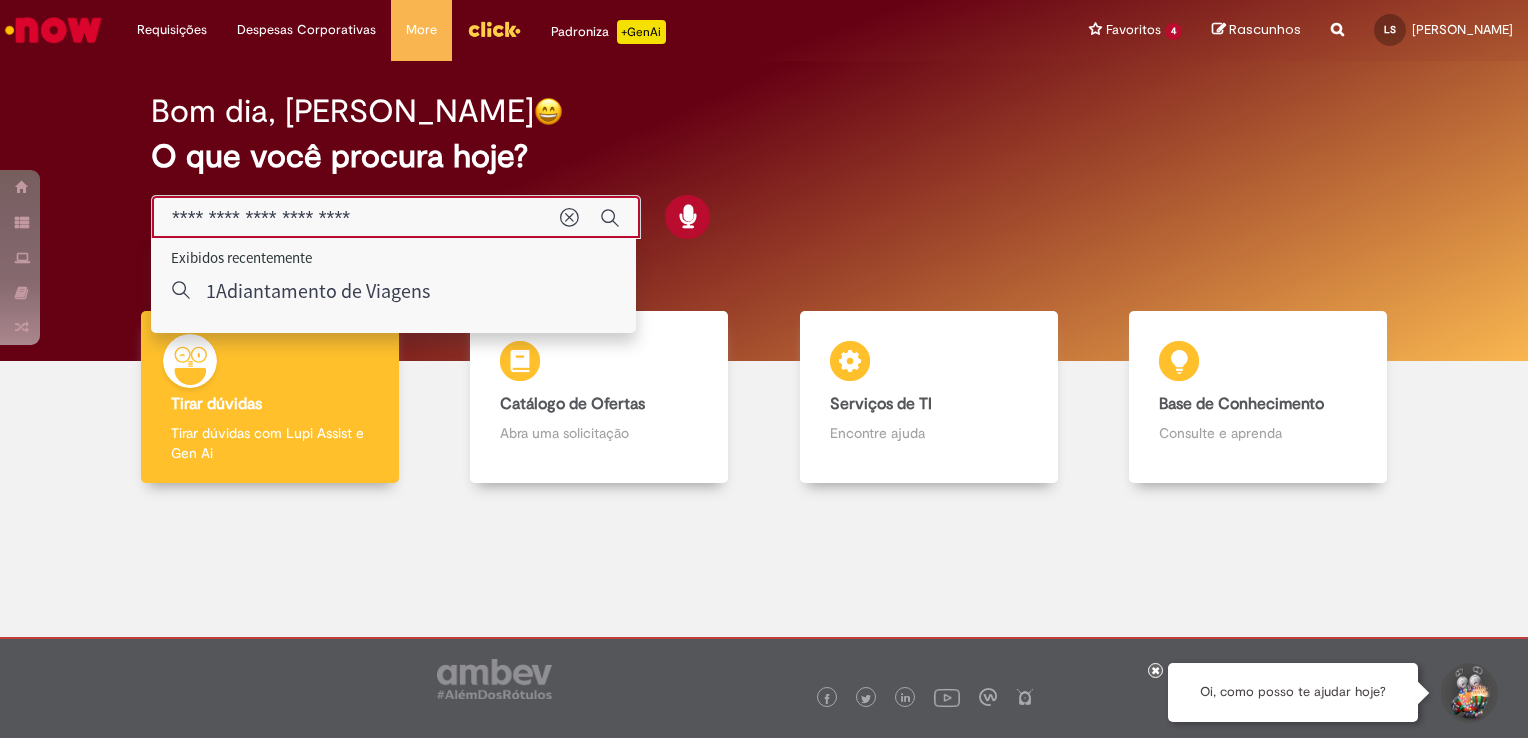 type on "**********" 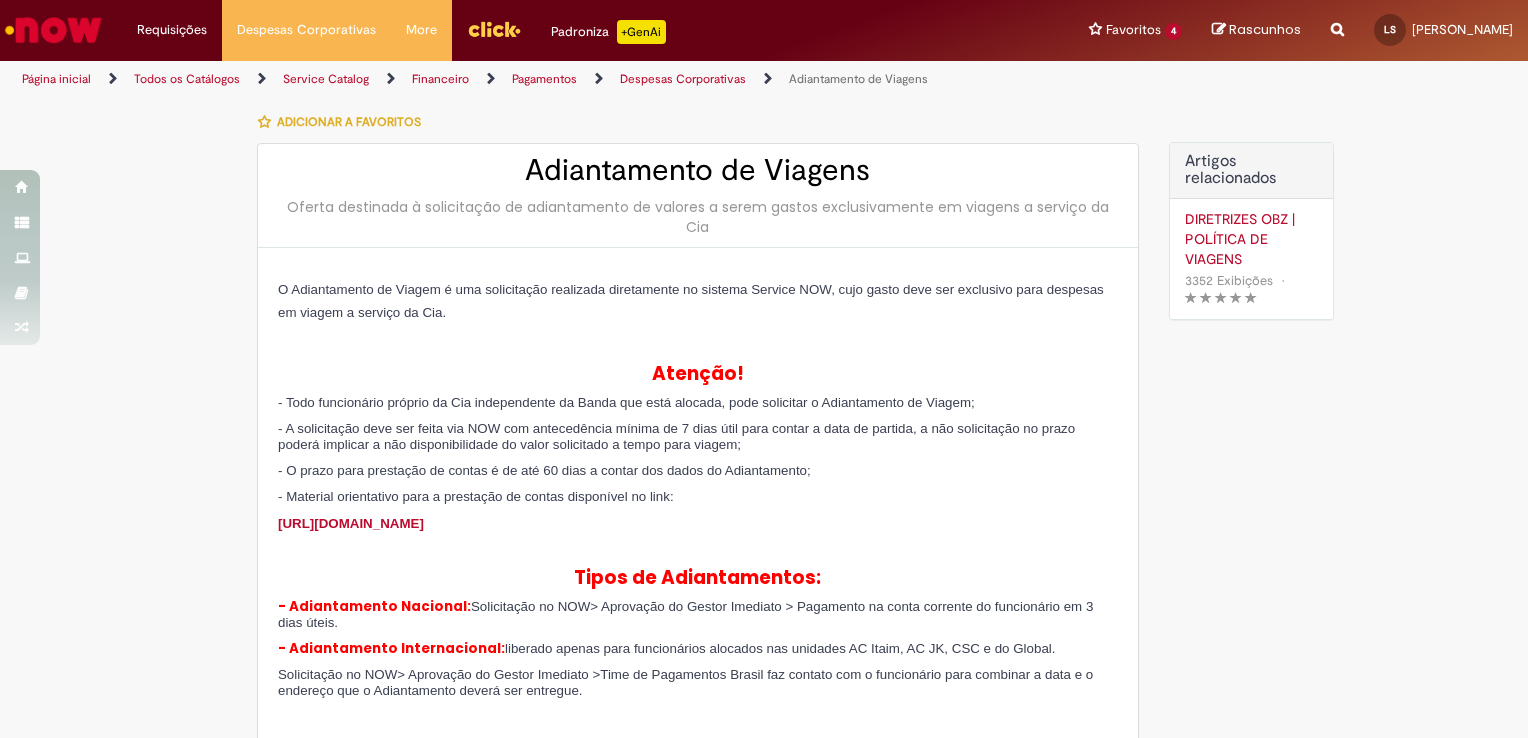 type on "********" 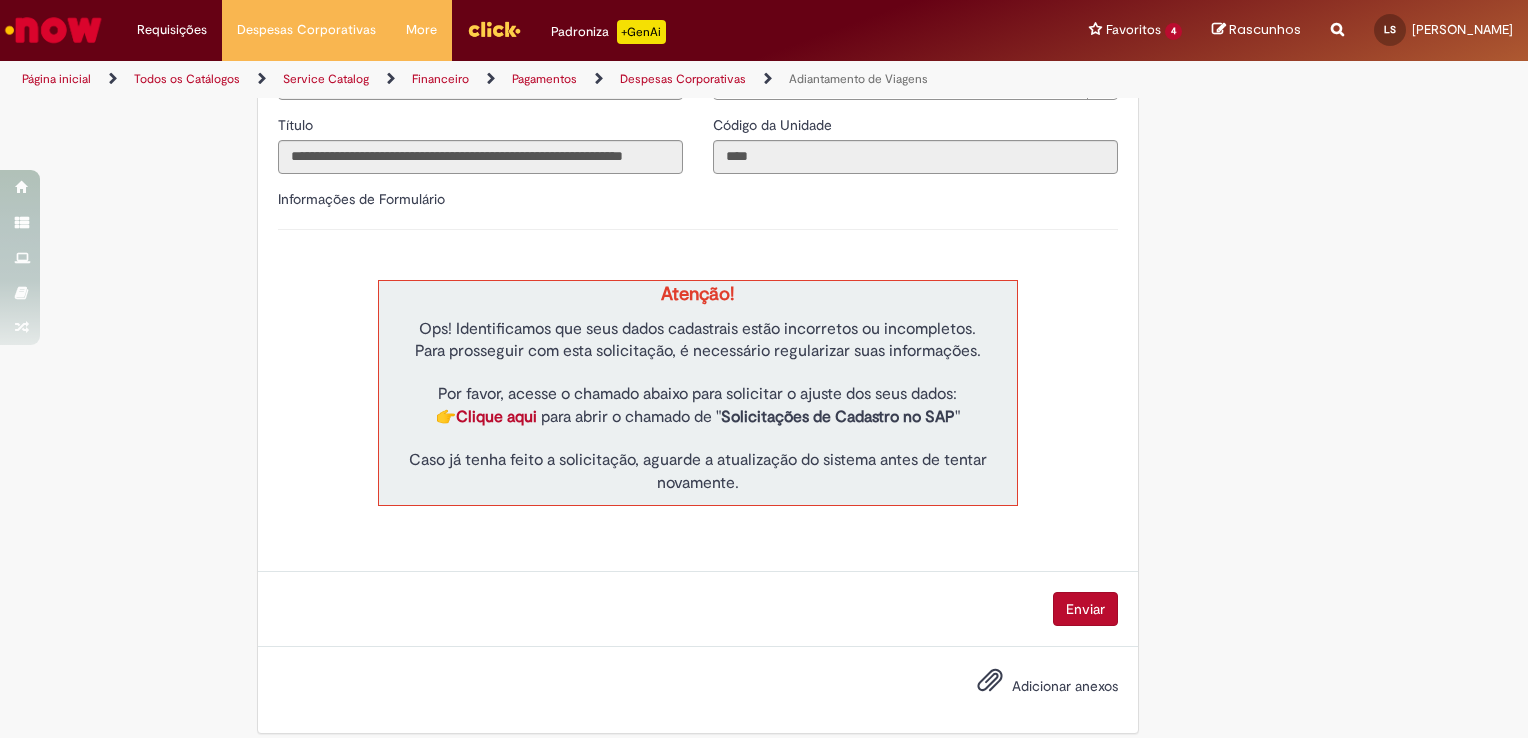 scroll, scrollTop: 962, scrollLeft: 0, axis: vertical 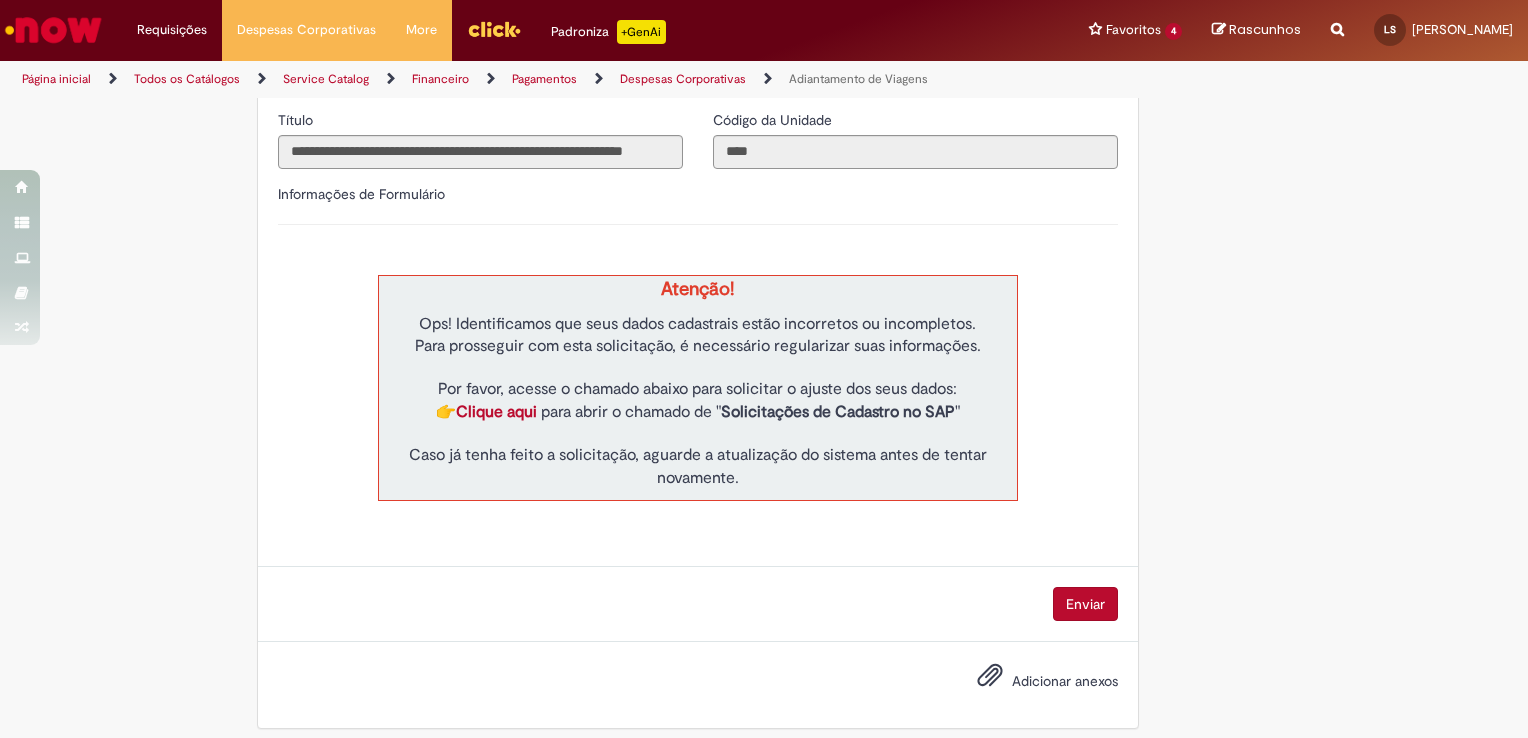 click on "Enviar" at bounding box center [1085, 604] 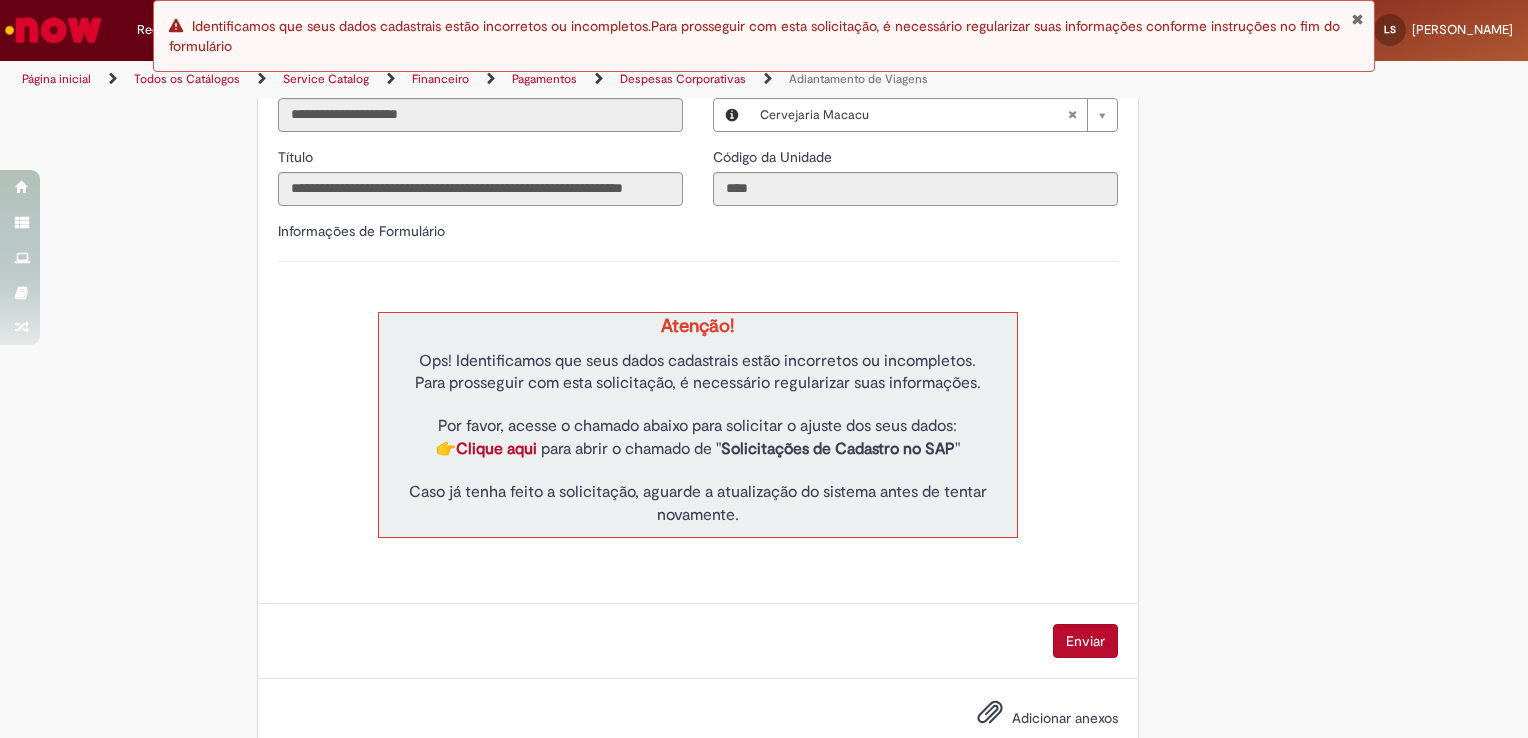 scroll, scrollTop: 962, scrollLeft: 0, axis: vertical 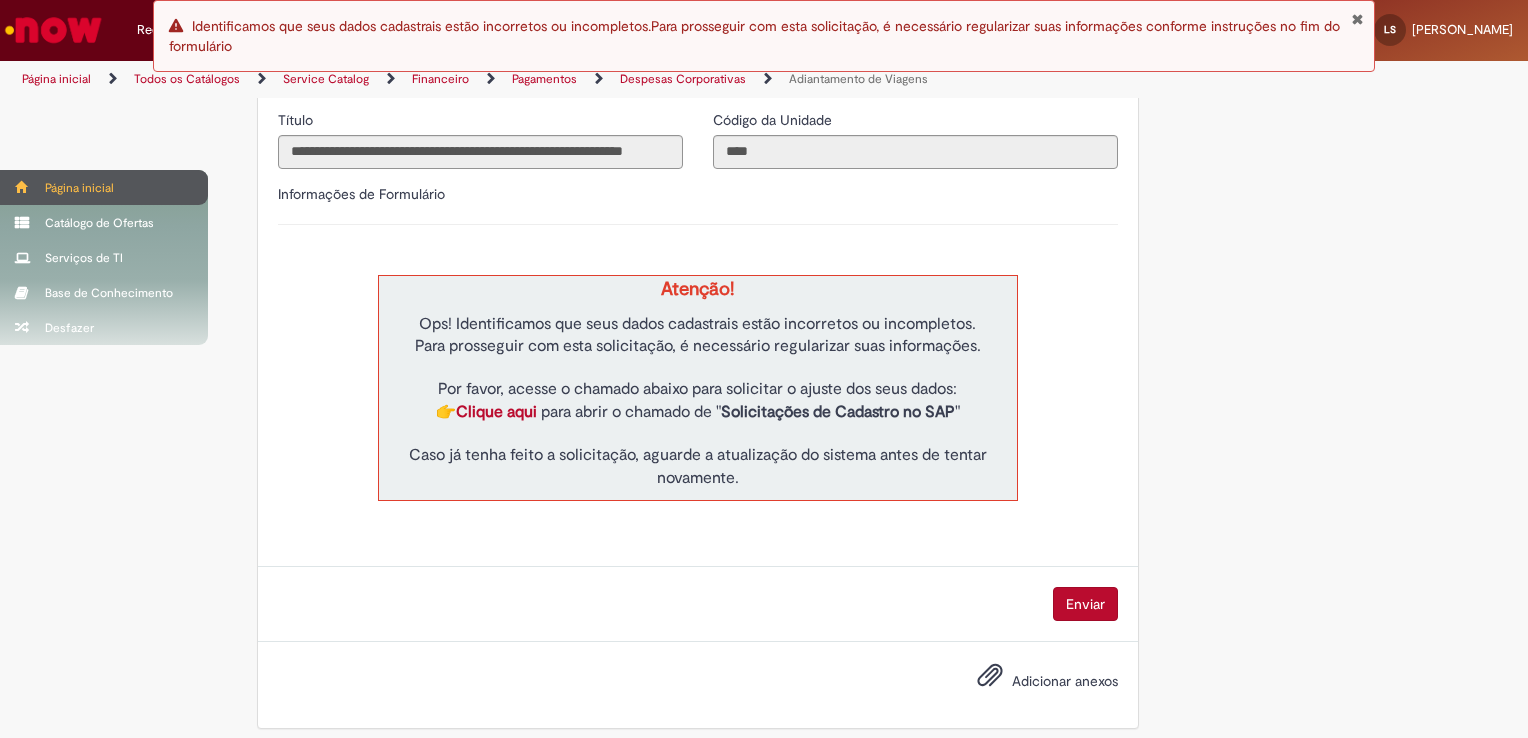 click at bounding box center [22, 187] 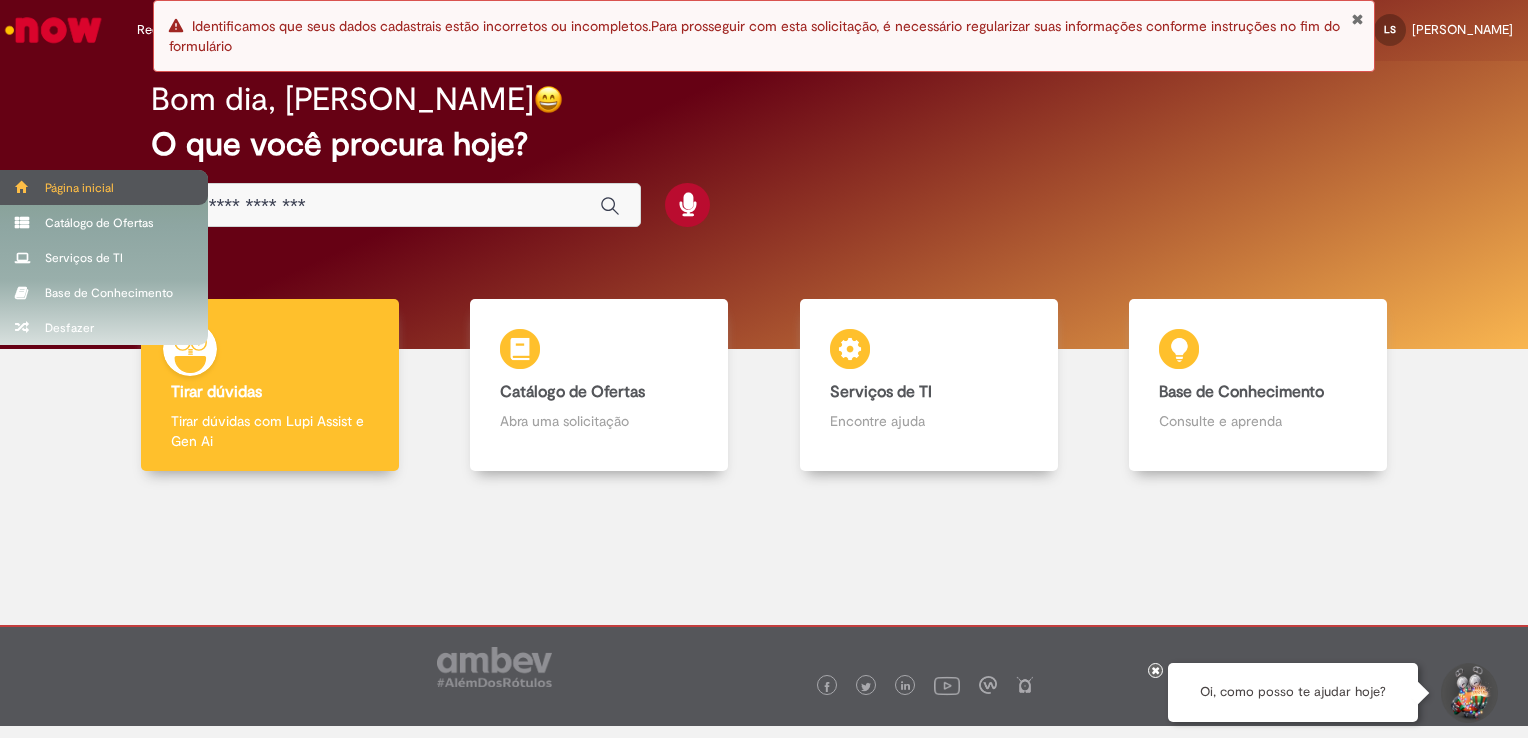 scroll, scrollTop: 0, scrollLeft: 0, axis: both 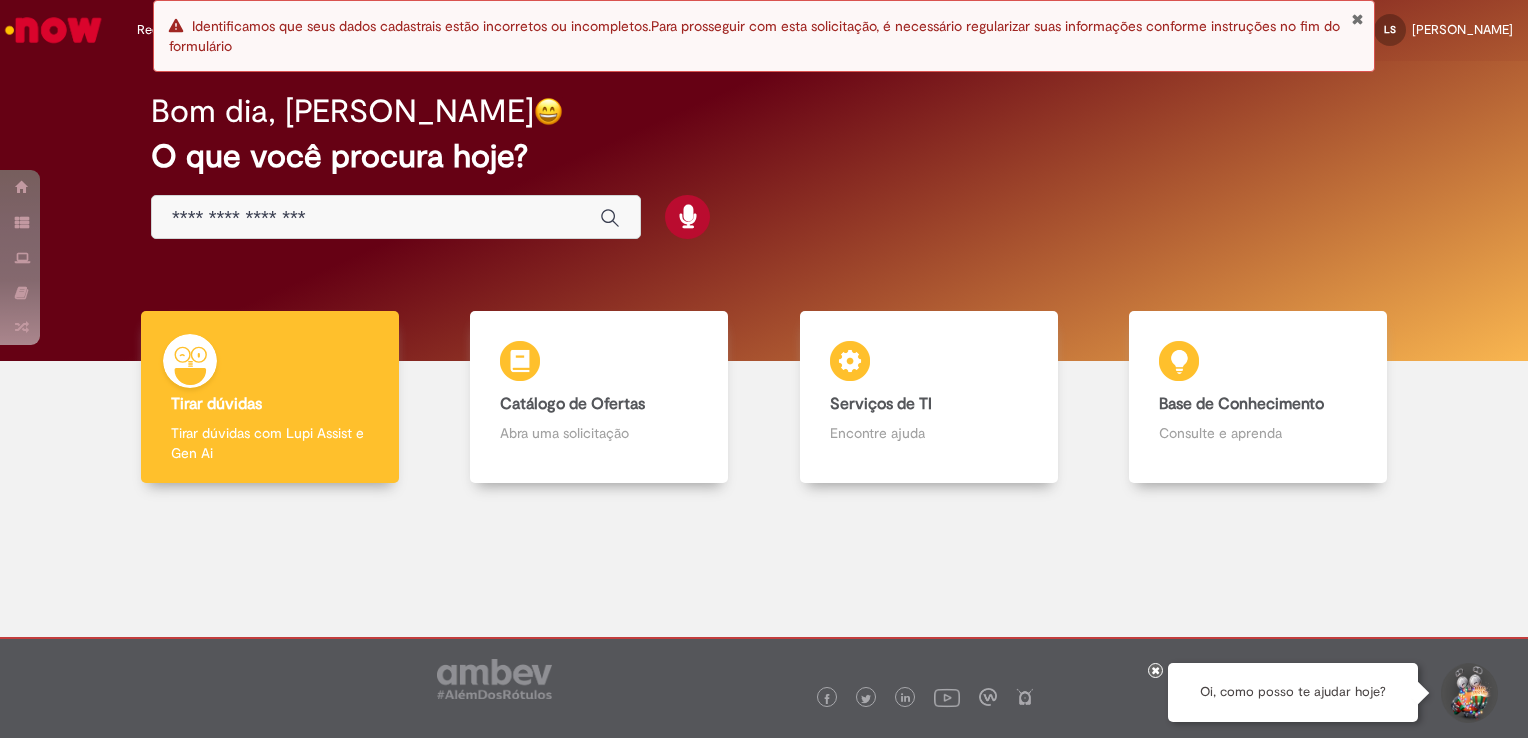 click at bounding box center [396, 217] 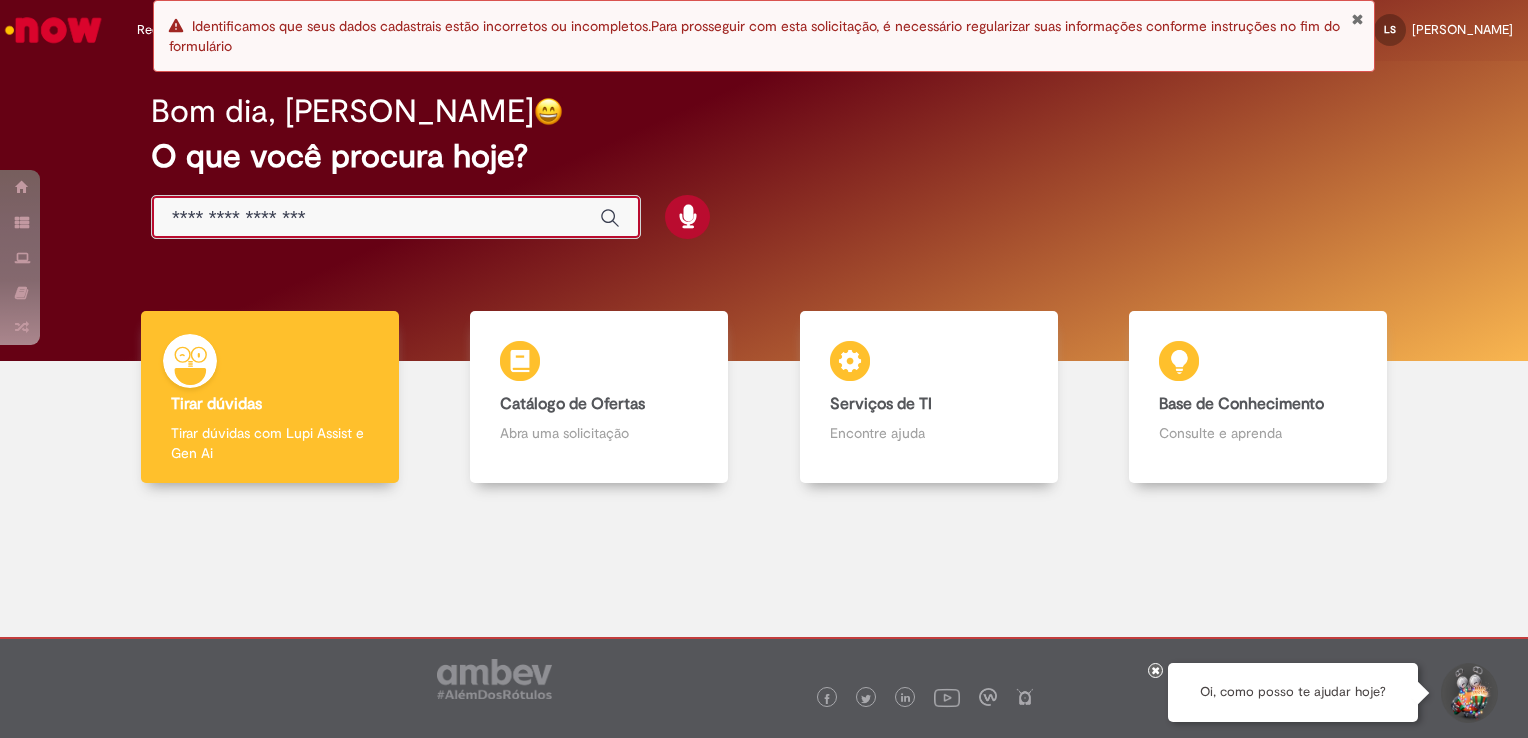 click at bounding box center (376, 218) 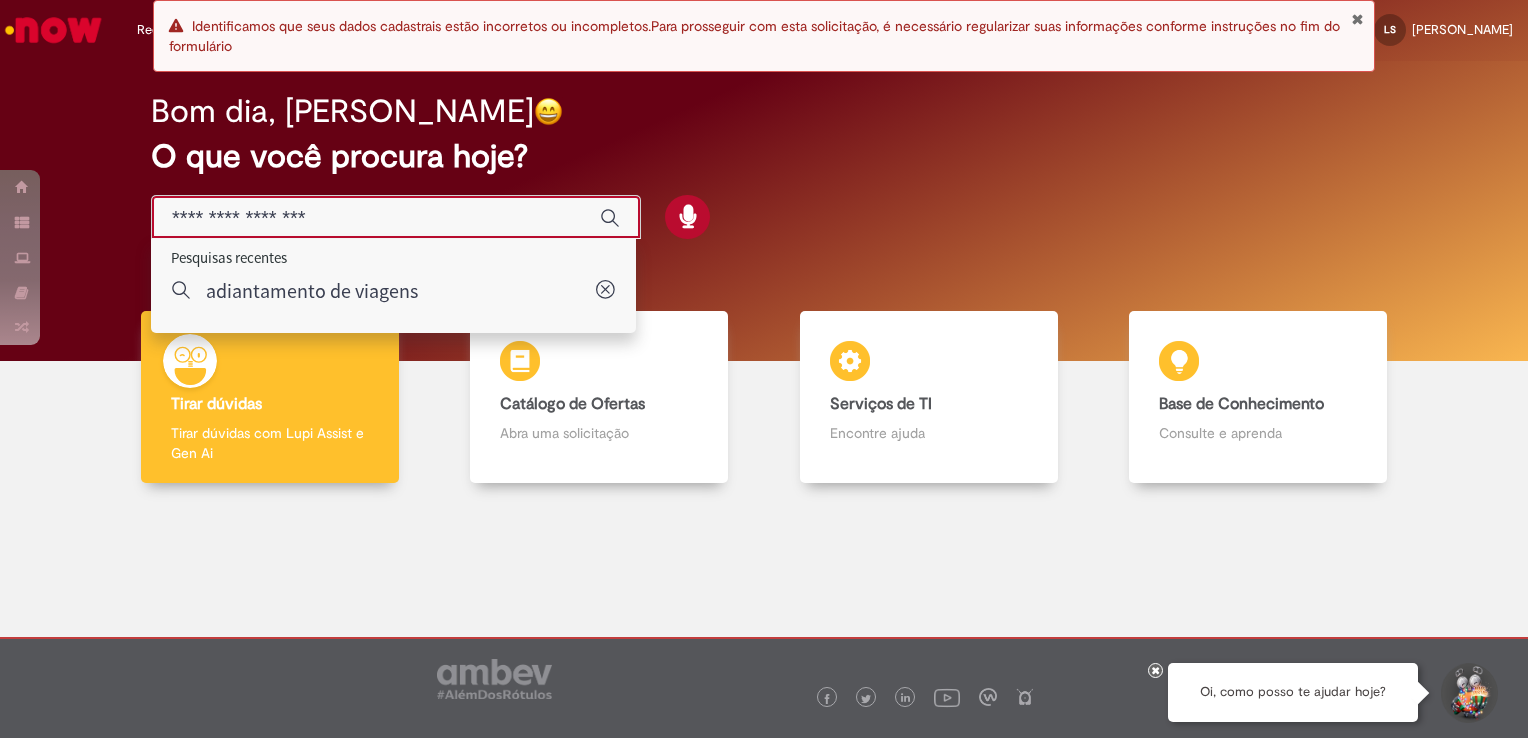 paste on "**********" 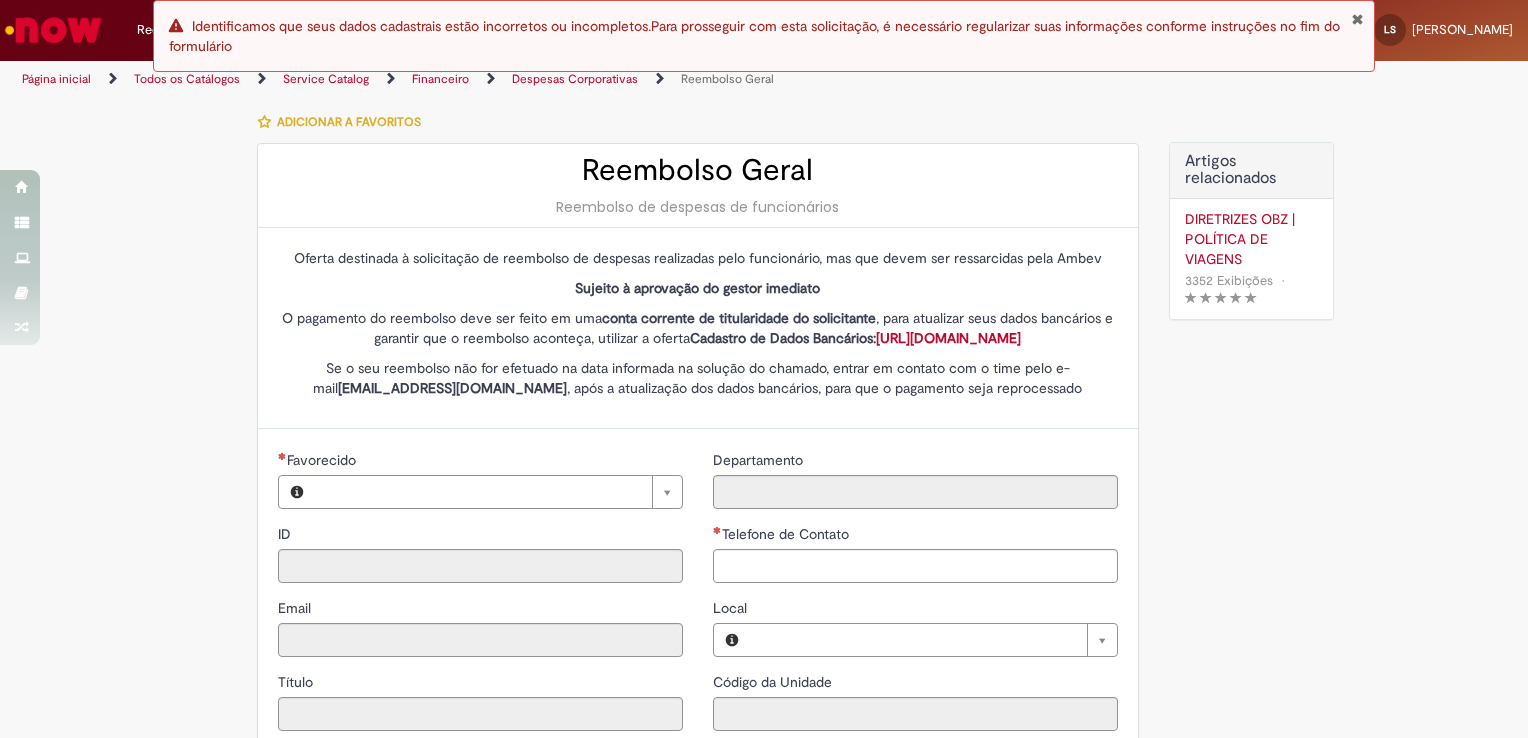 type on "********" 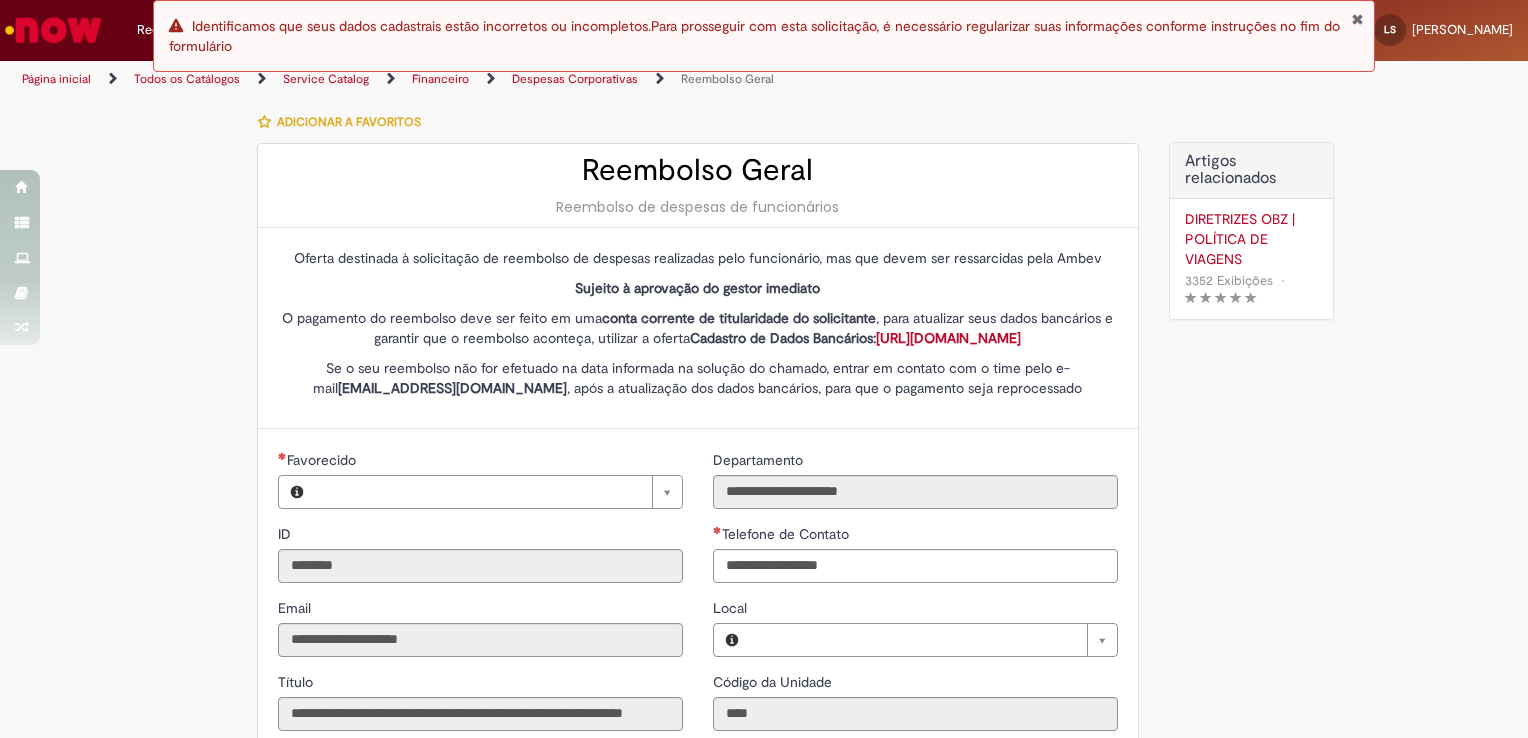 type on "**********" 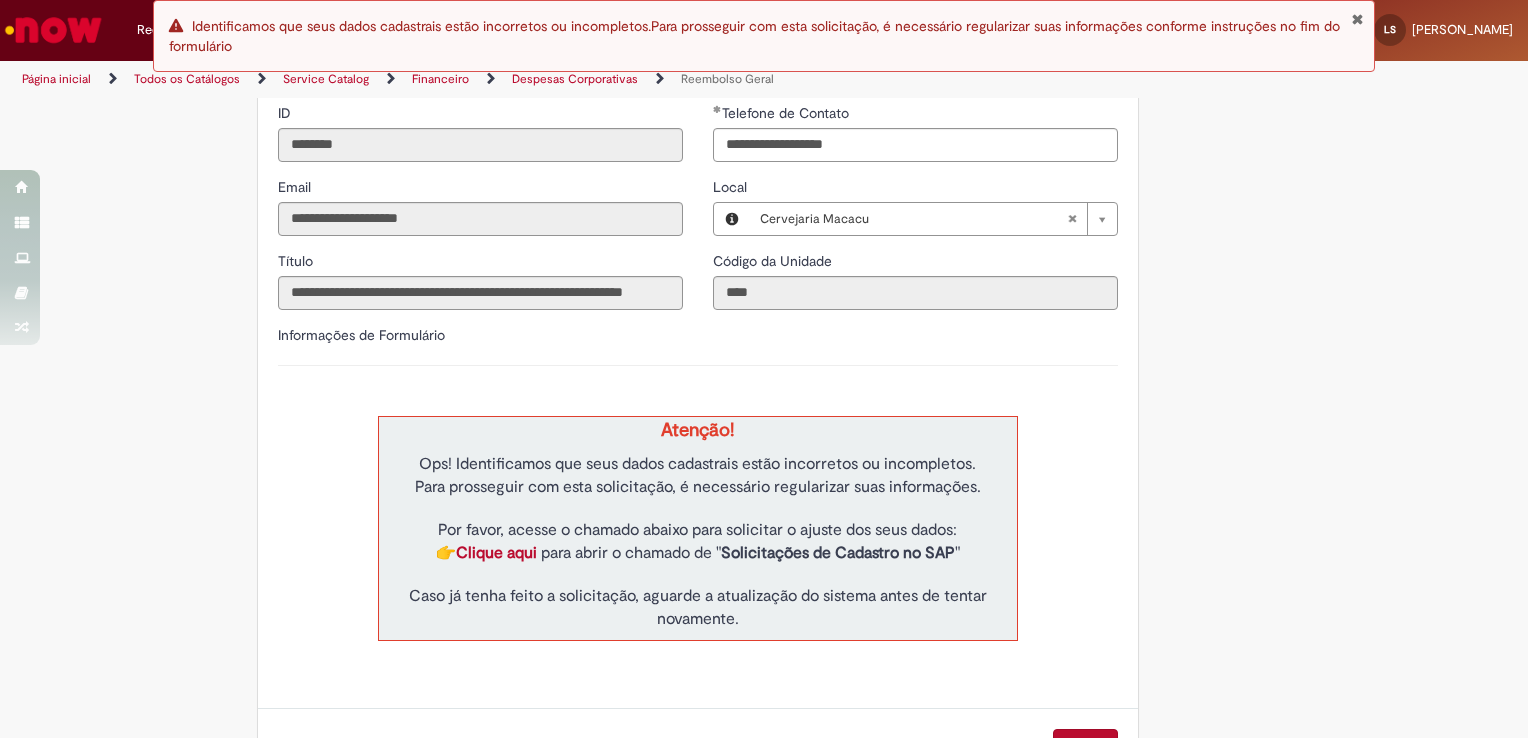 scroll, scrollTop: 507, scrollLeft: 0, axis: vertical 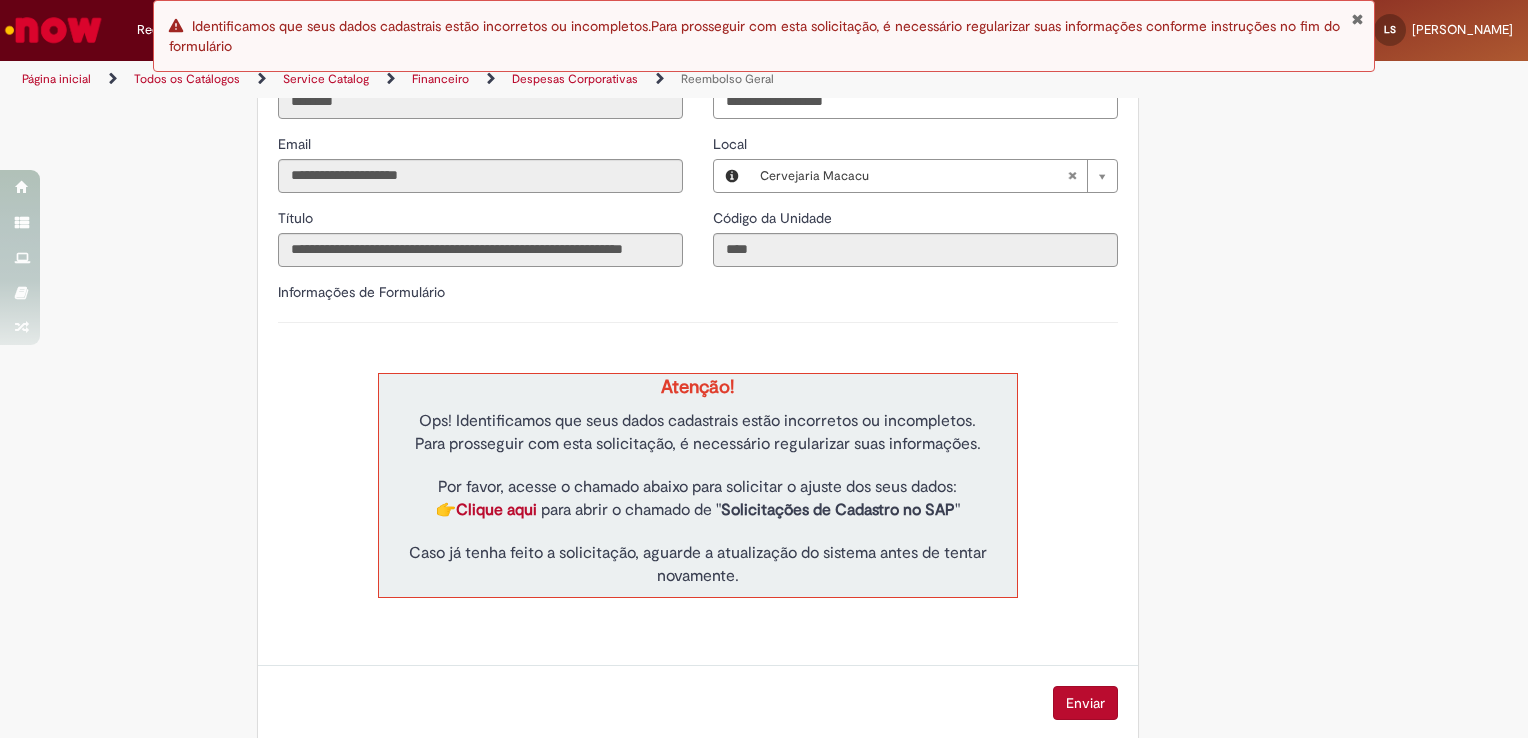 click on "Enviar" at bounding box center [1085, 703] 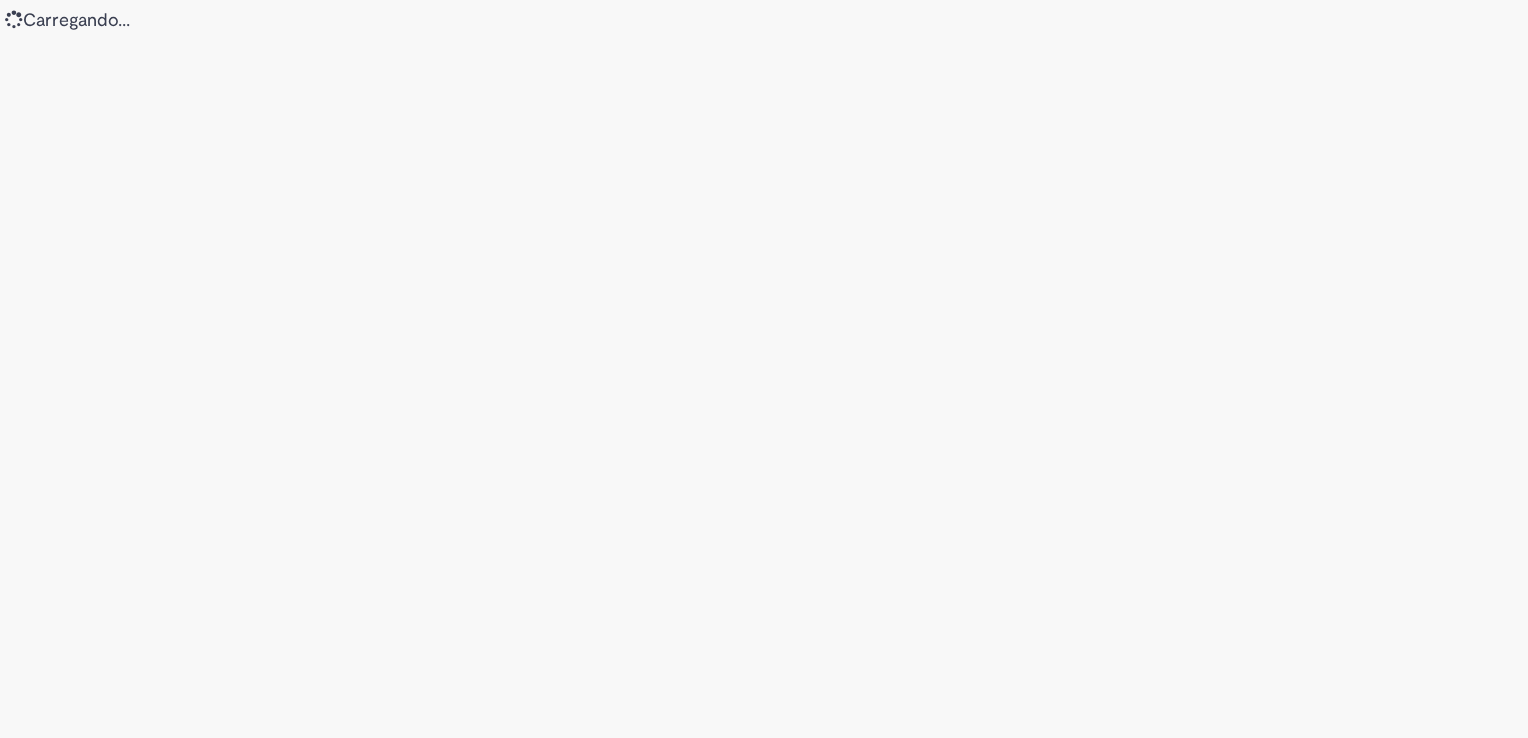 scroll, scrollTop: 0, scrollLeft: 0, axis: both 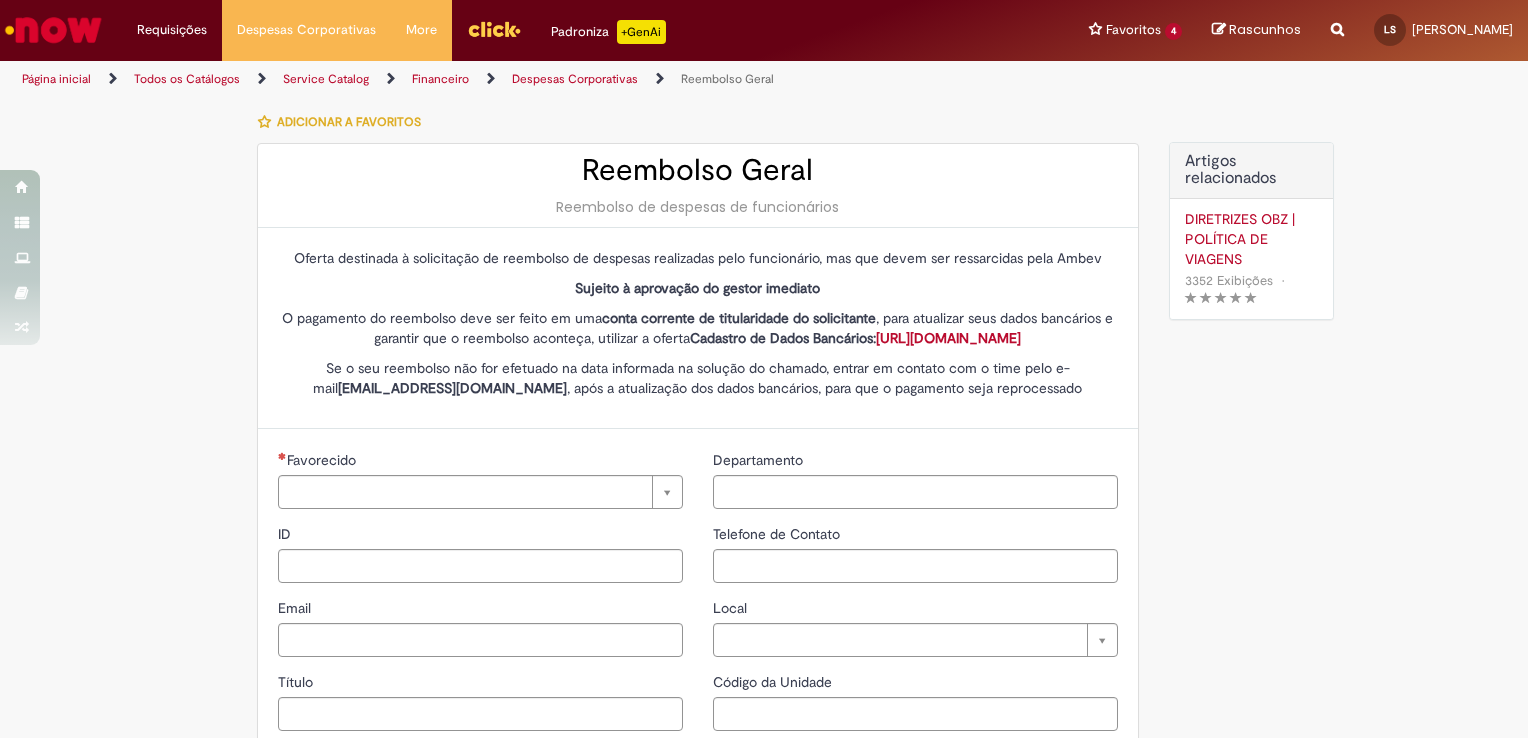 type on "********" 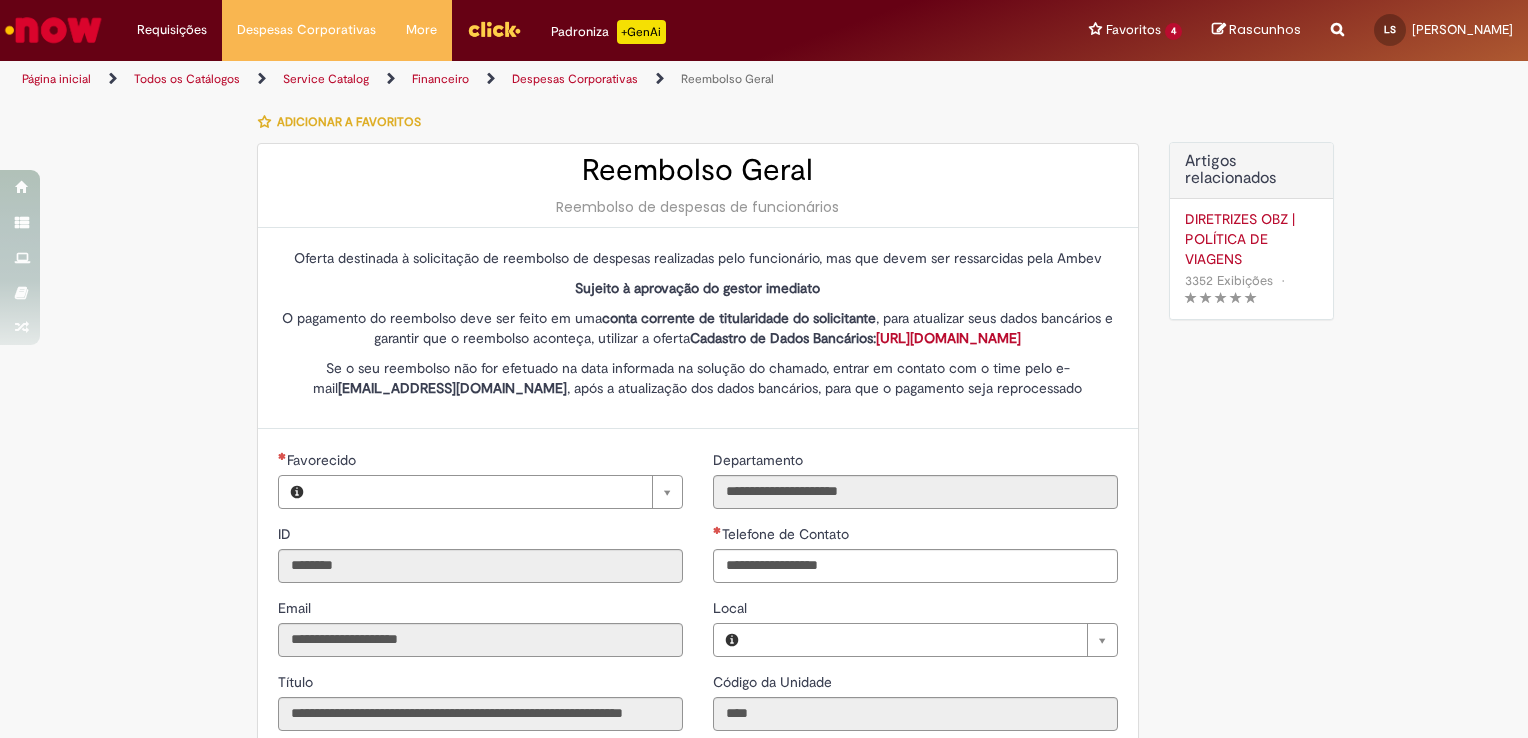 type on "**********" 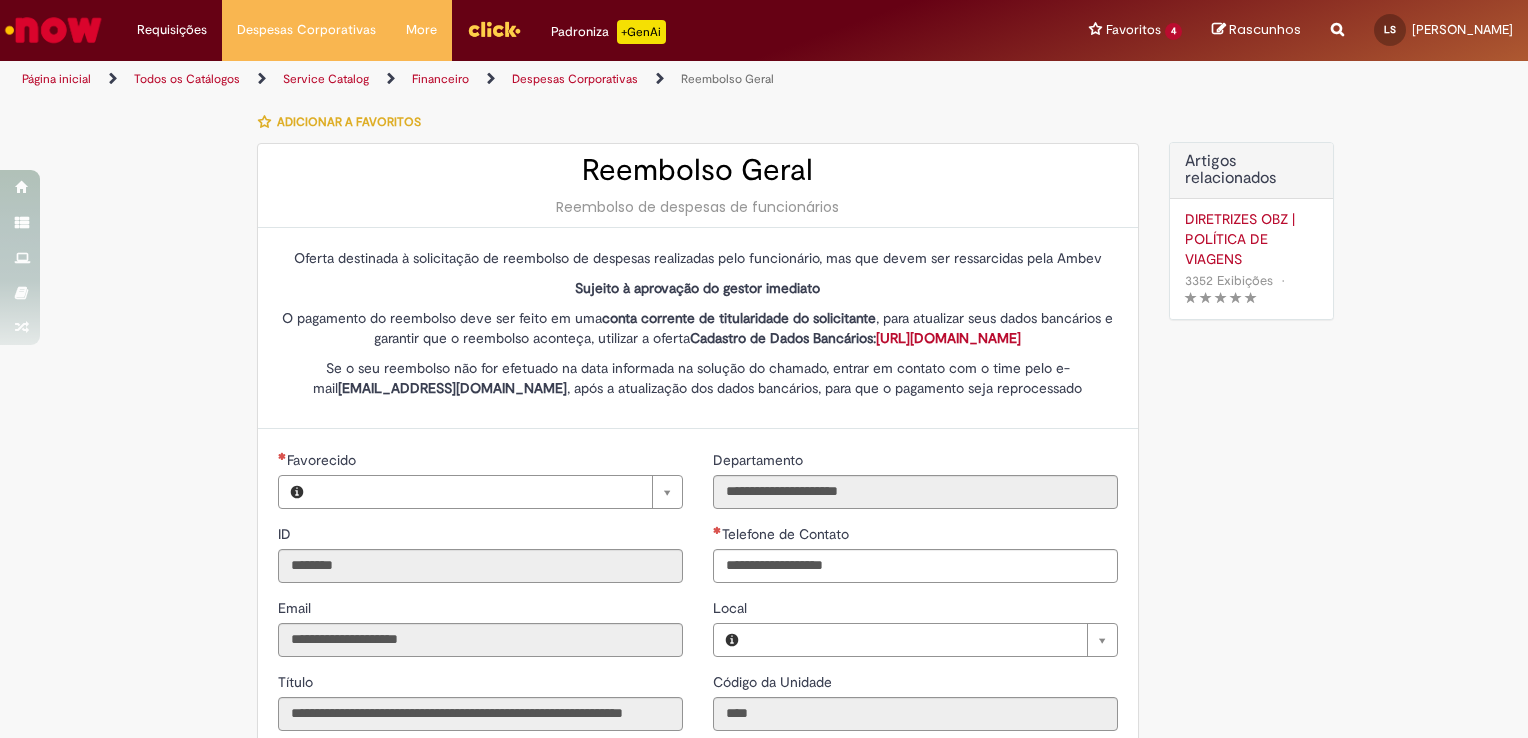type on "**********" 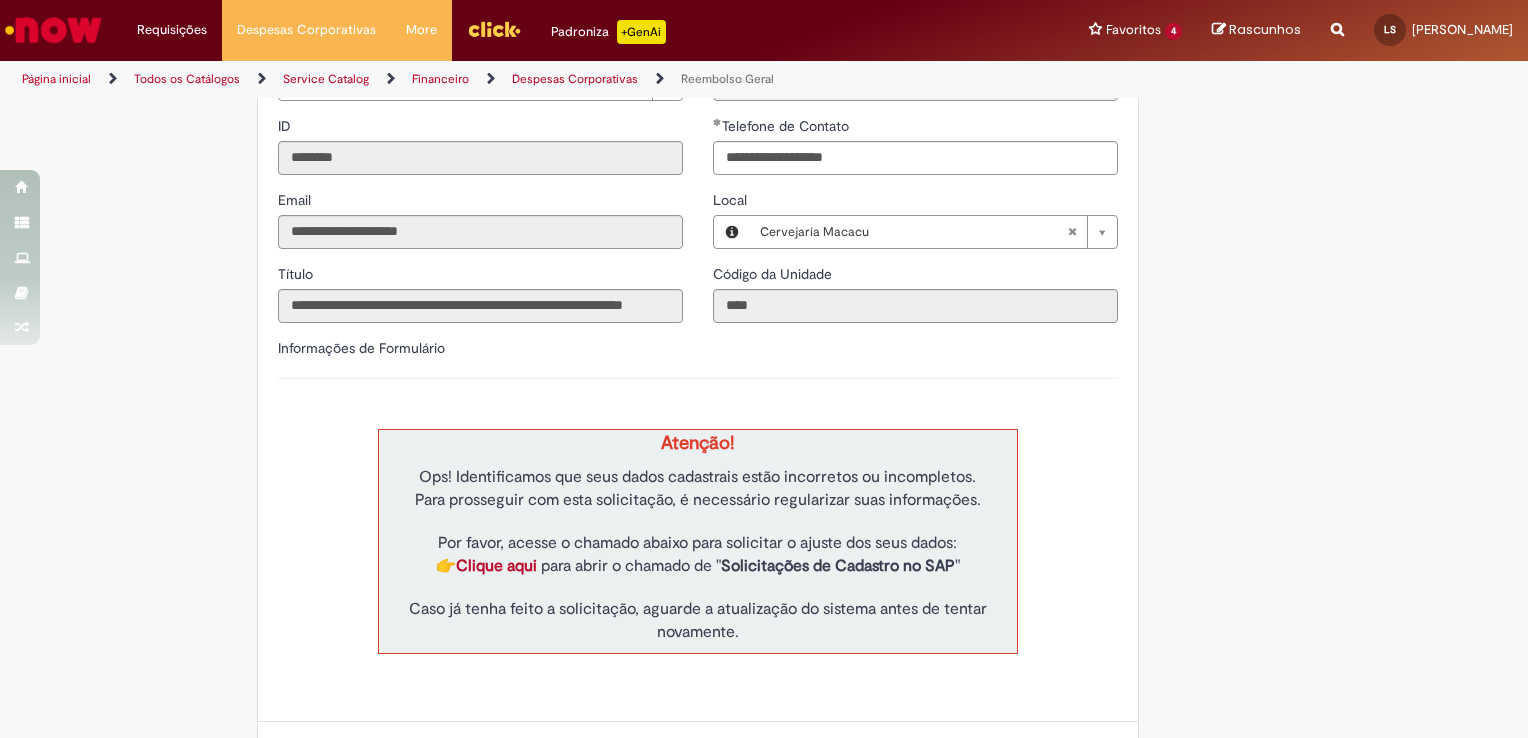 scroll, scrollTop: 507, scrollLeft: 0, axis: vertical 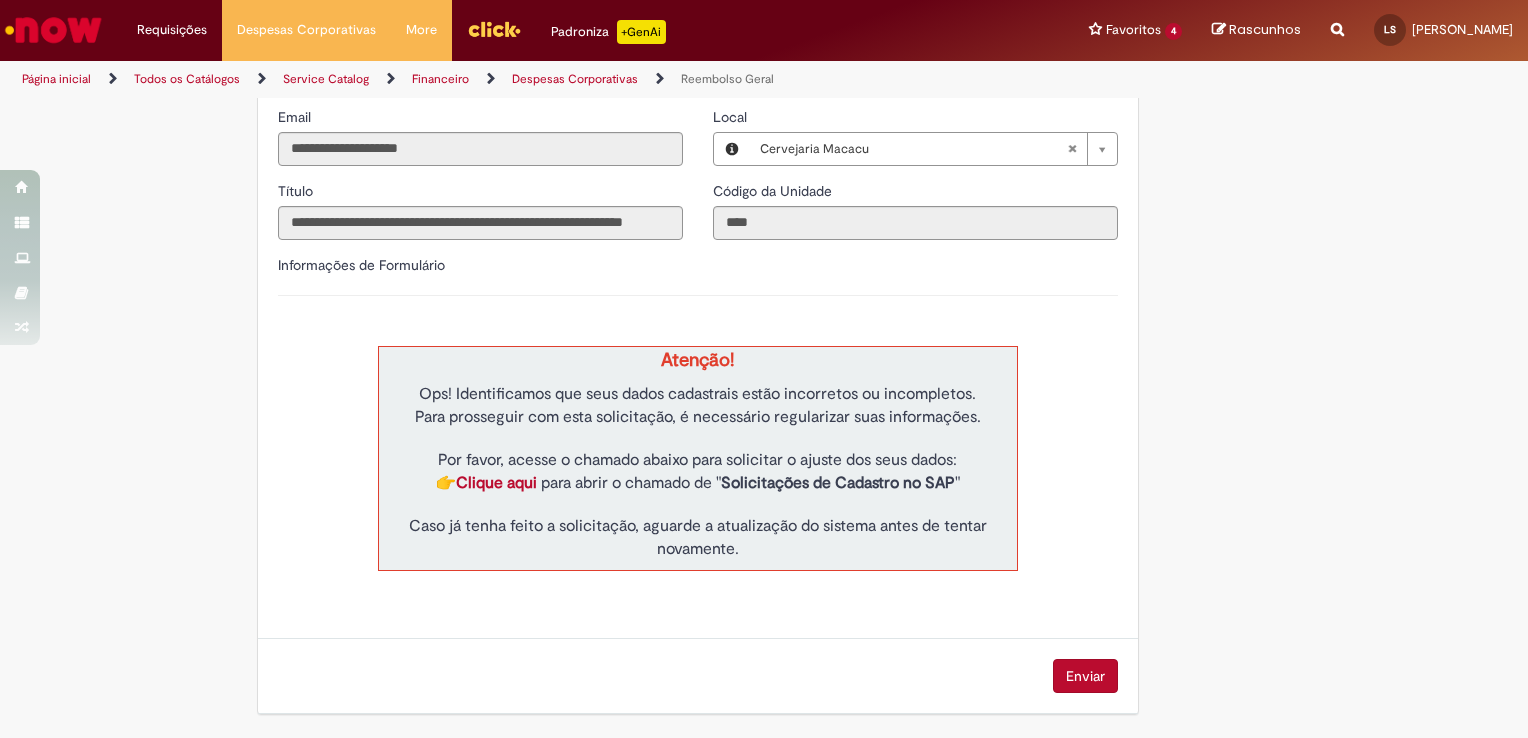 click on "Enviar" at bounding box center [1085, 676] 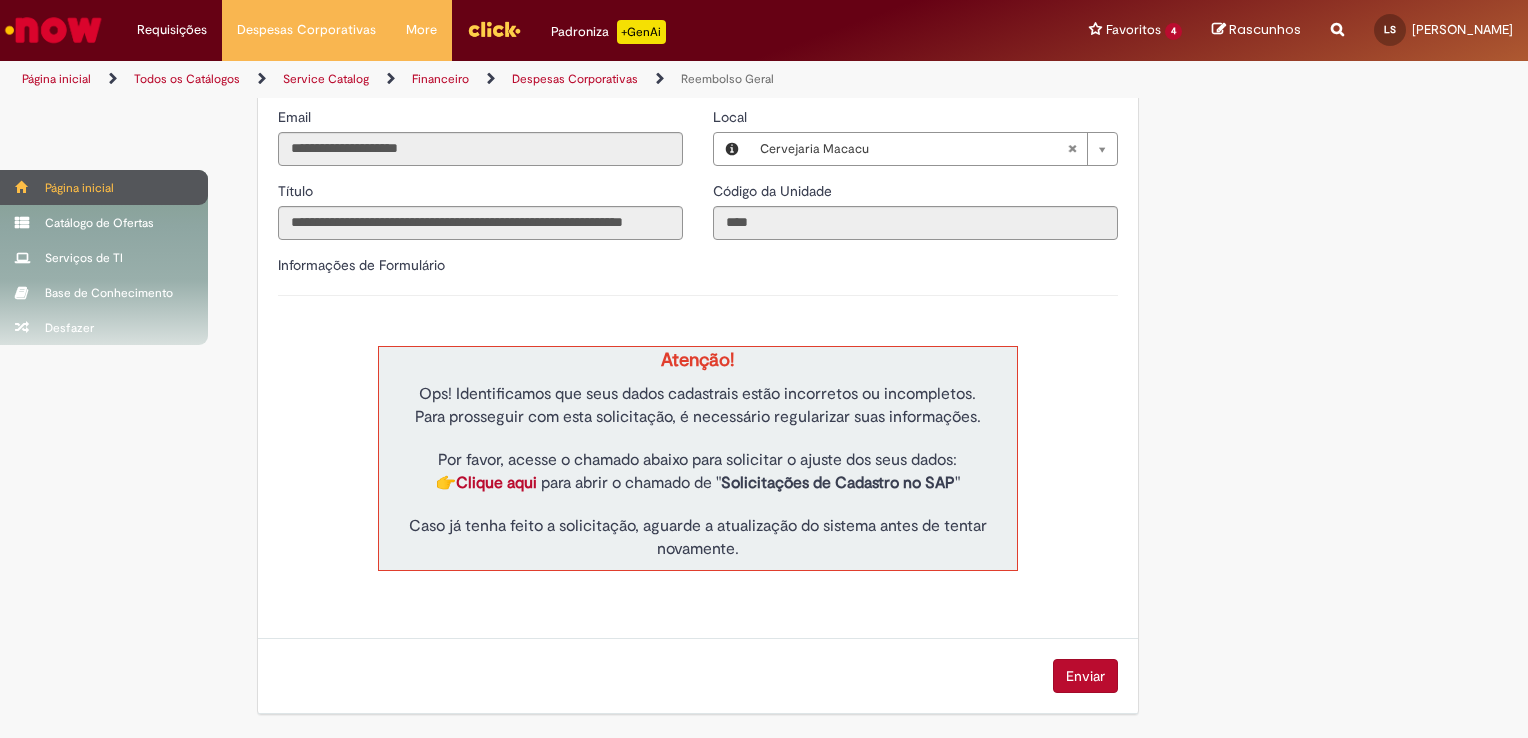 click on "Página inicial" at bounding box center (104, 187) 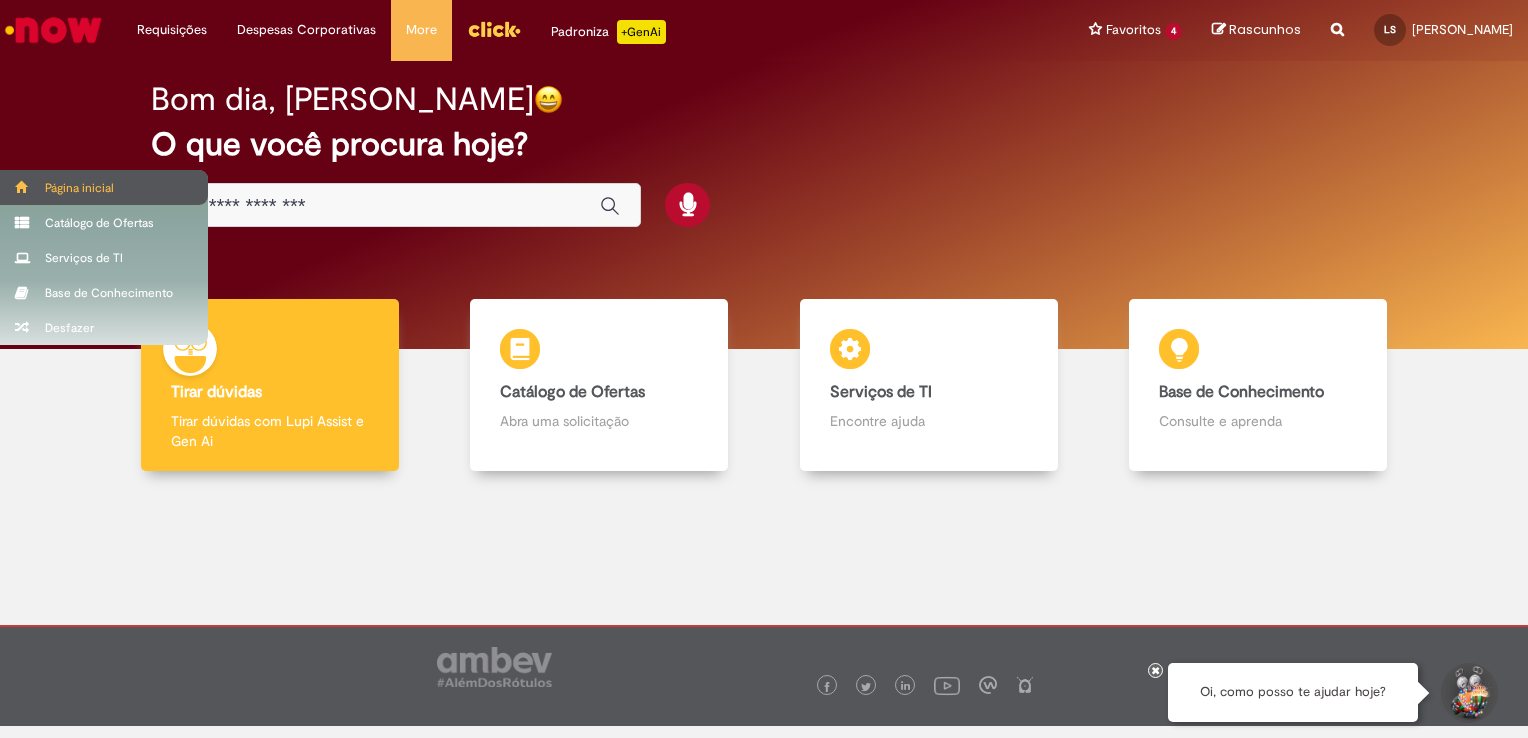 scroll, scrollTop: 0, scrollLeft: 0, axis: both 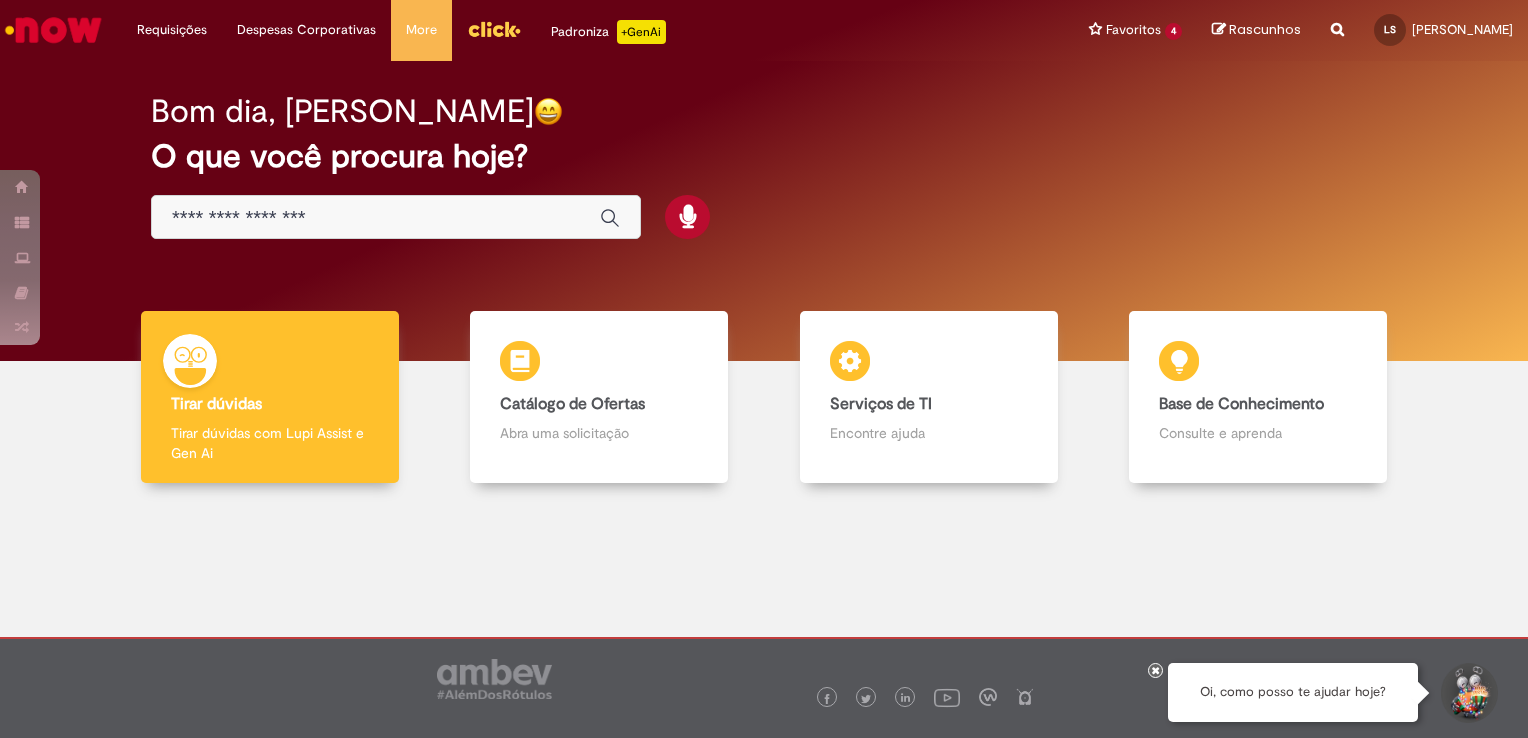 click at bounding box center (376, 218) 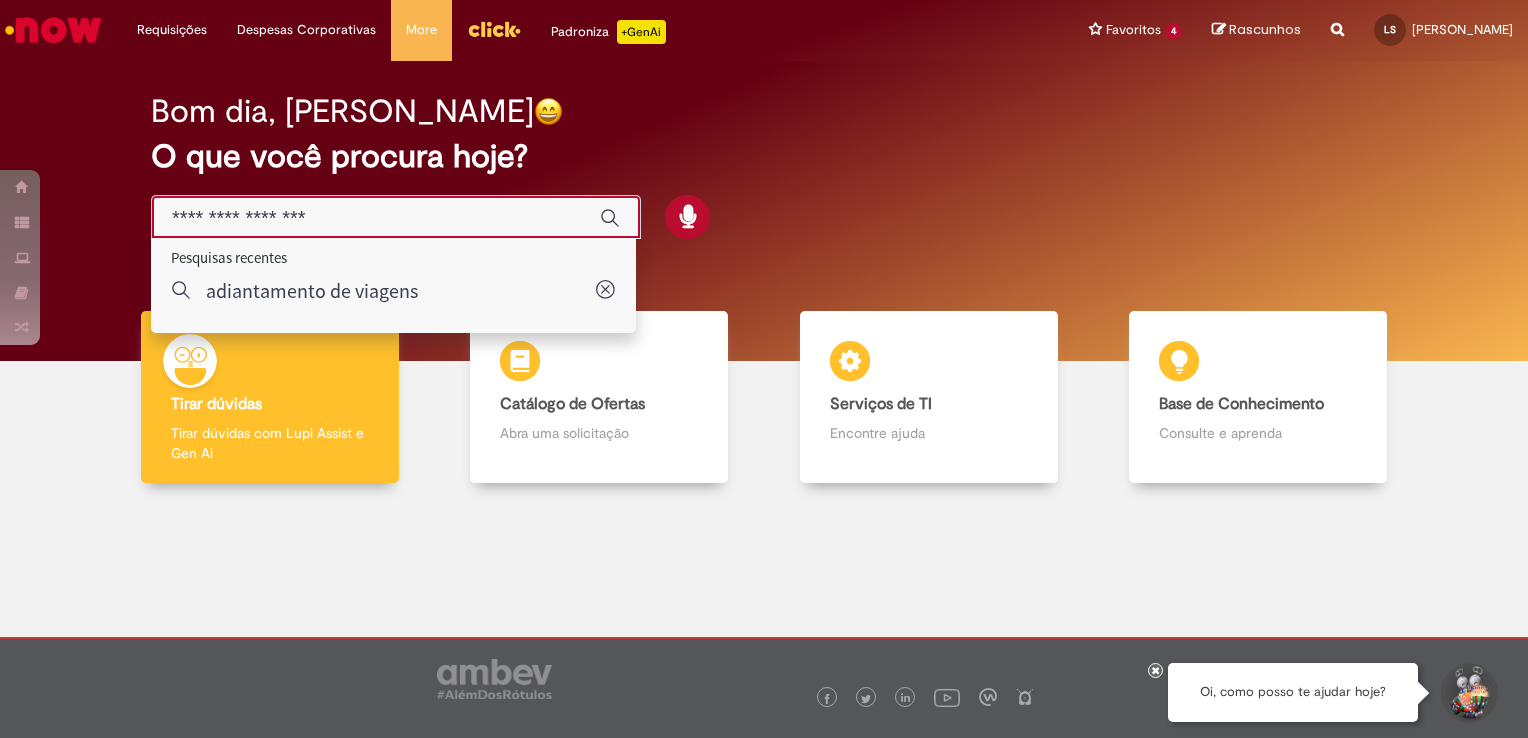 paste on "**********" 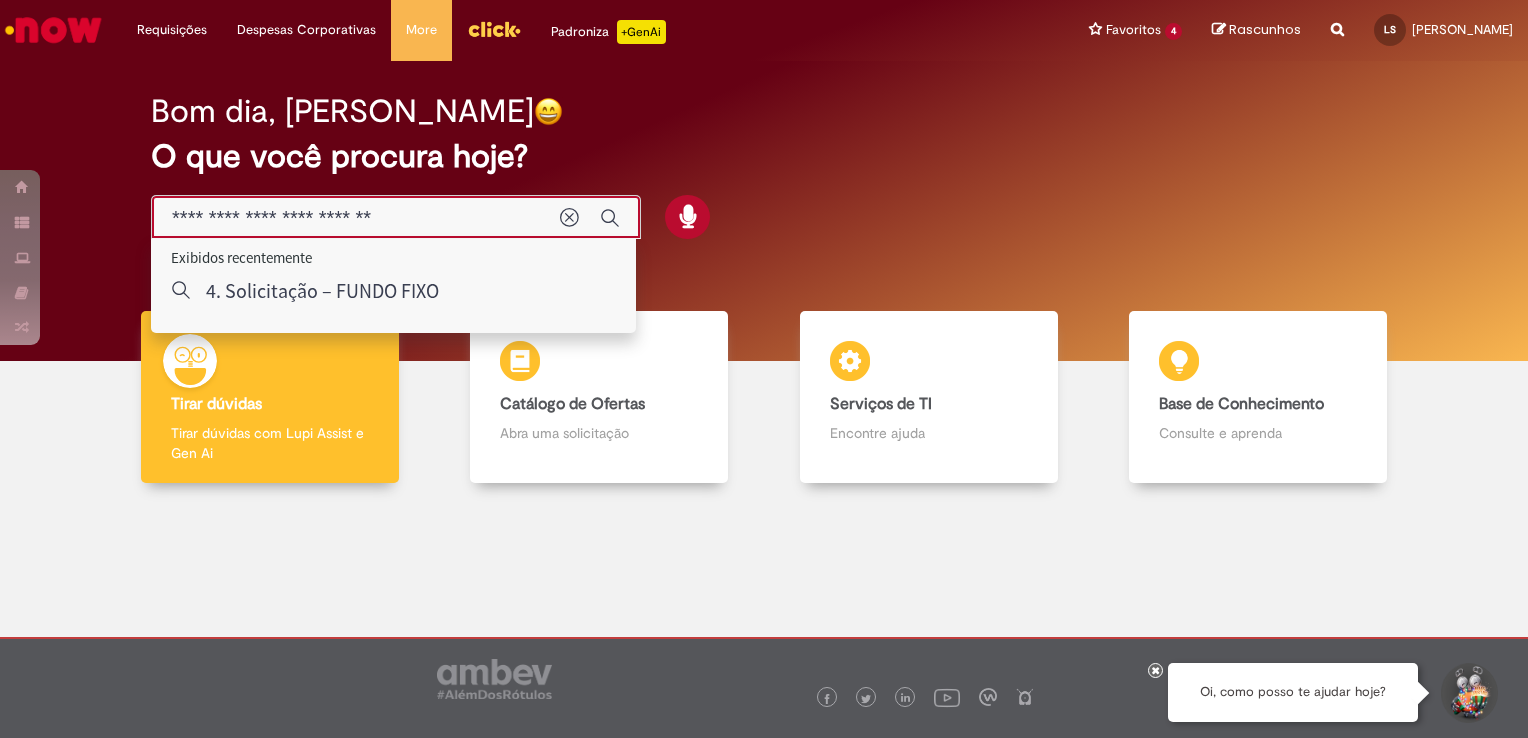 click on "**********" at bounding box center [356, 218] 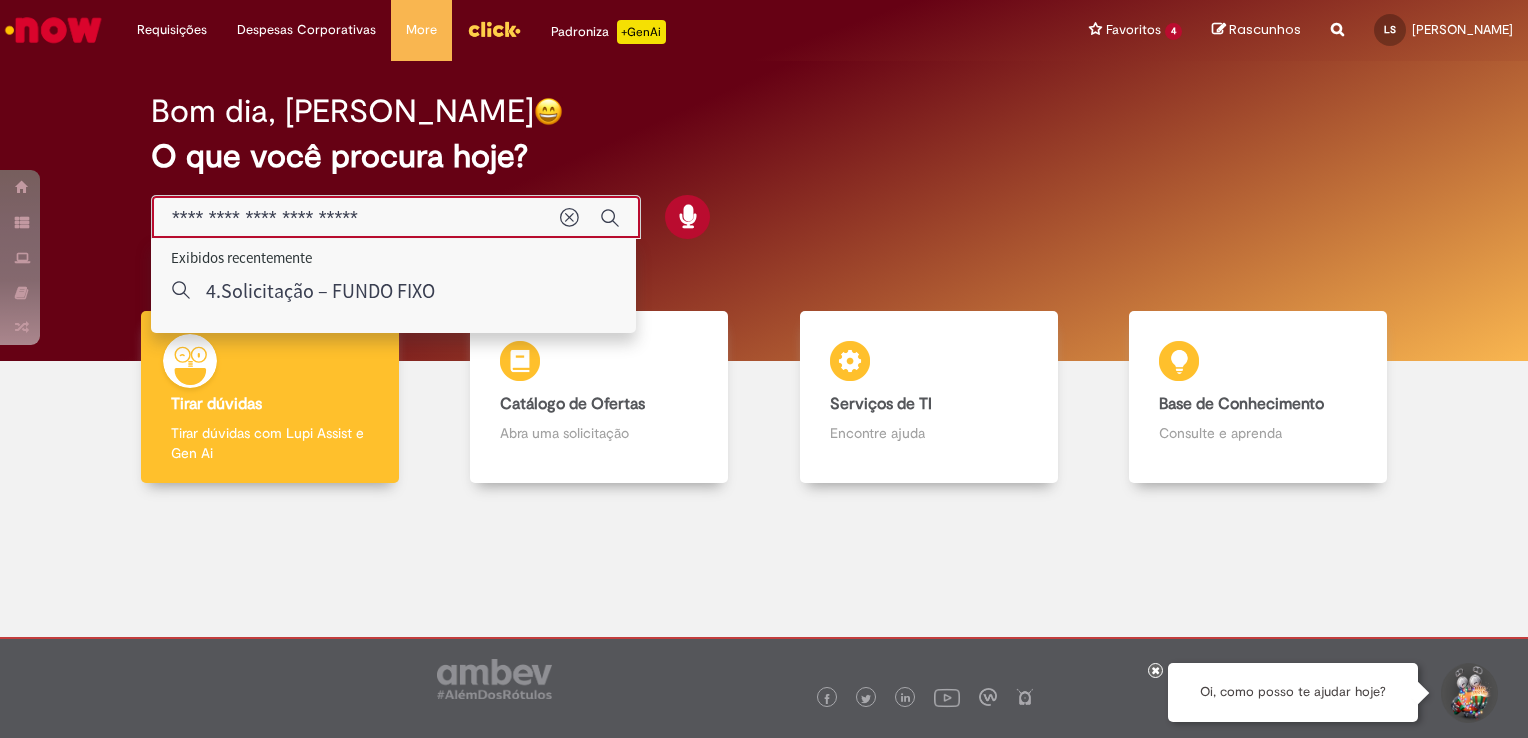 type on "**********" 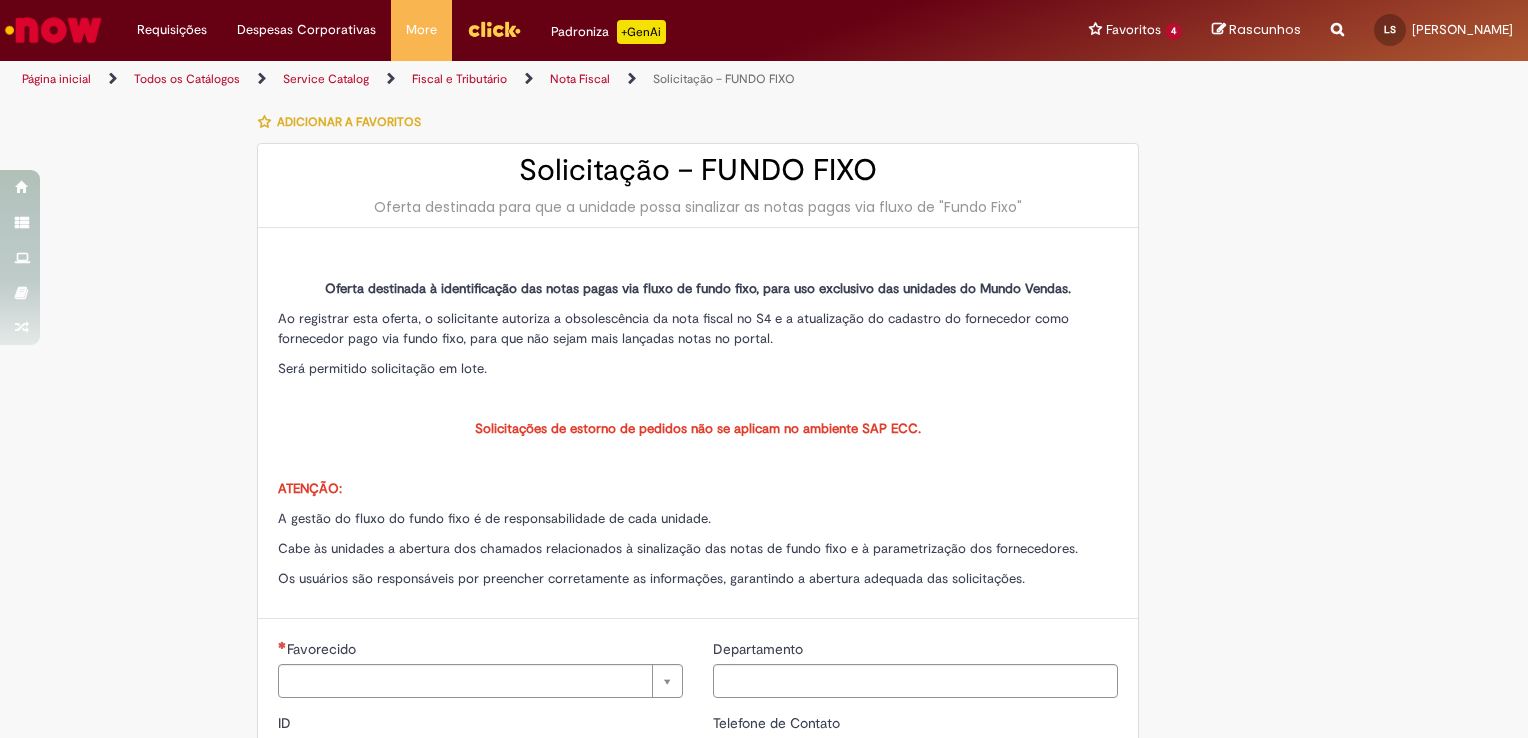 type on "********" 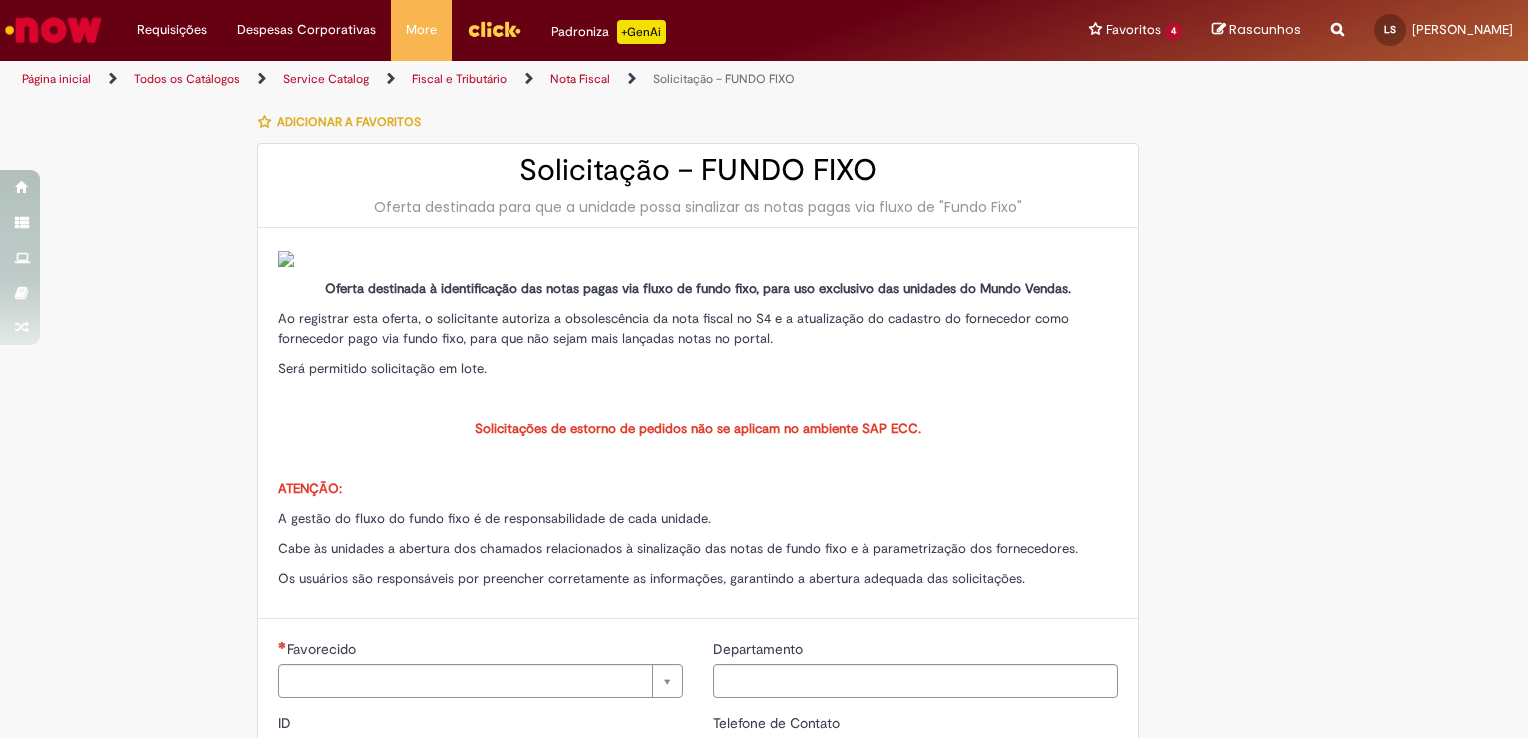 type on "**********" 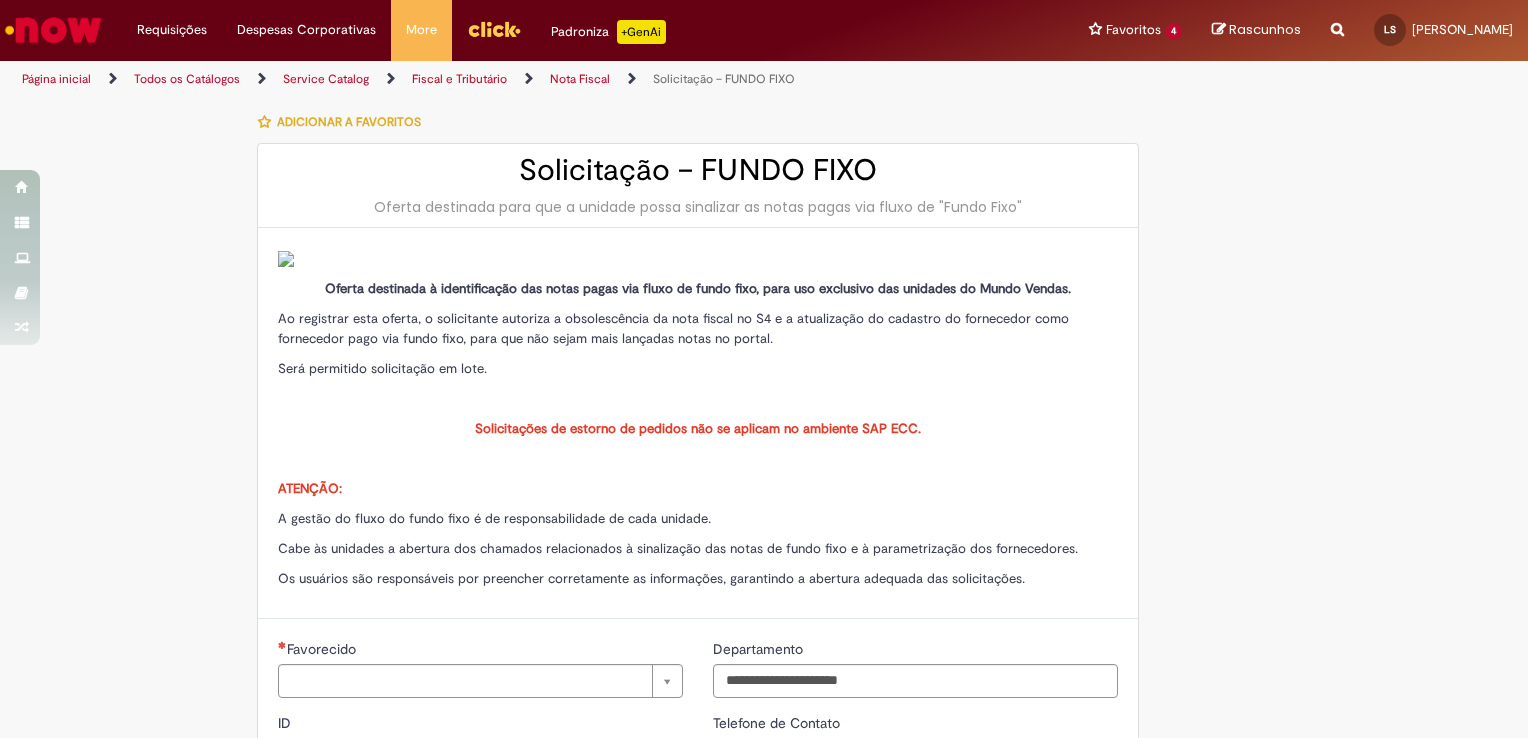 type on "**********" 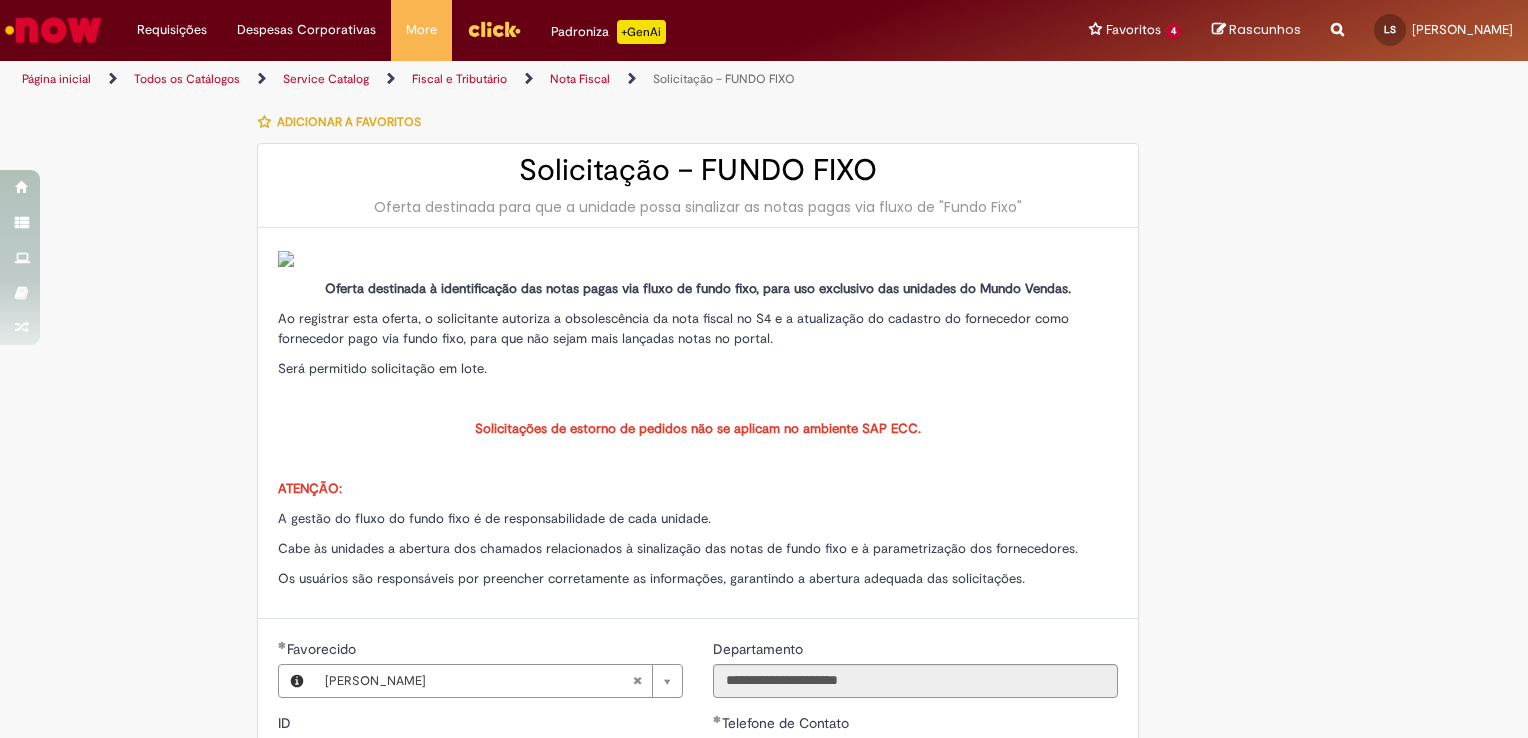 type on "**********" 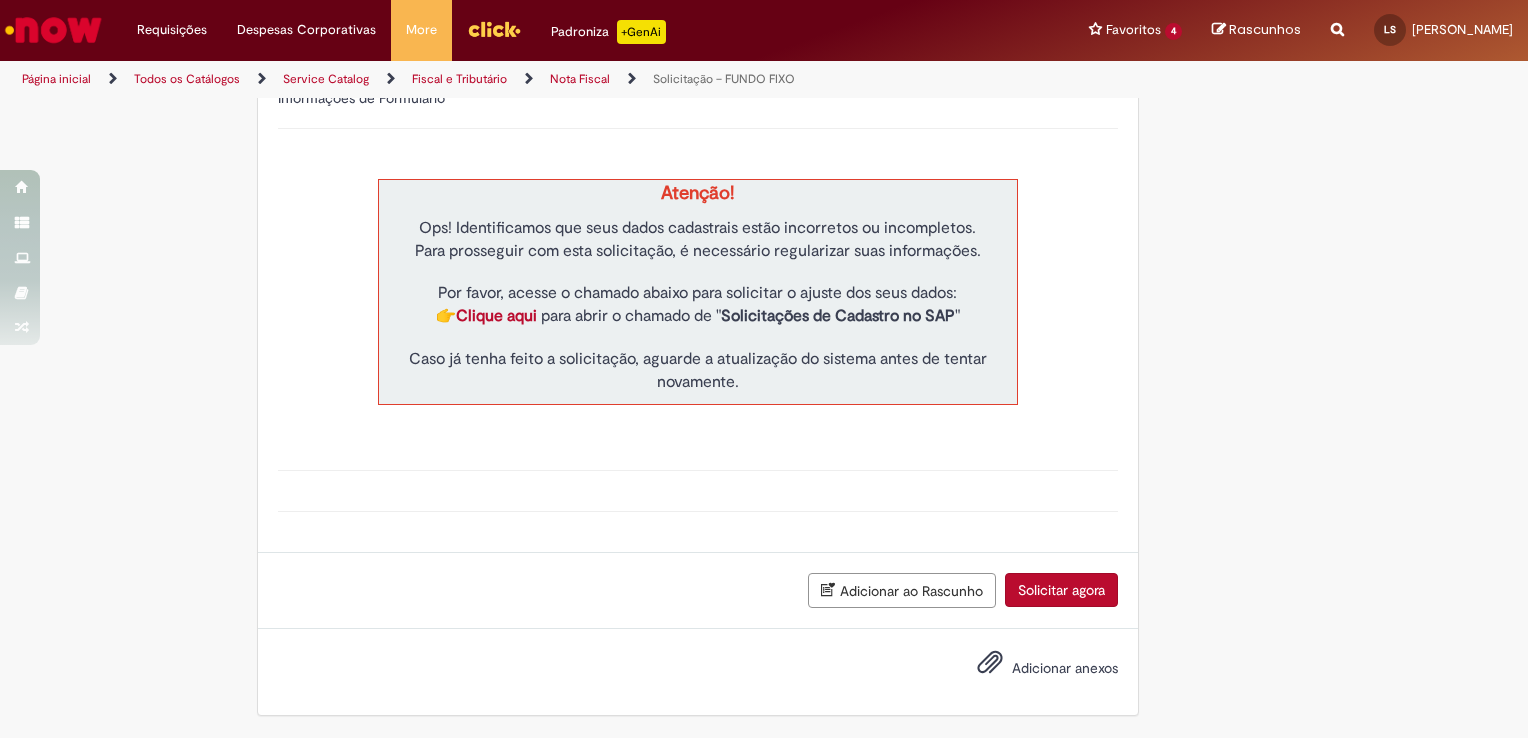 scroll, scrollTop: 1265, scrollLeft: 0, axis: vertical 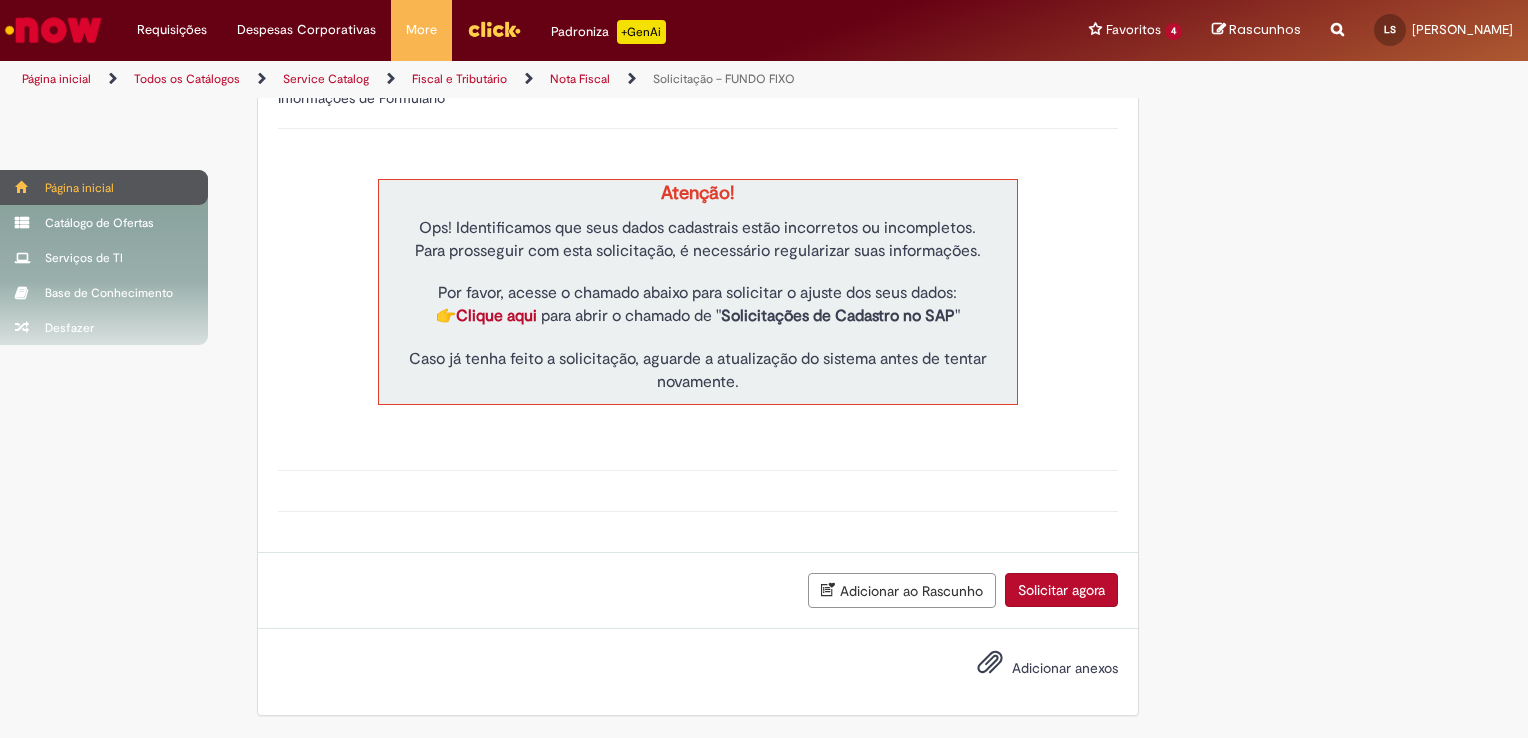 click at bounding box center [22, 187] 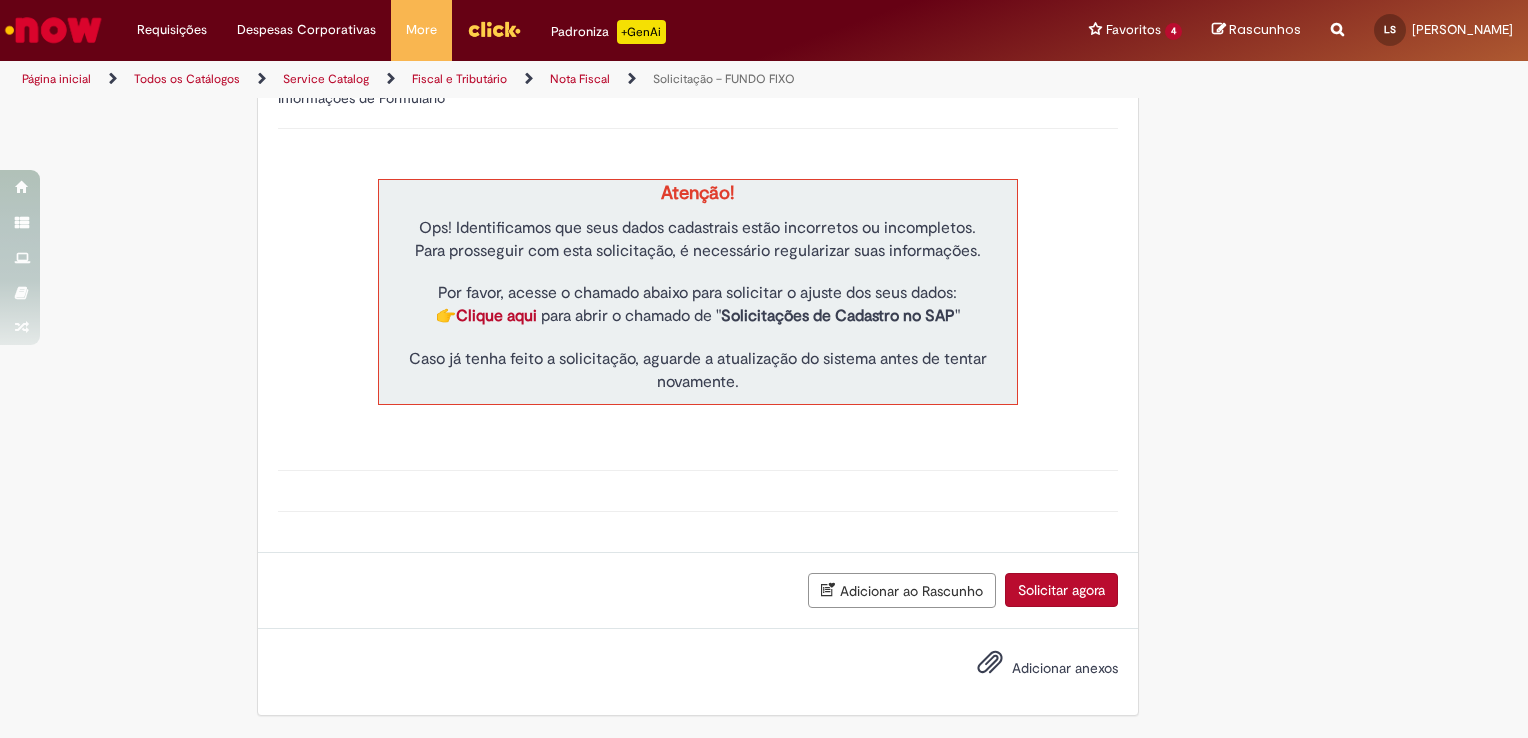 scroll, scrollTop: 0, scrollLeft: 0, axis: both 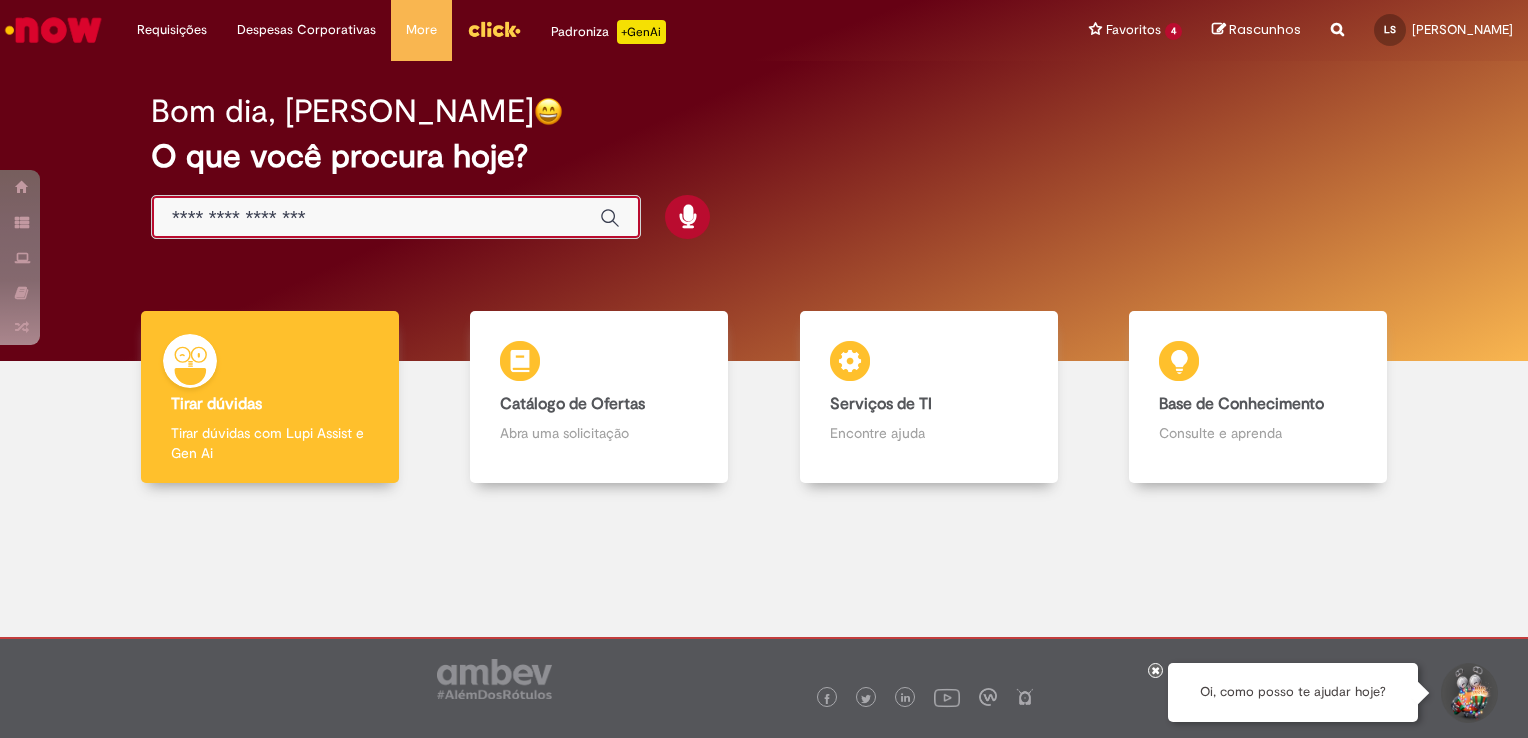 click at bounding box center (376, 218) 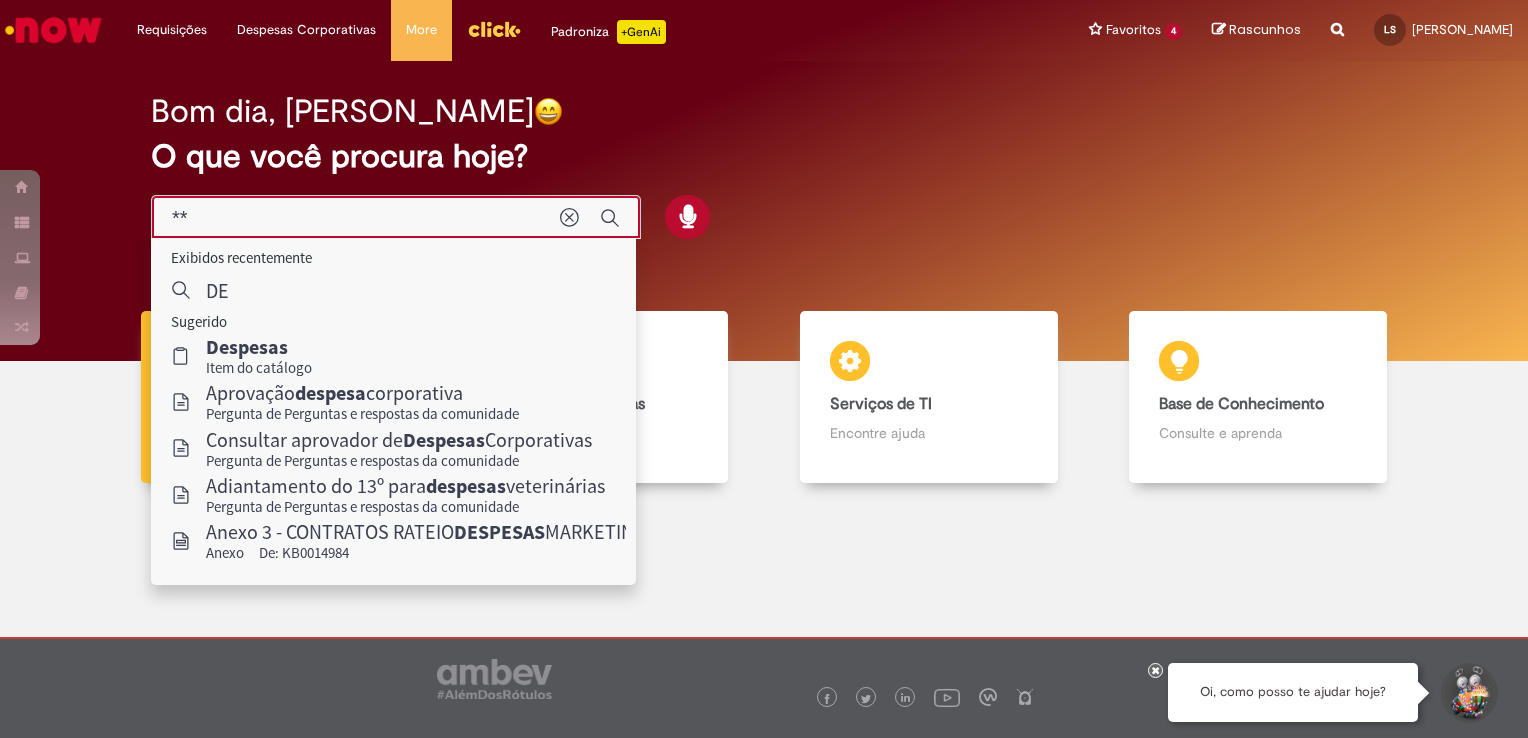 type on "*" 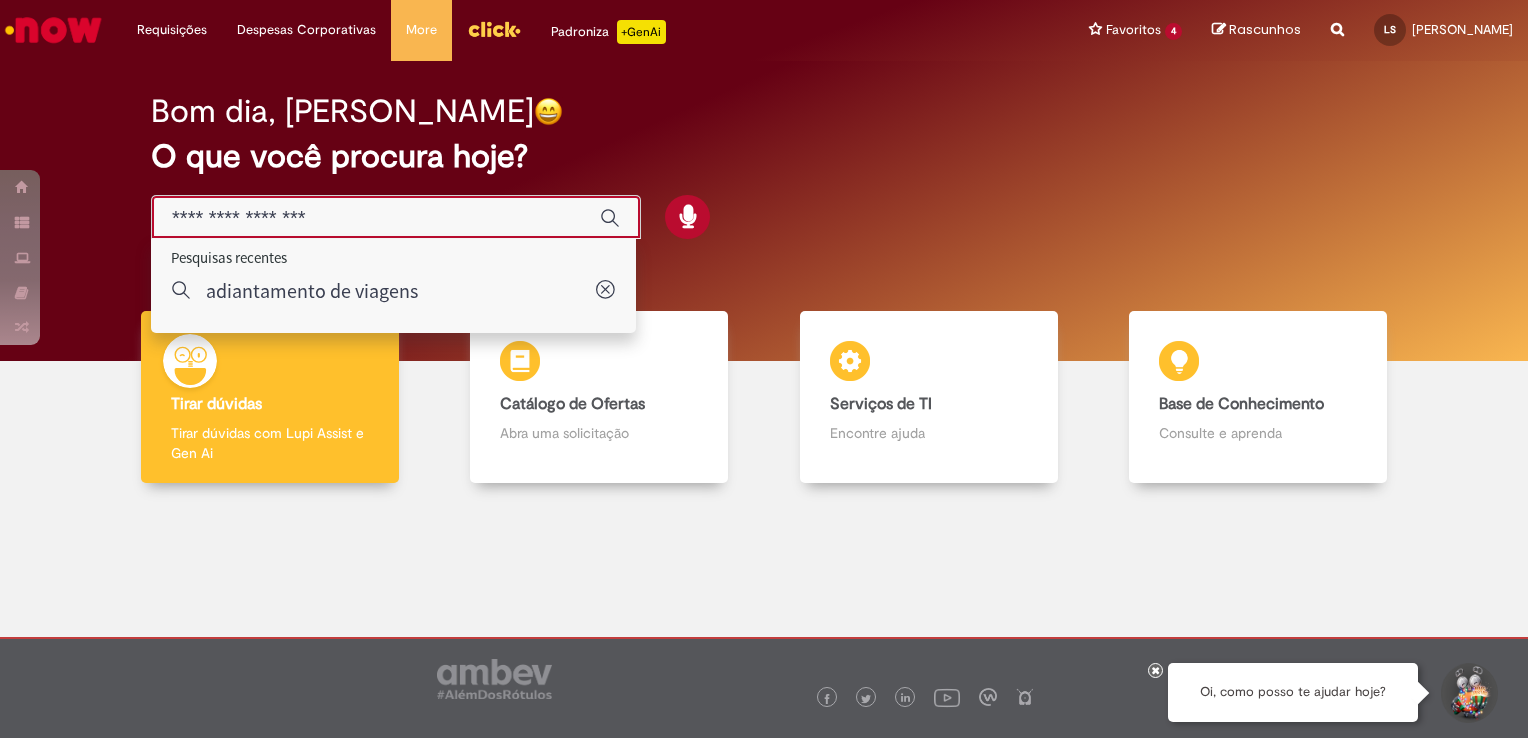drag, startPoint x: 332, startPoint y: 217, endPoint x: 51, endPoint y: 122, distance: 296.62433 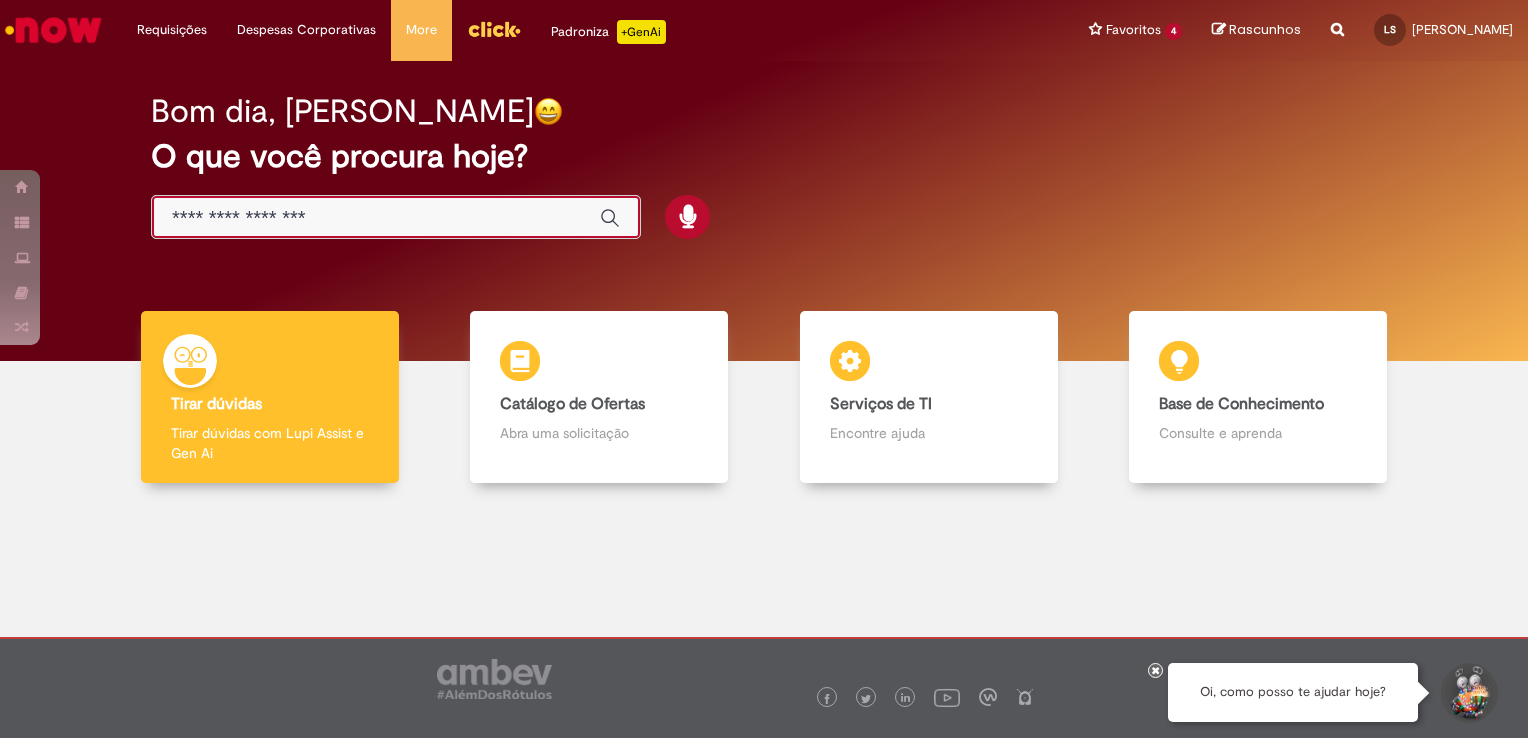 click at bounding box center (396, 217) 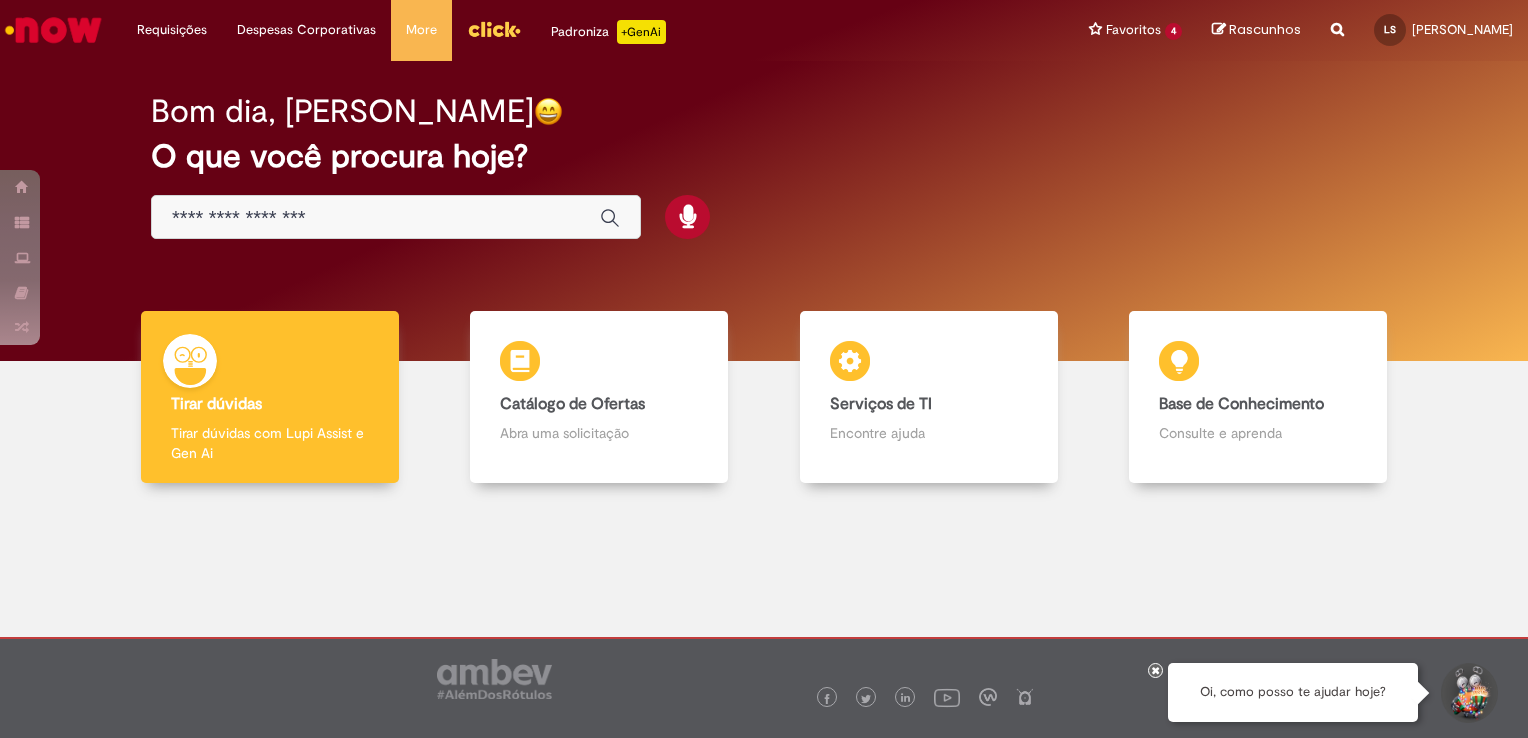 click at bounding box center [376, 218] 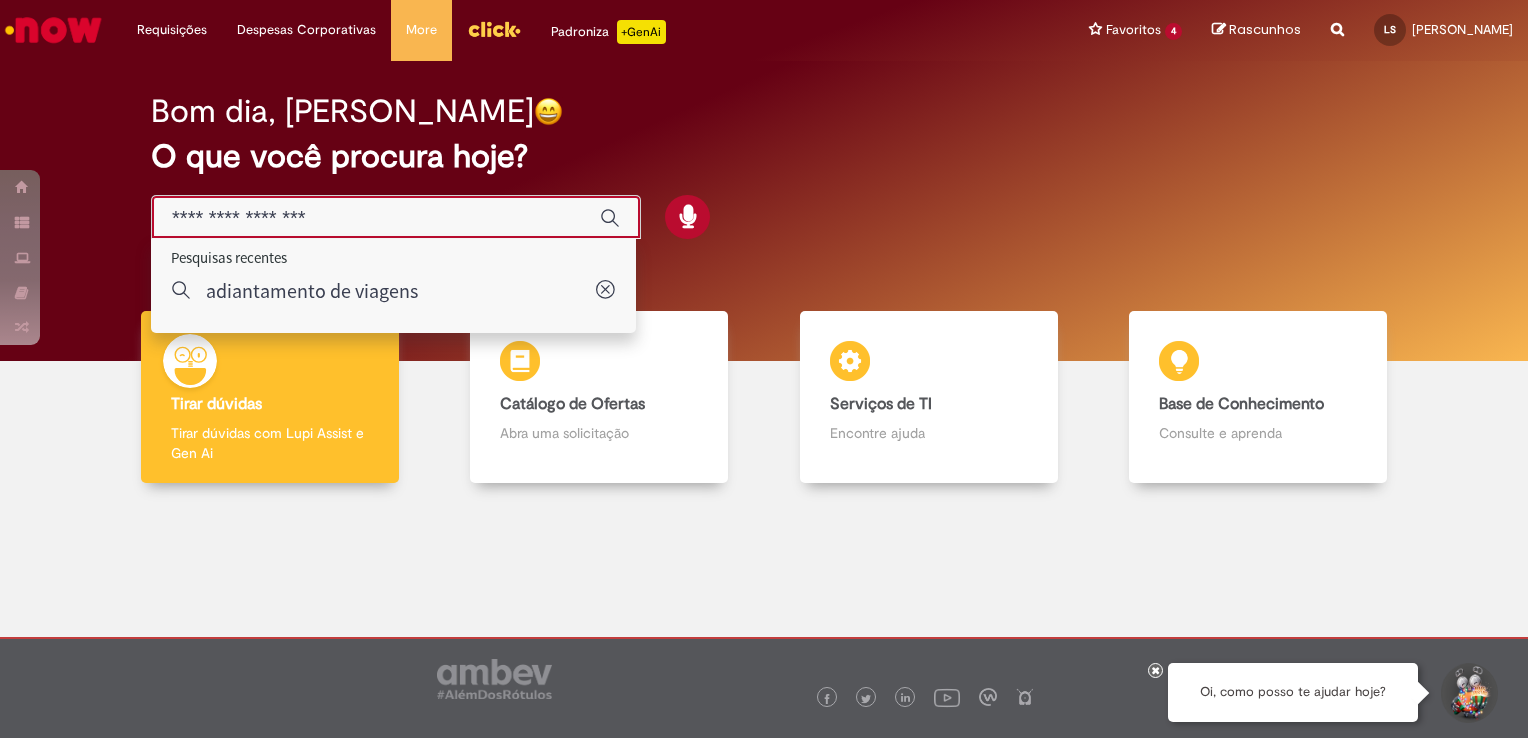 paste on "**********" 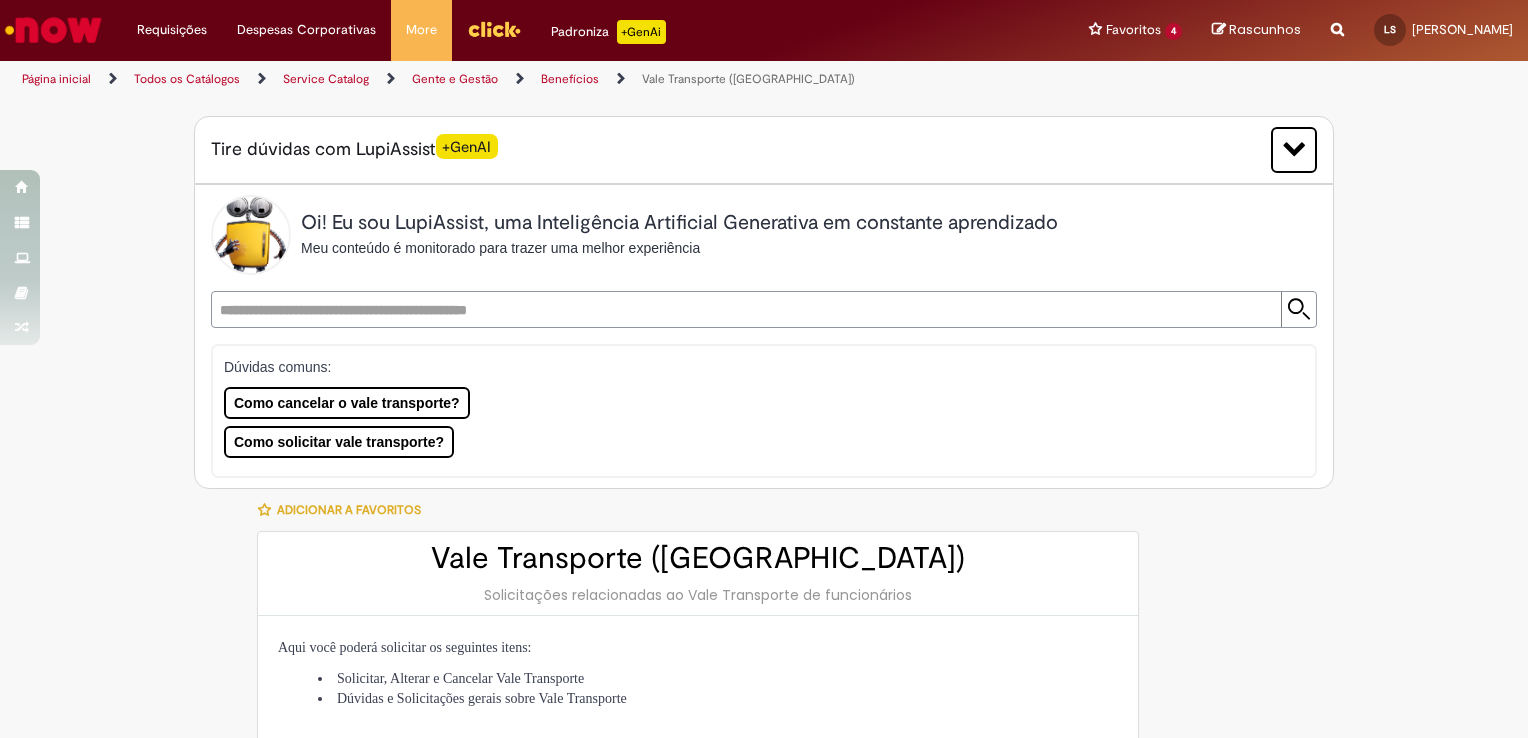 type on "********" 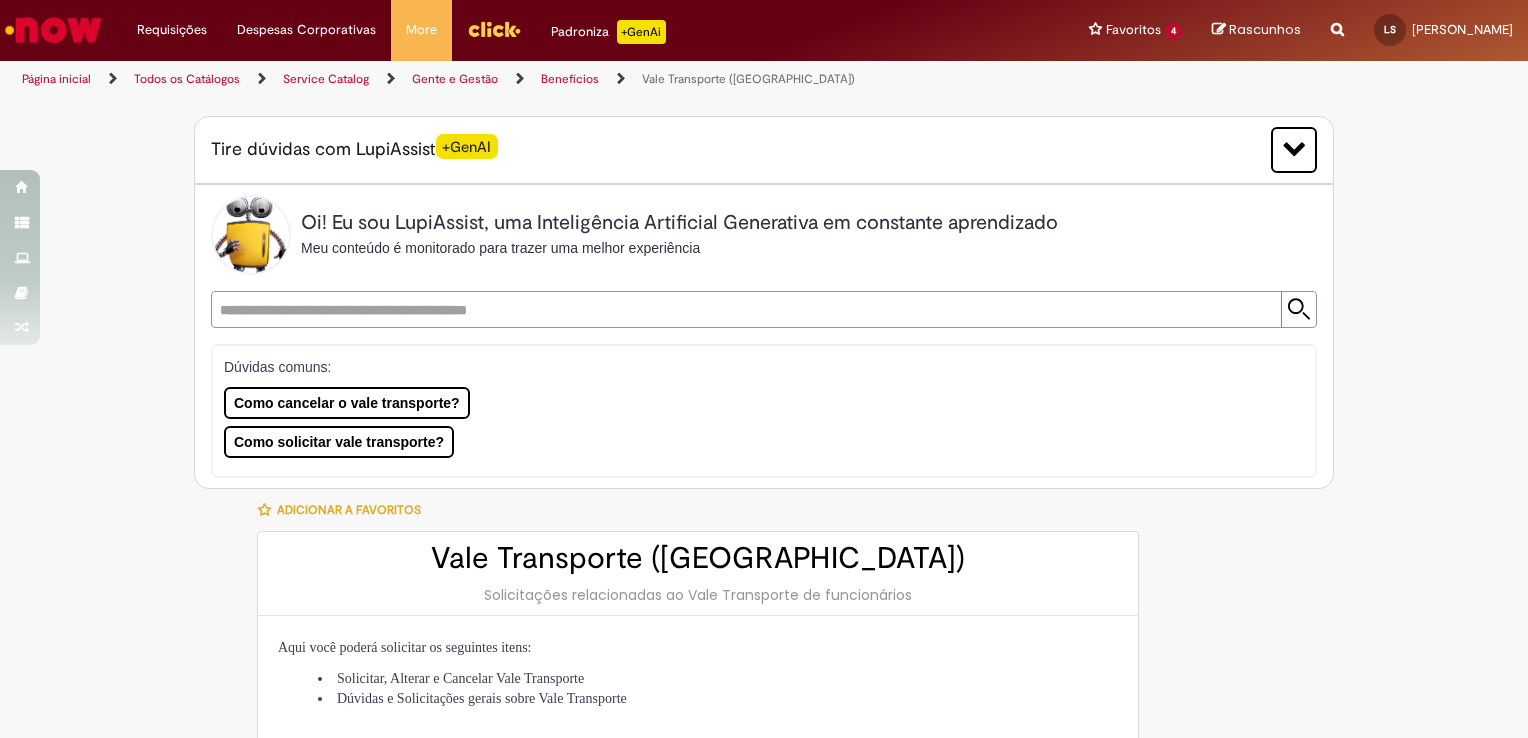 type on "**********" 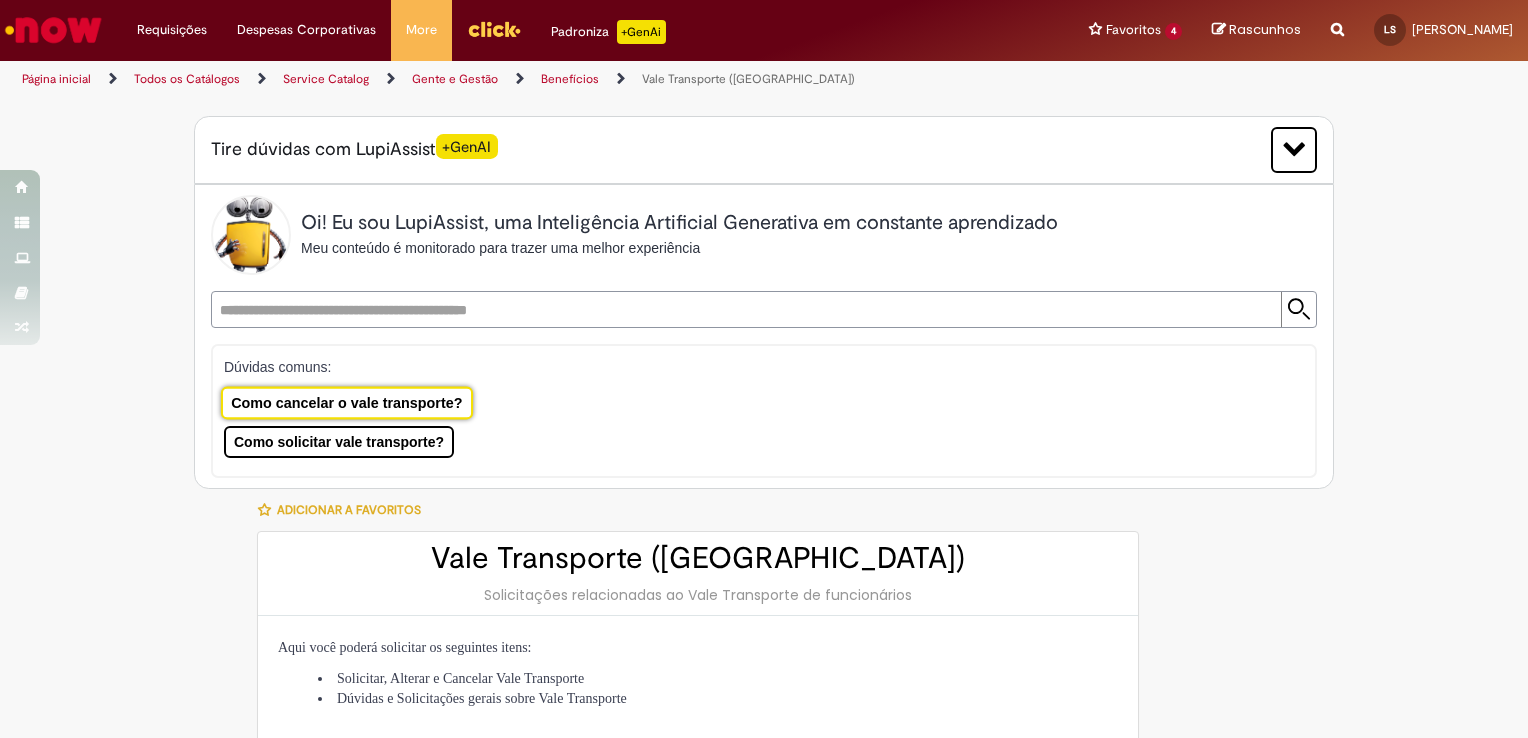 click on "Como cancelar o vale transporte?" at bounding box center (347, 402) 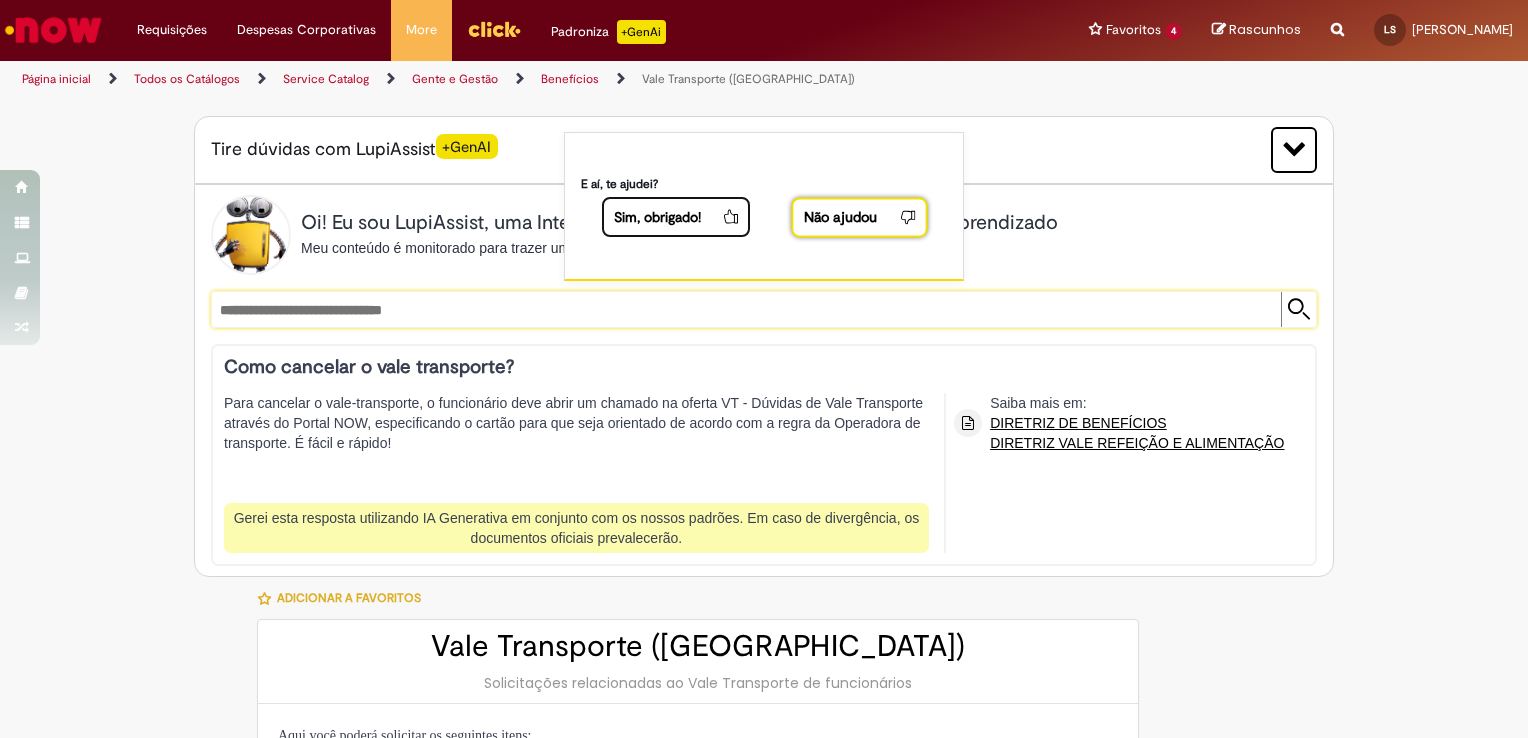 click on "Não ajudou" at bounding box center [844, 217] 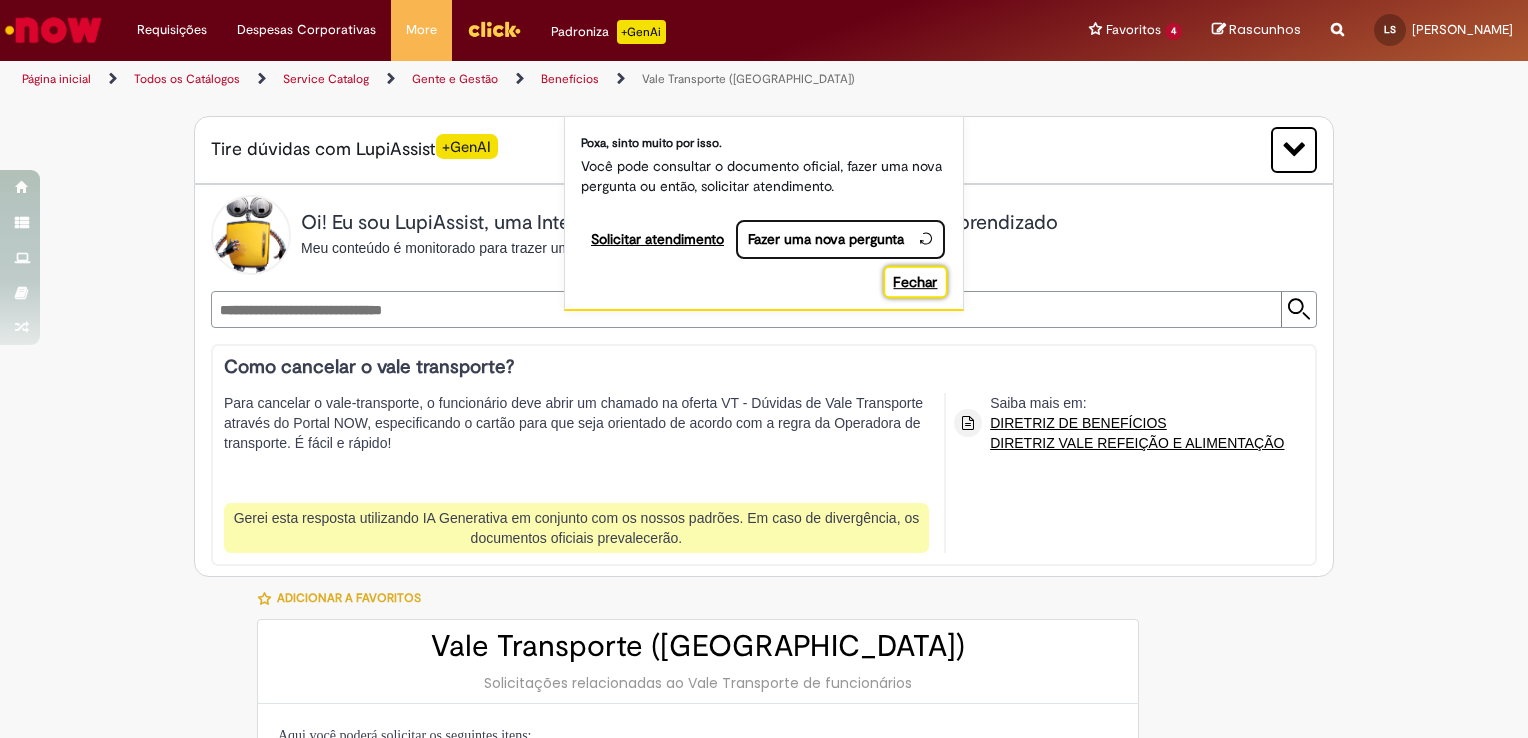 click on "Fechar" at bounding box center [915, 281] 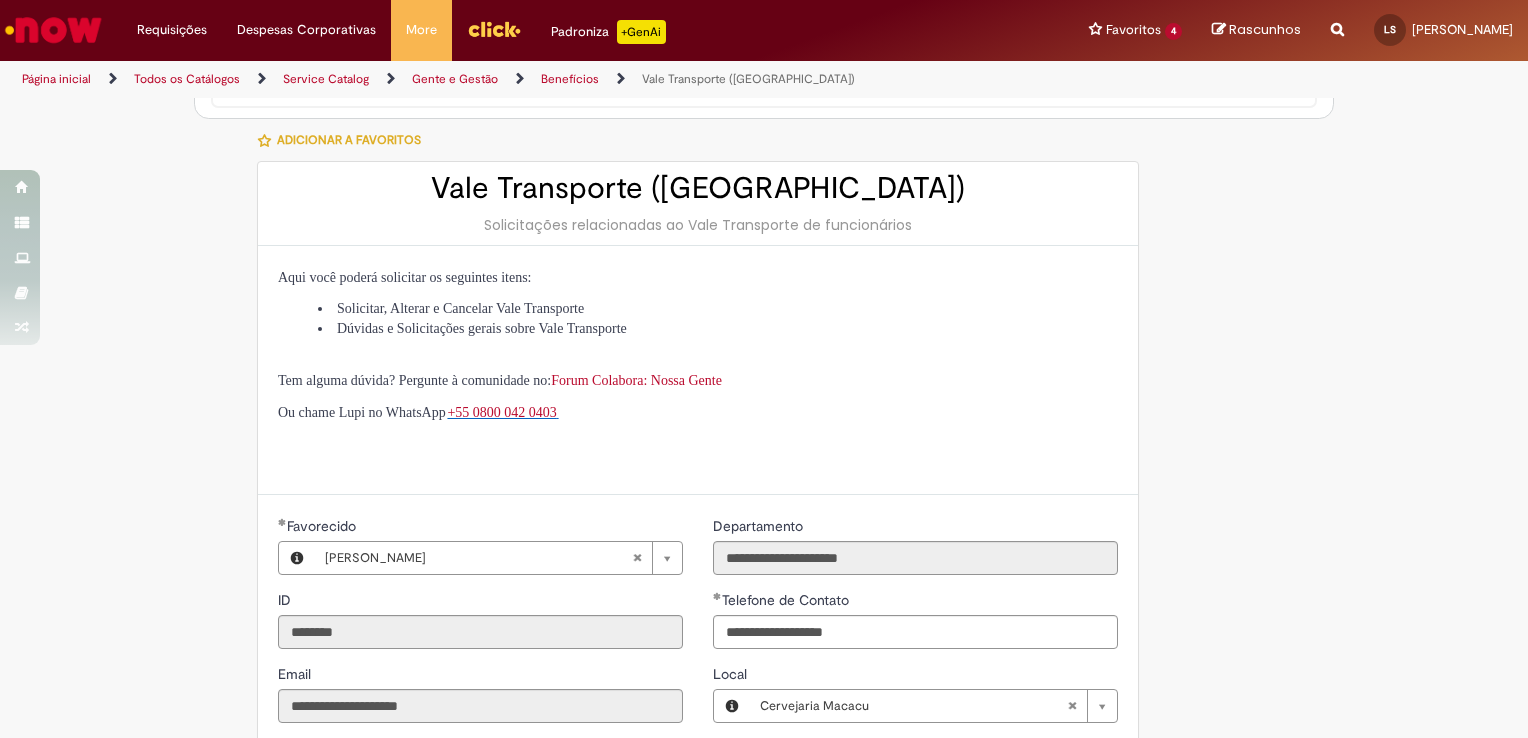 scroll, scrollTop: 460, scrollLeft: 0, axis: vertical 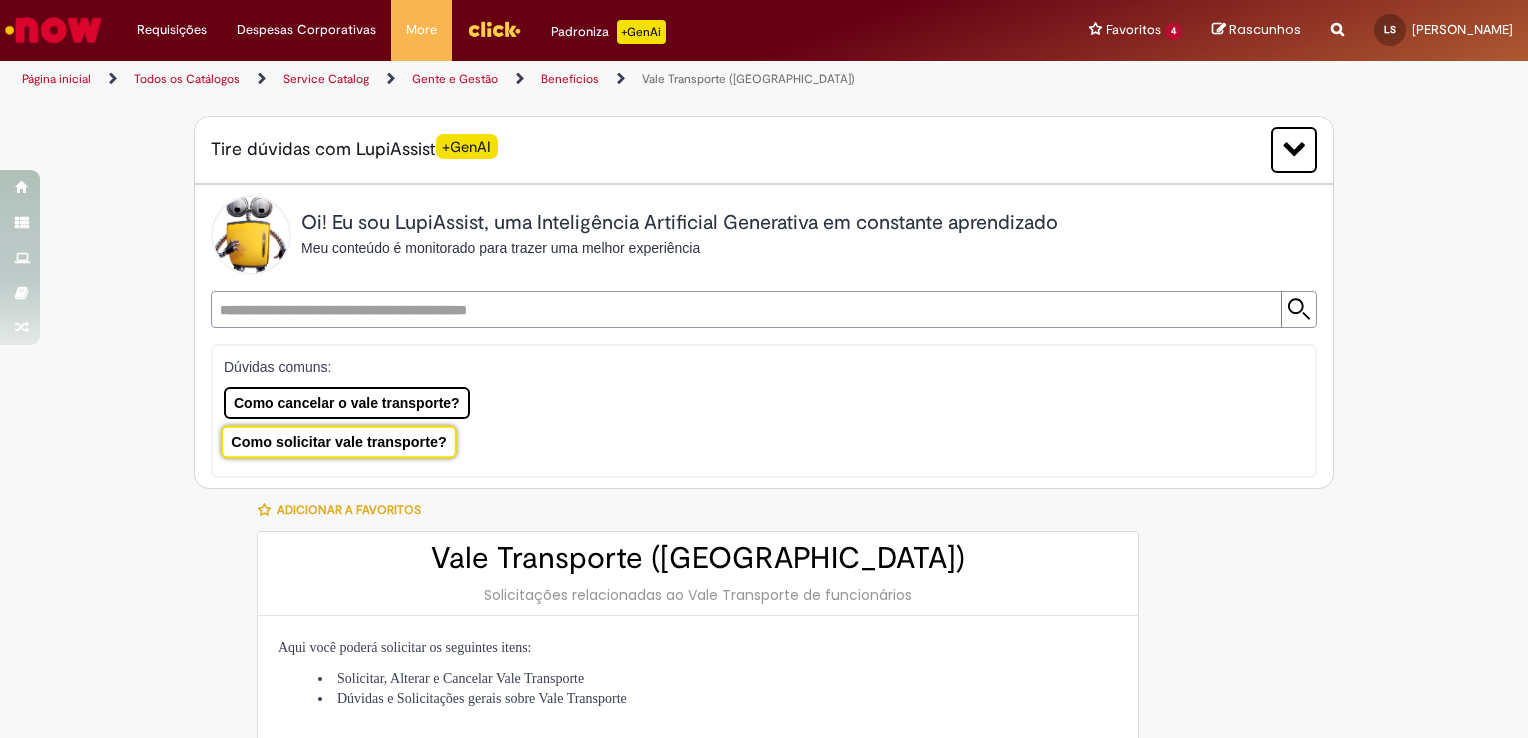 type on "********" 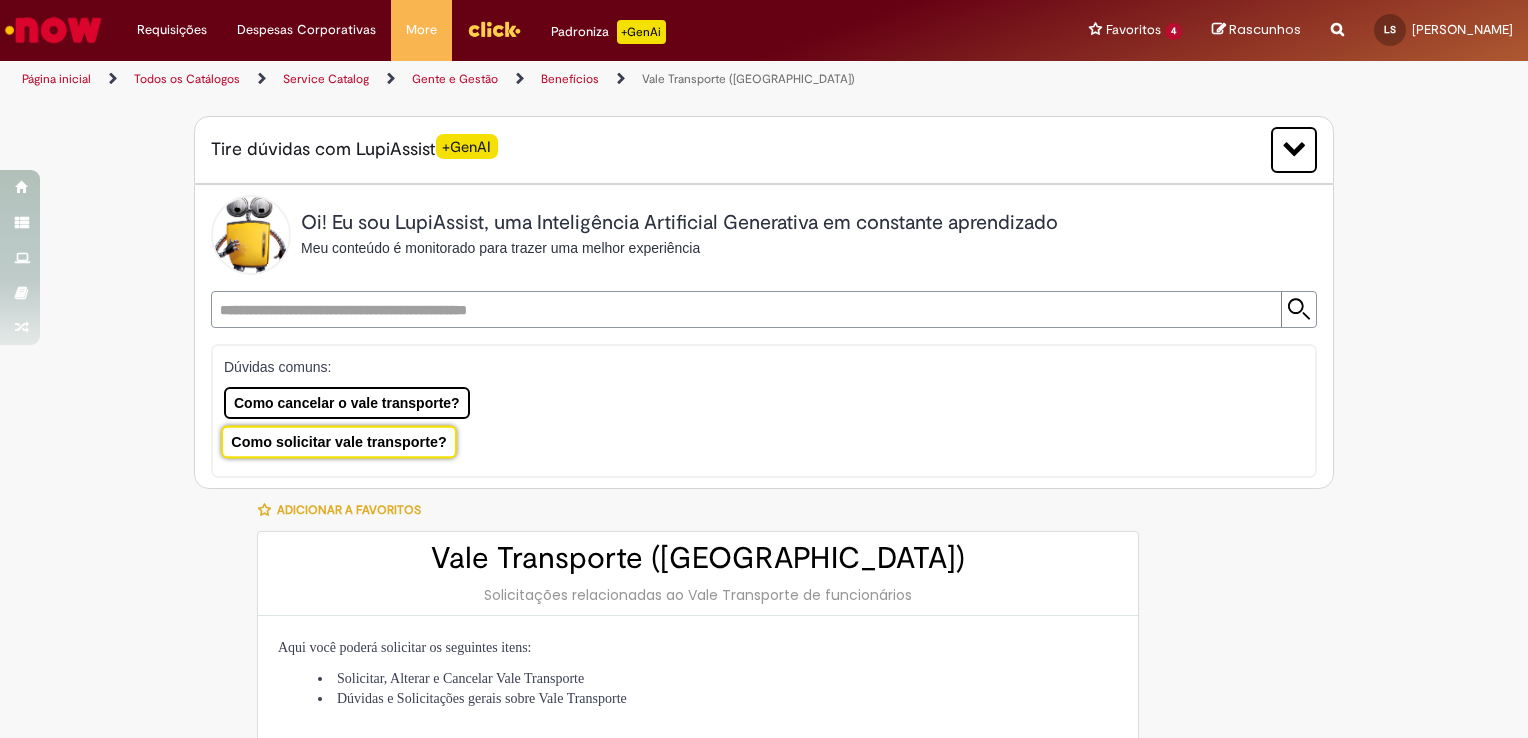 type on "**********" 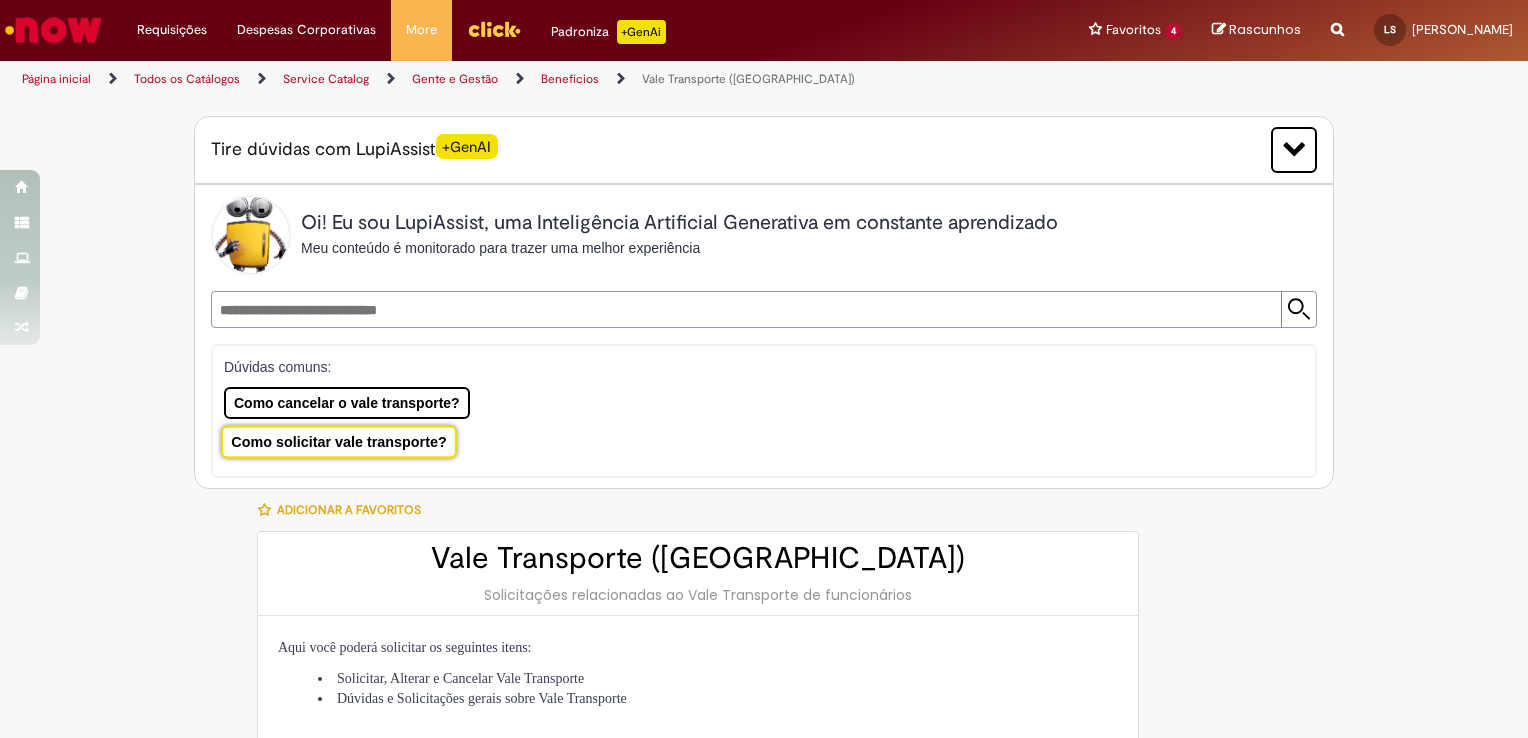 type on "**********" 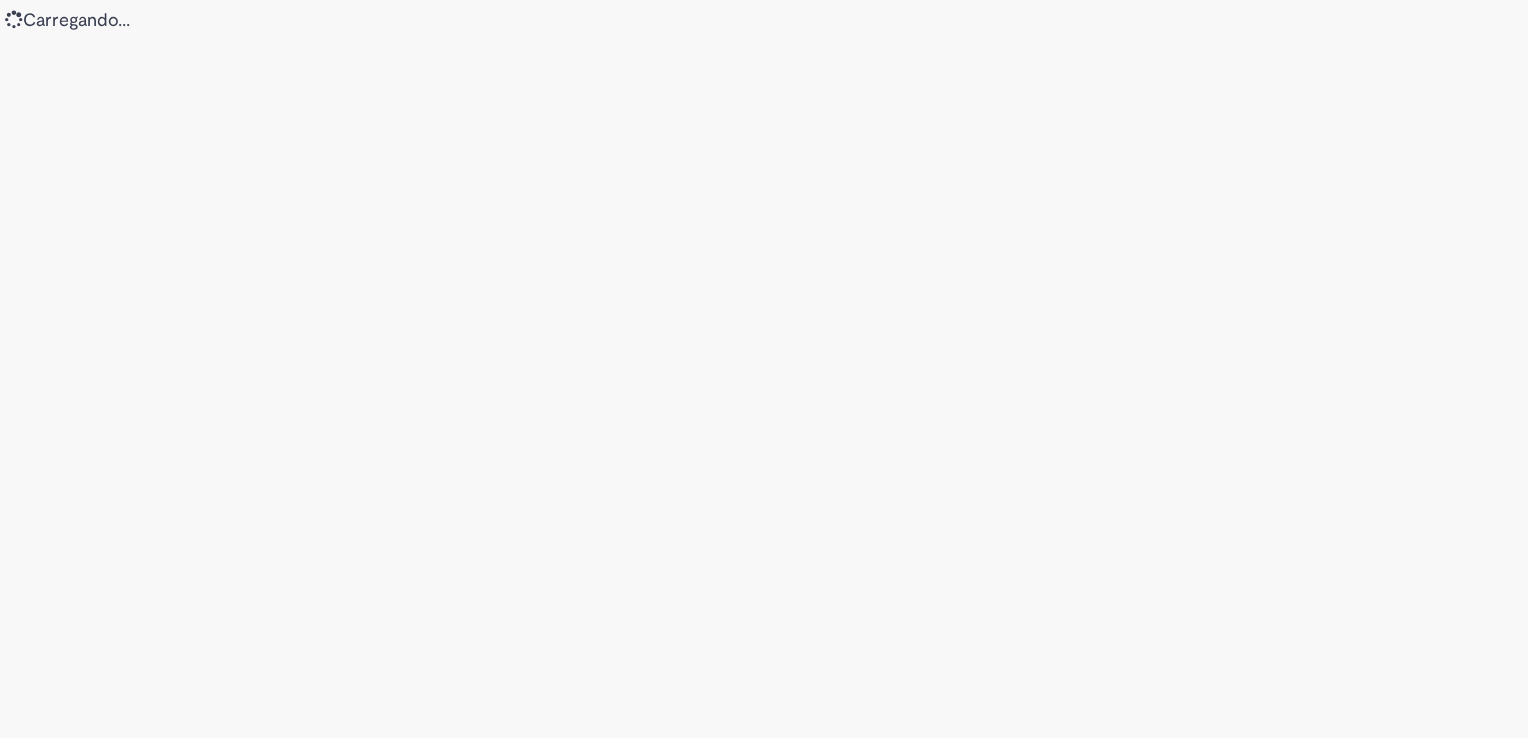 scroll, scrollTop: 0, scrollLeft: 0, axis: both 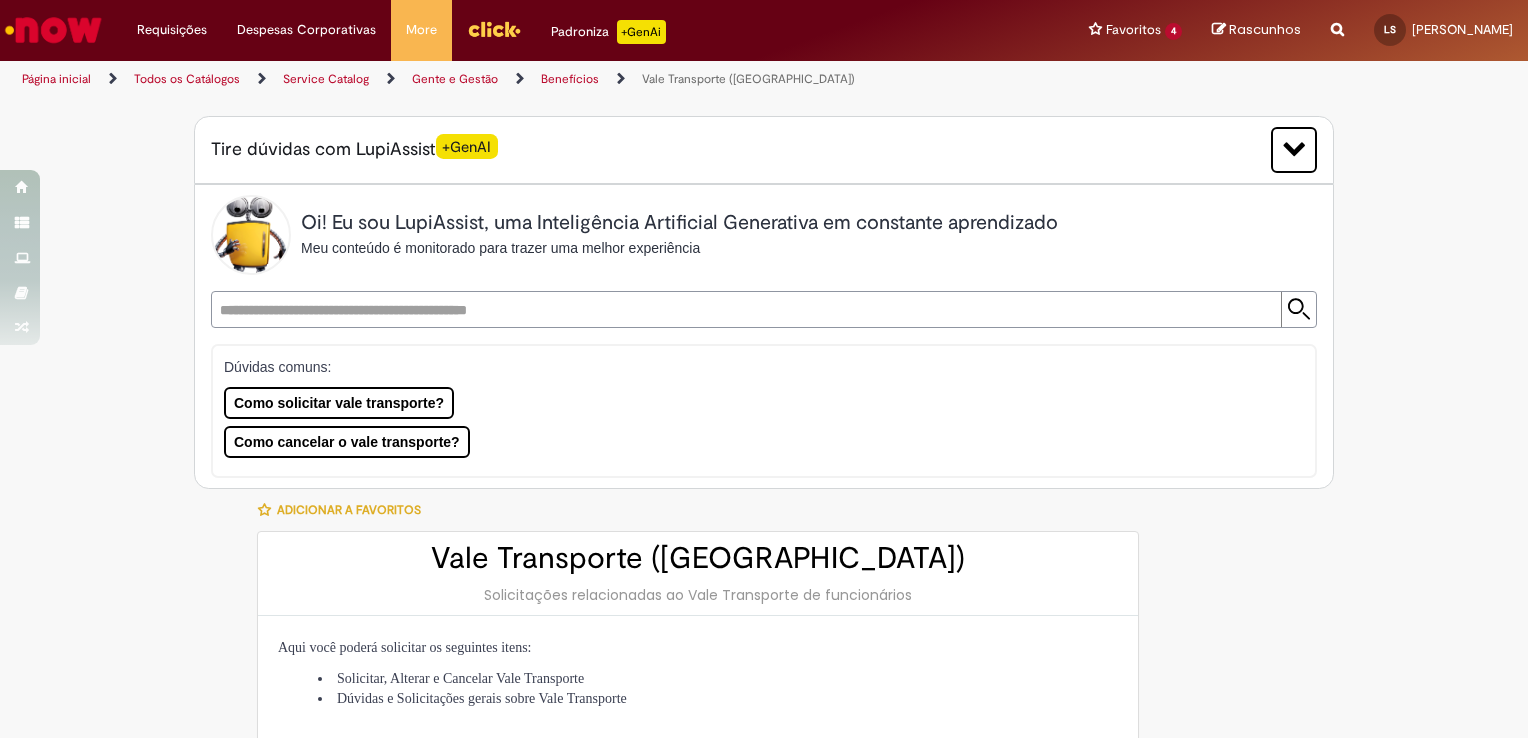 type on "********" 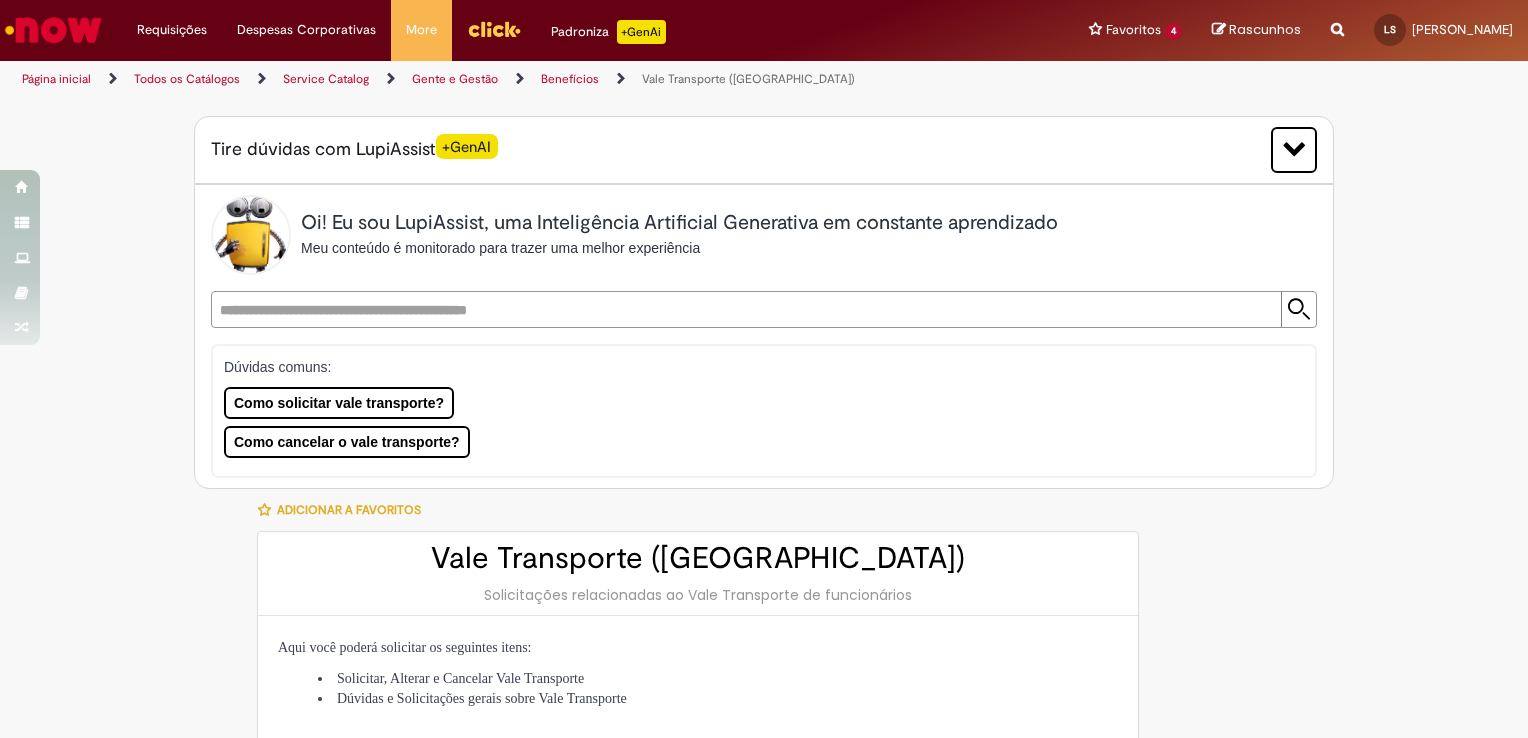 type on "**********" 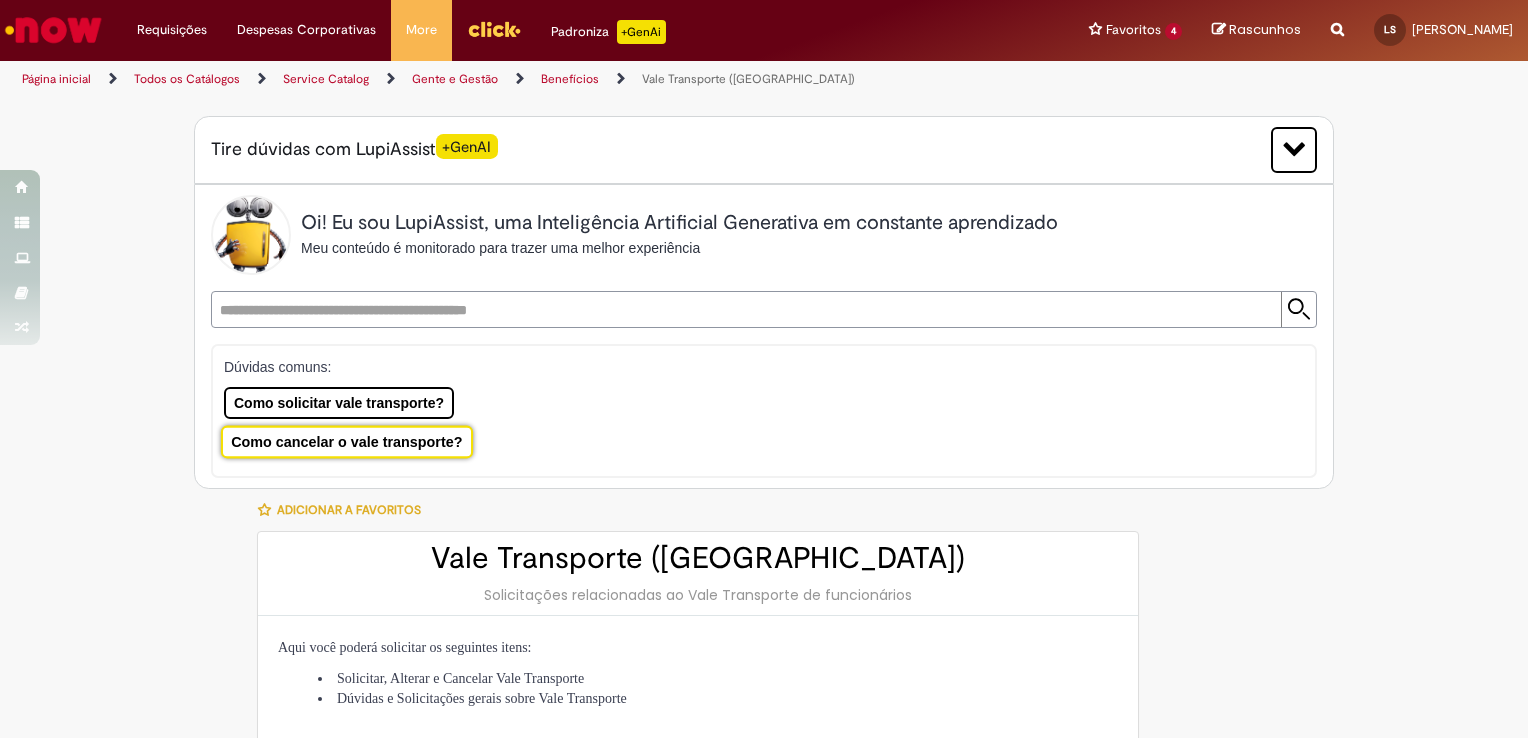 click on "Como cancelar o vale transporte?" at bounding box center [347, 441] 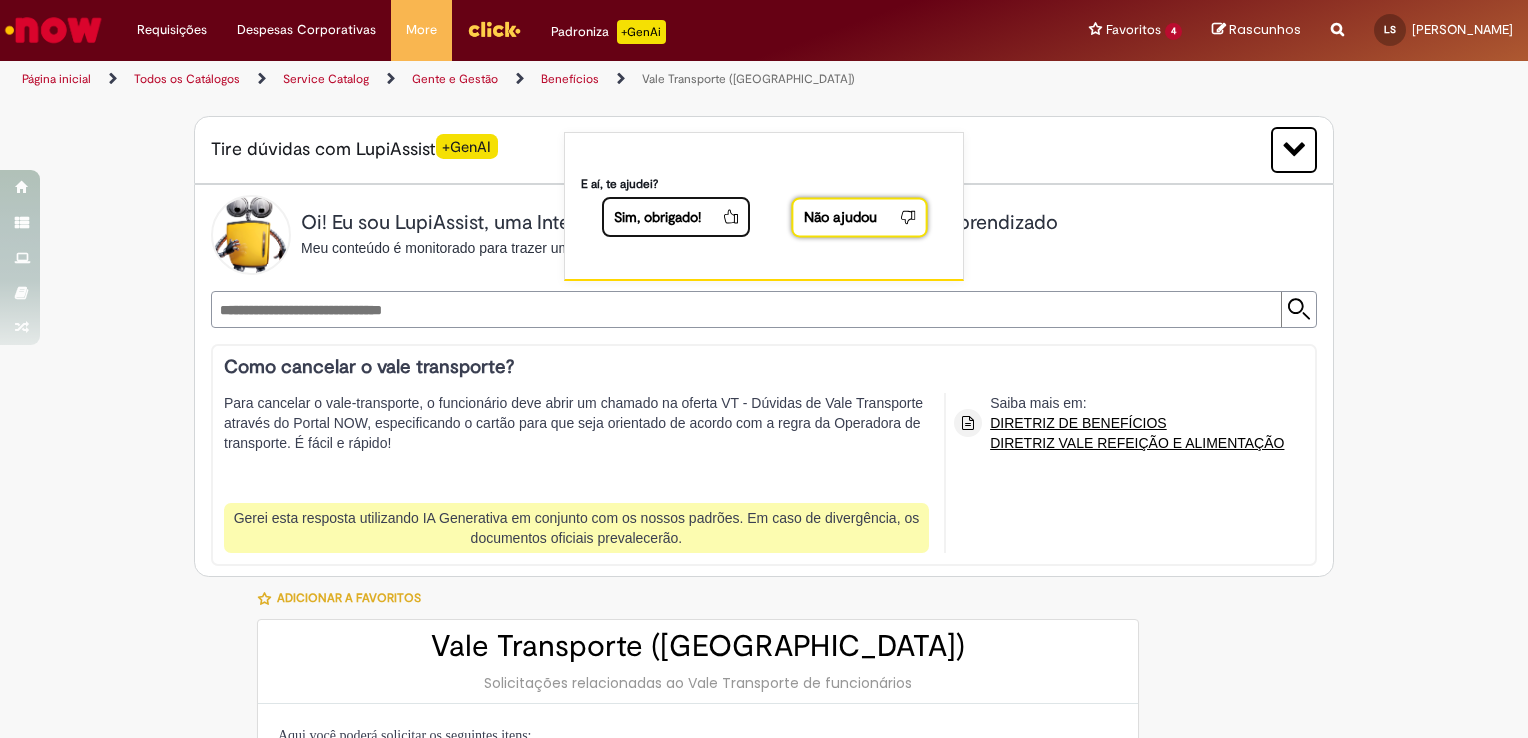 click on "Não ajudou" at bounding box center [844, 217] 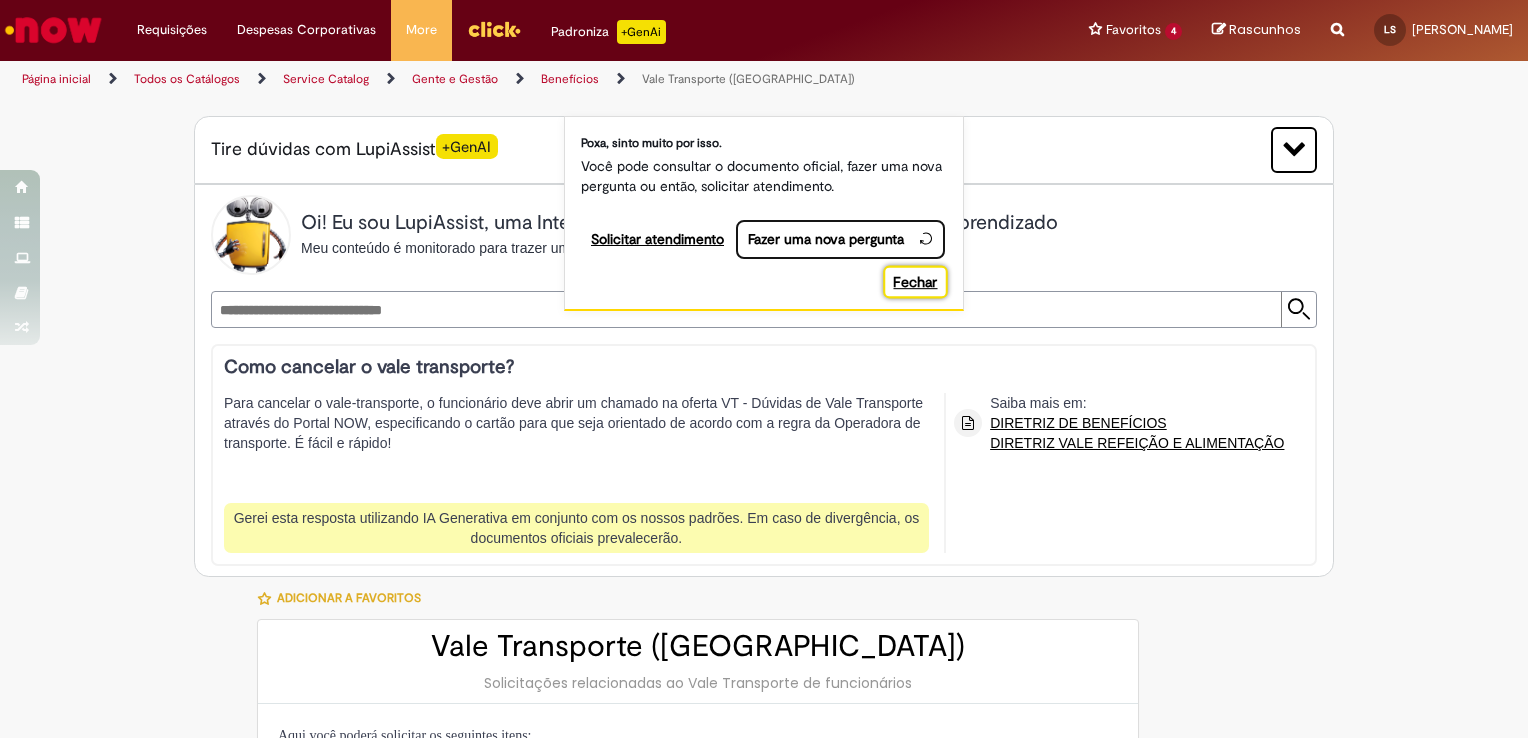 click on "Fechar" at bounding box center (915, 281) 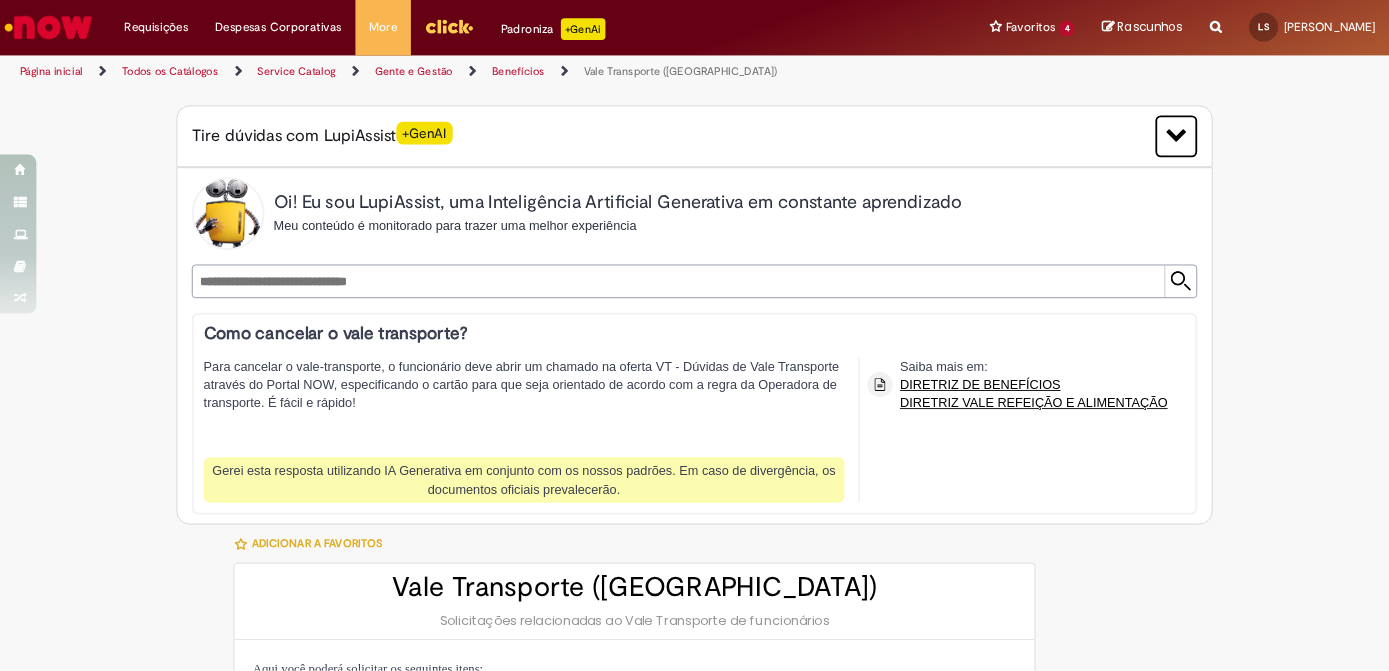 scroll, scrollTop: 150, scrollLeft: 0, axis: vertical 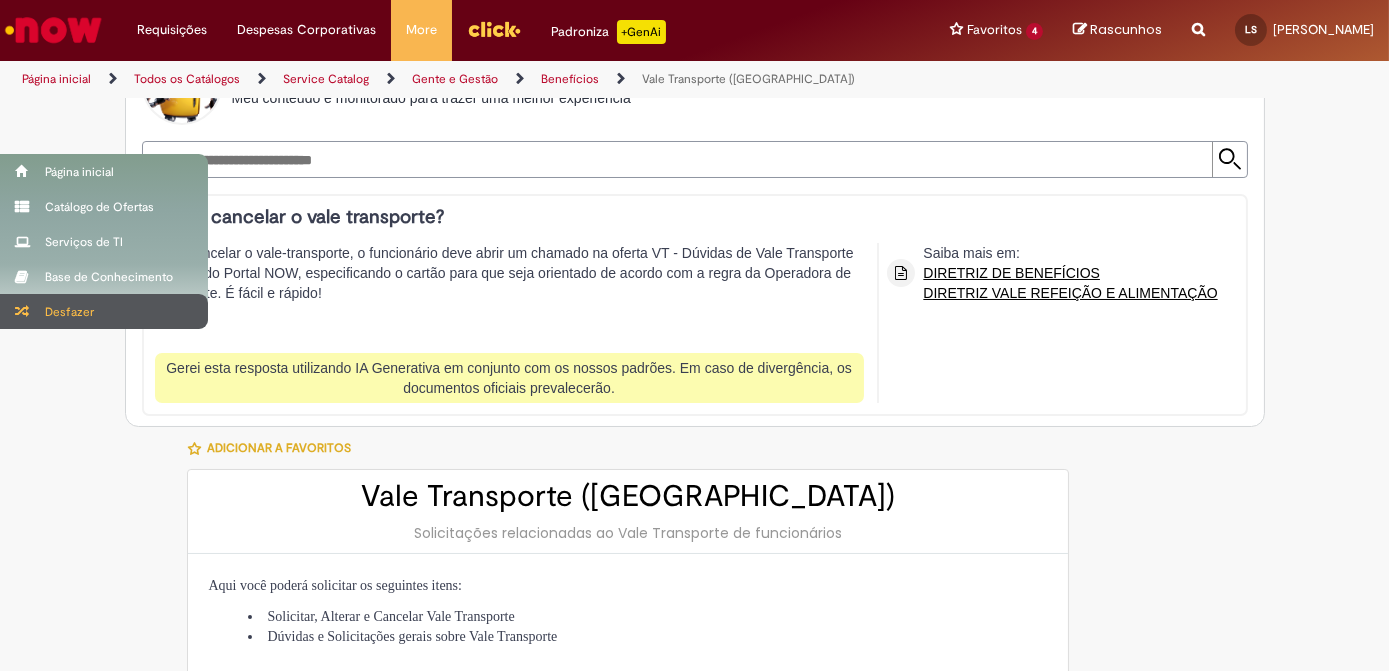 click on "Desfazer" at bounding box center [104, 311] 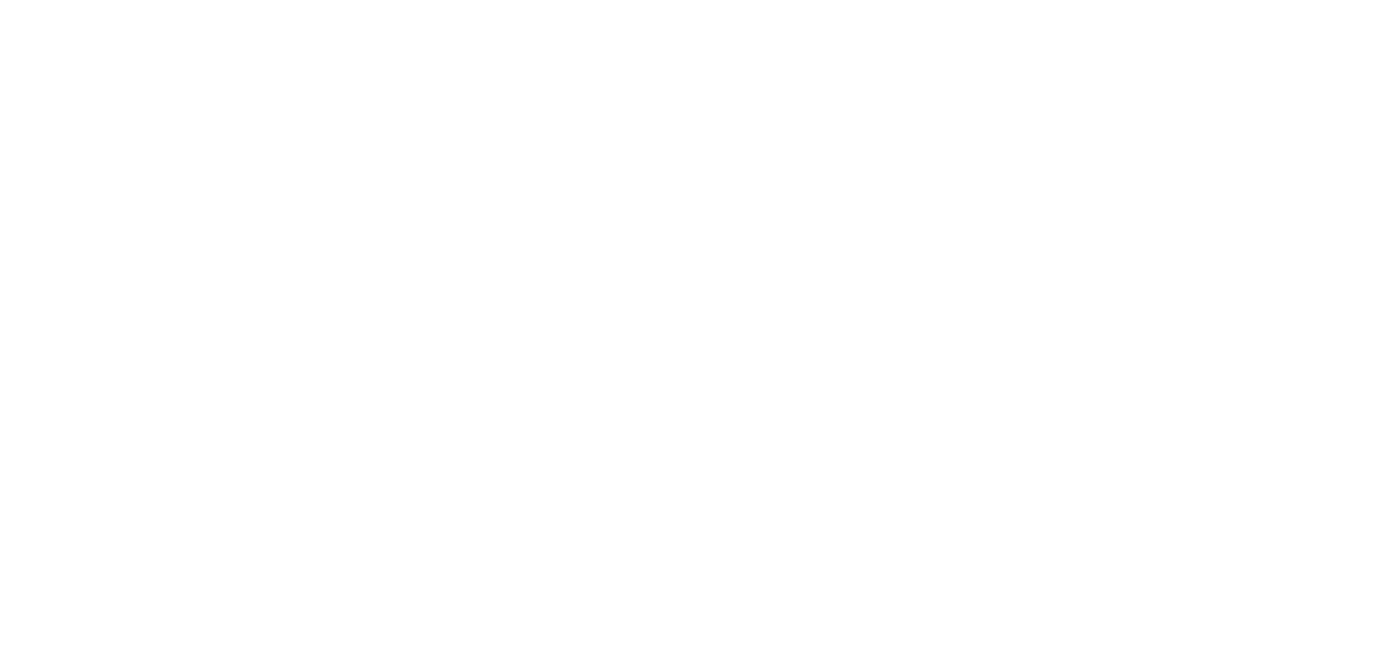 scroll, scrollTop: 0, scrollLeft: 0, axis: both 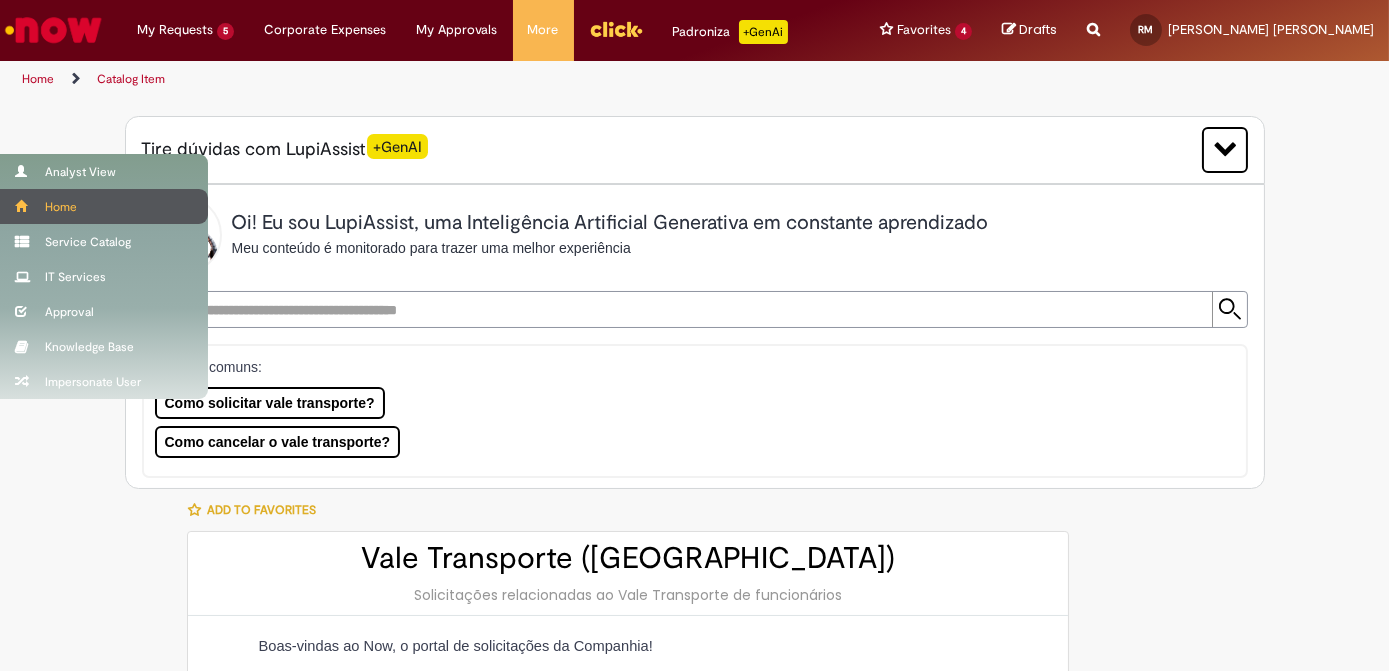 click at bounding box center (22, 206) 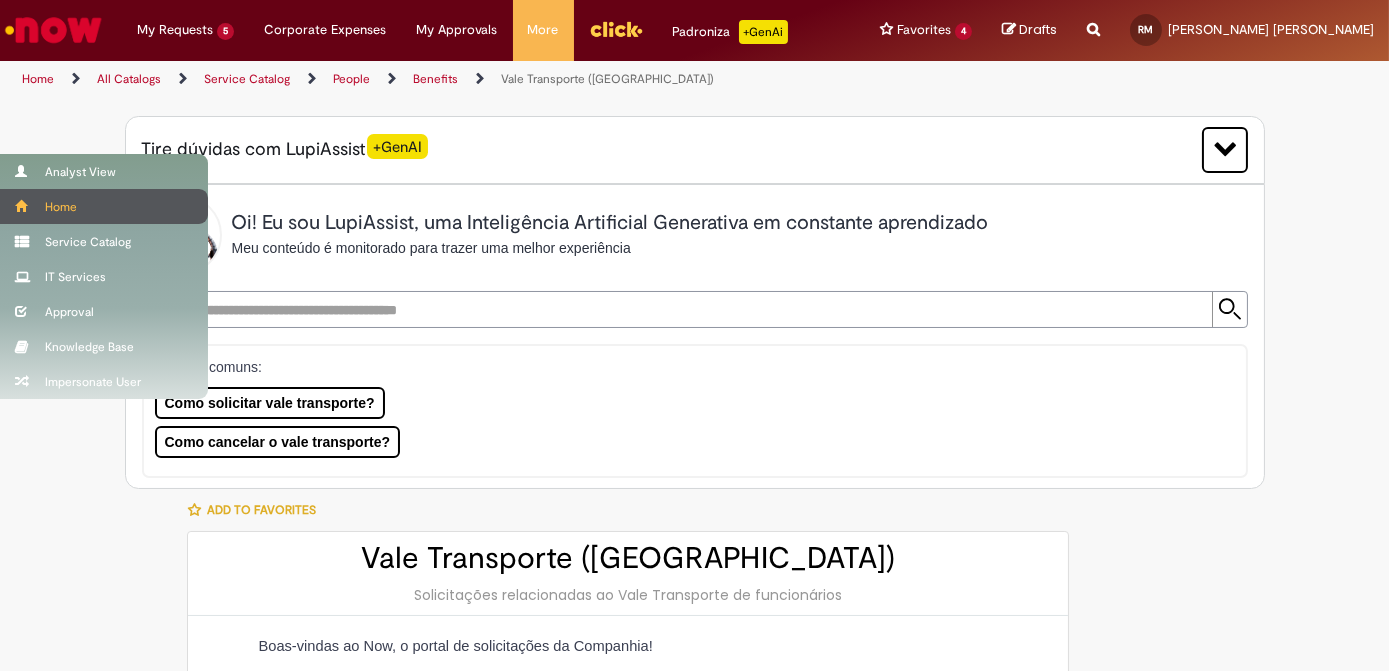 type on "**********" 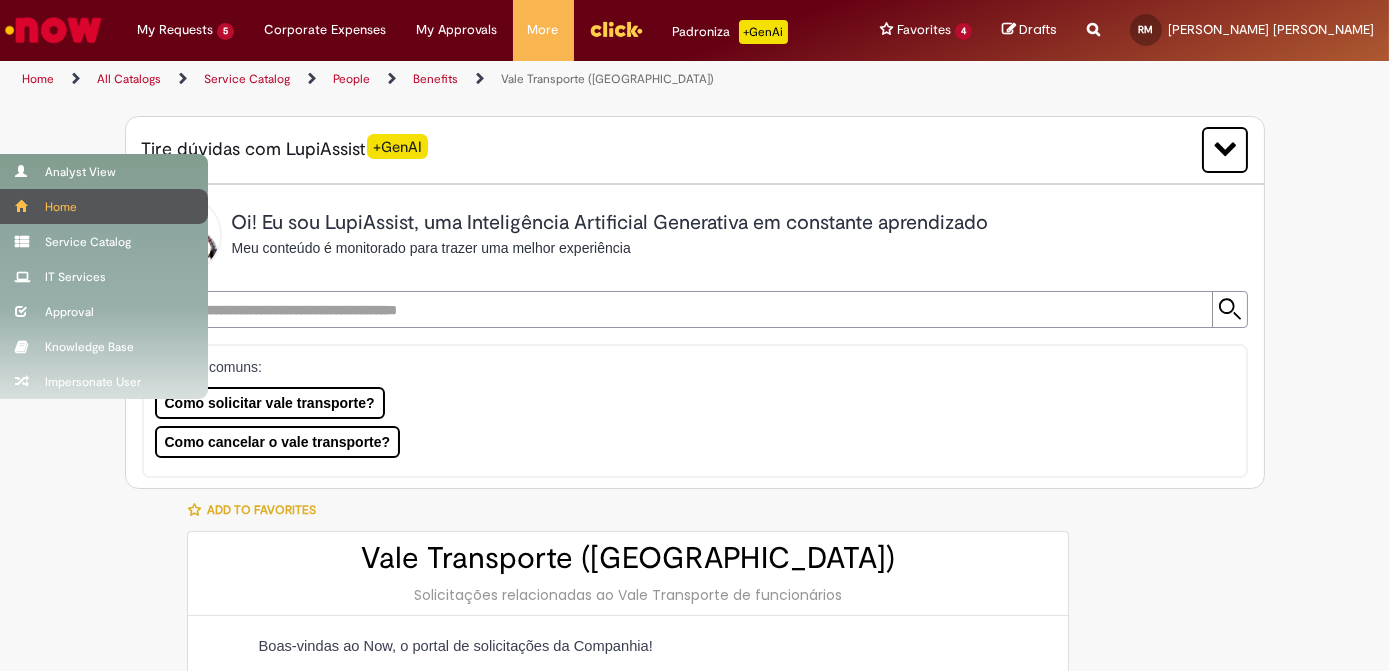type on "**********" 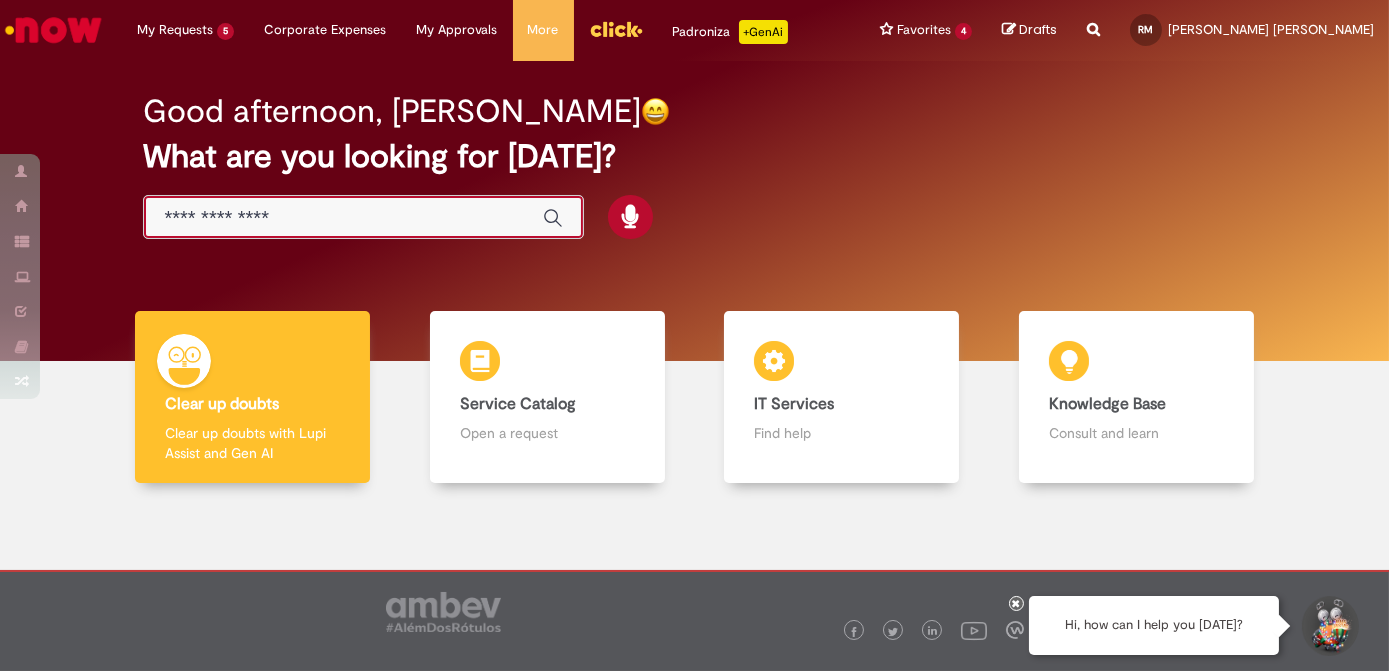 click at bounding box center (343, 218) 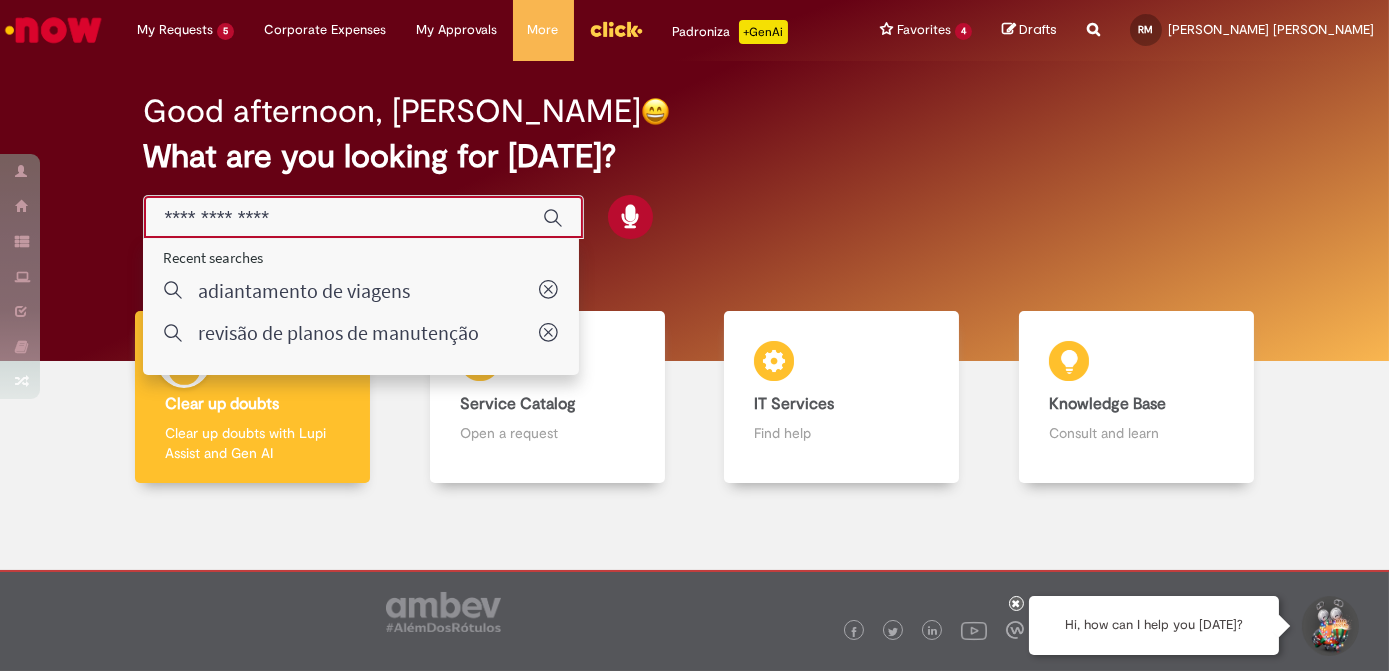 paste on "**********" 